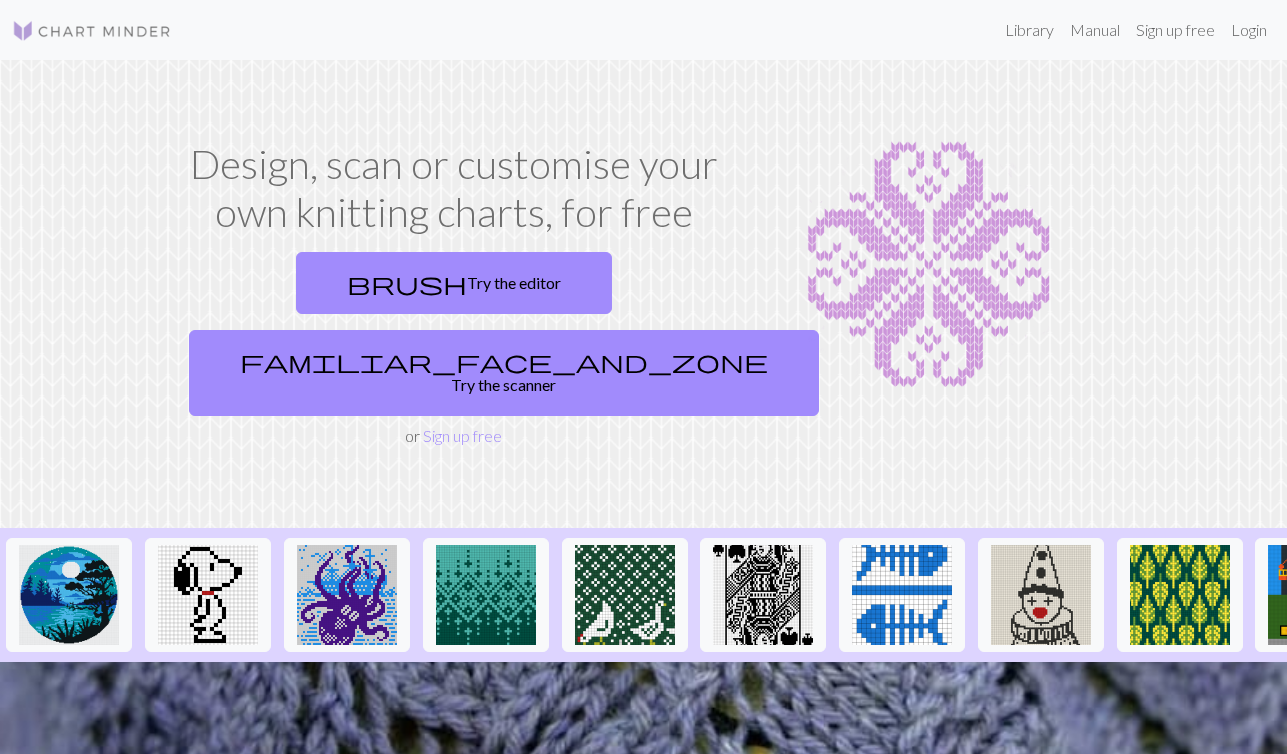 scroll, scrollTop: 0, scrollLeft: 0, axis: both 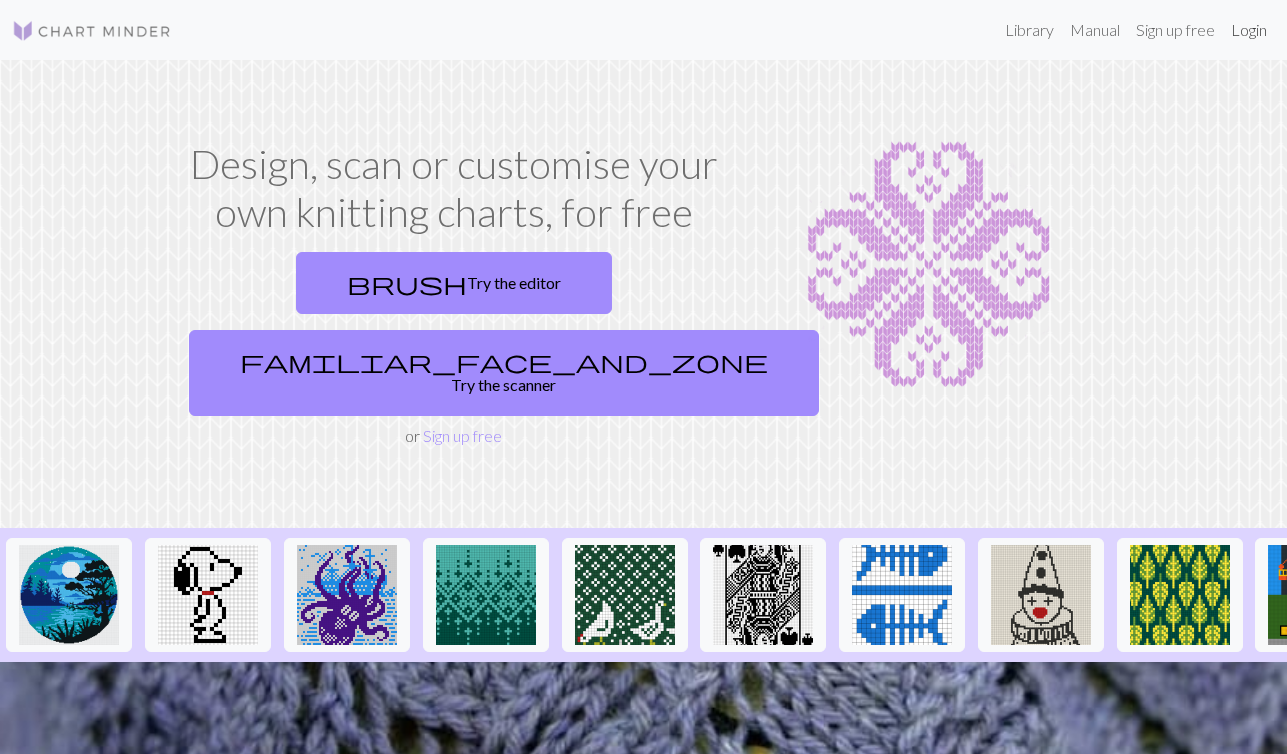 click on "Login" at bounding box center (1249, 30) 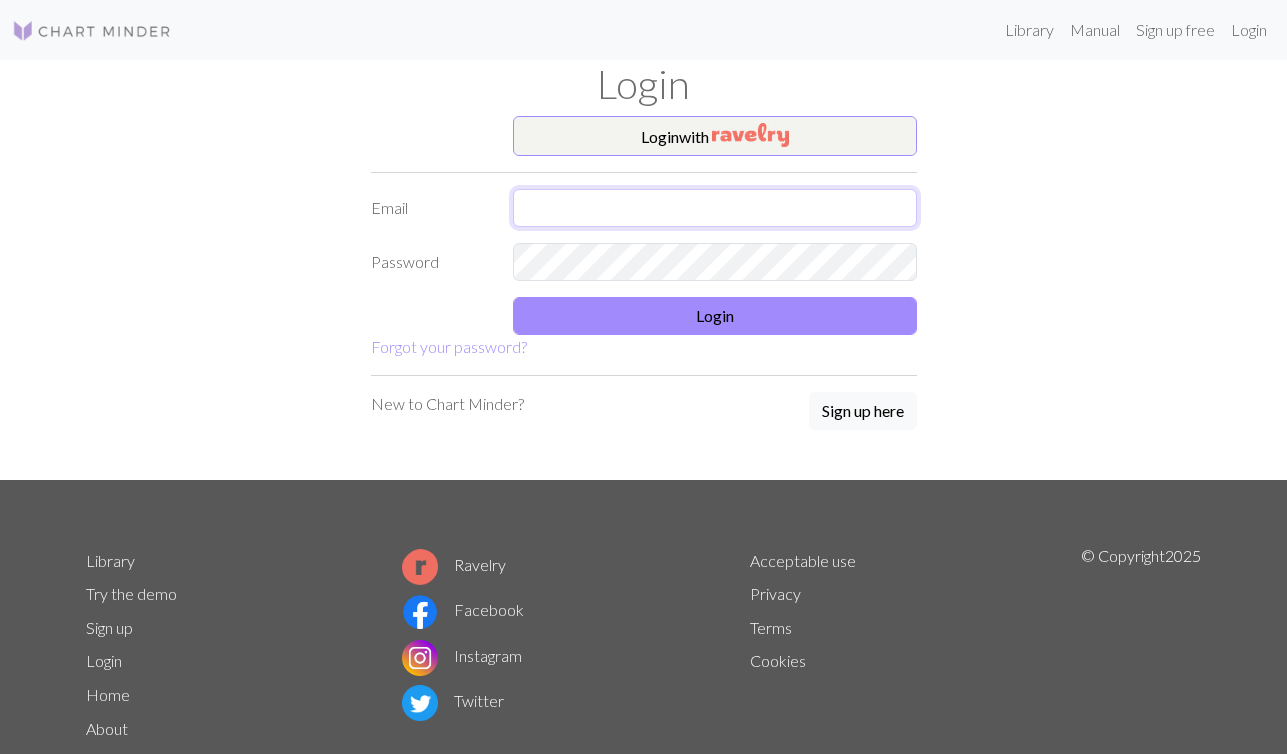 click at bounding box center [715, 208] 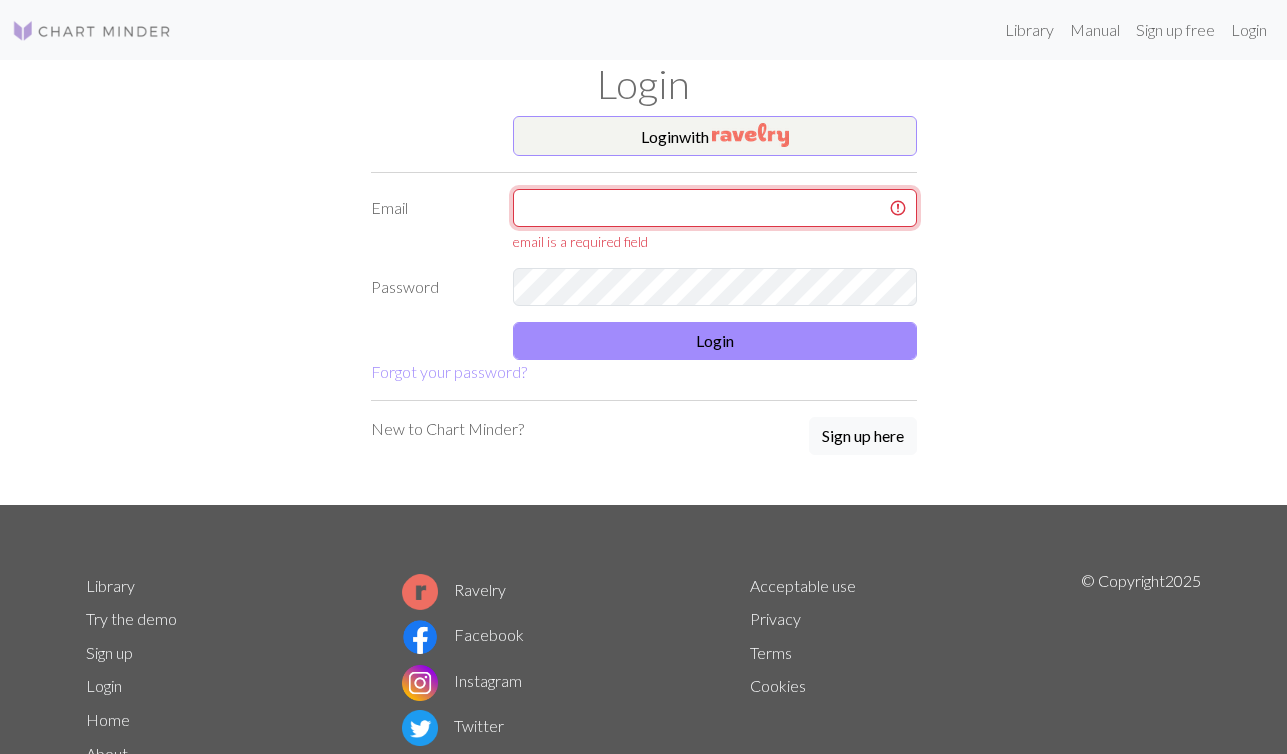 type on "[EMAIL]" 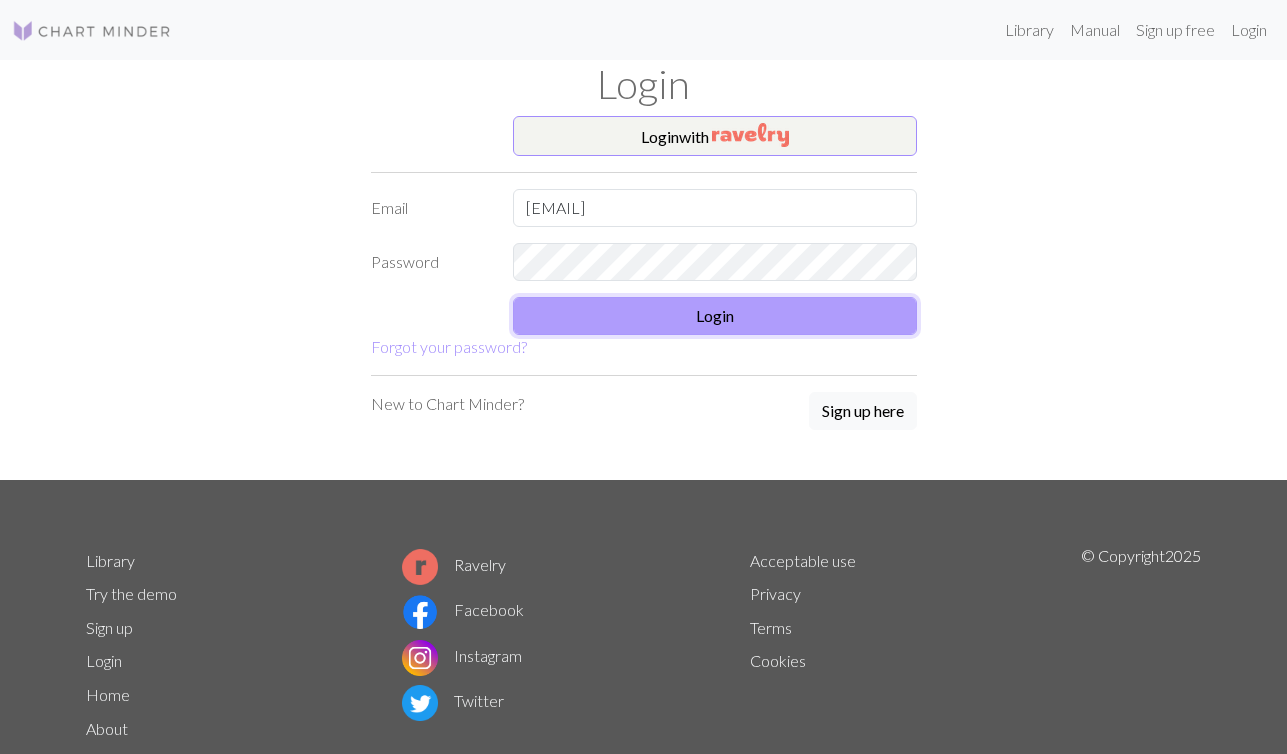 click on "Login" at bounding box center (715, 316) 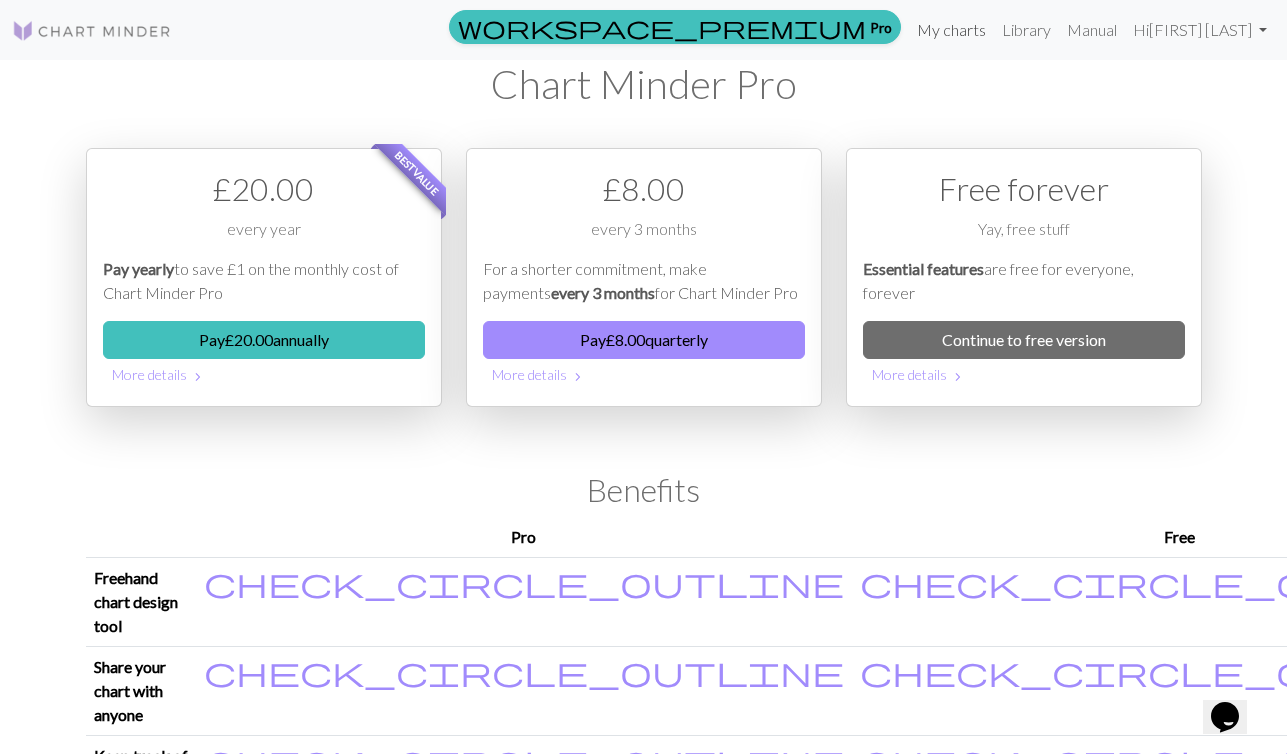 click on "My charts" at bounding box center [951, 30] 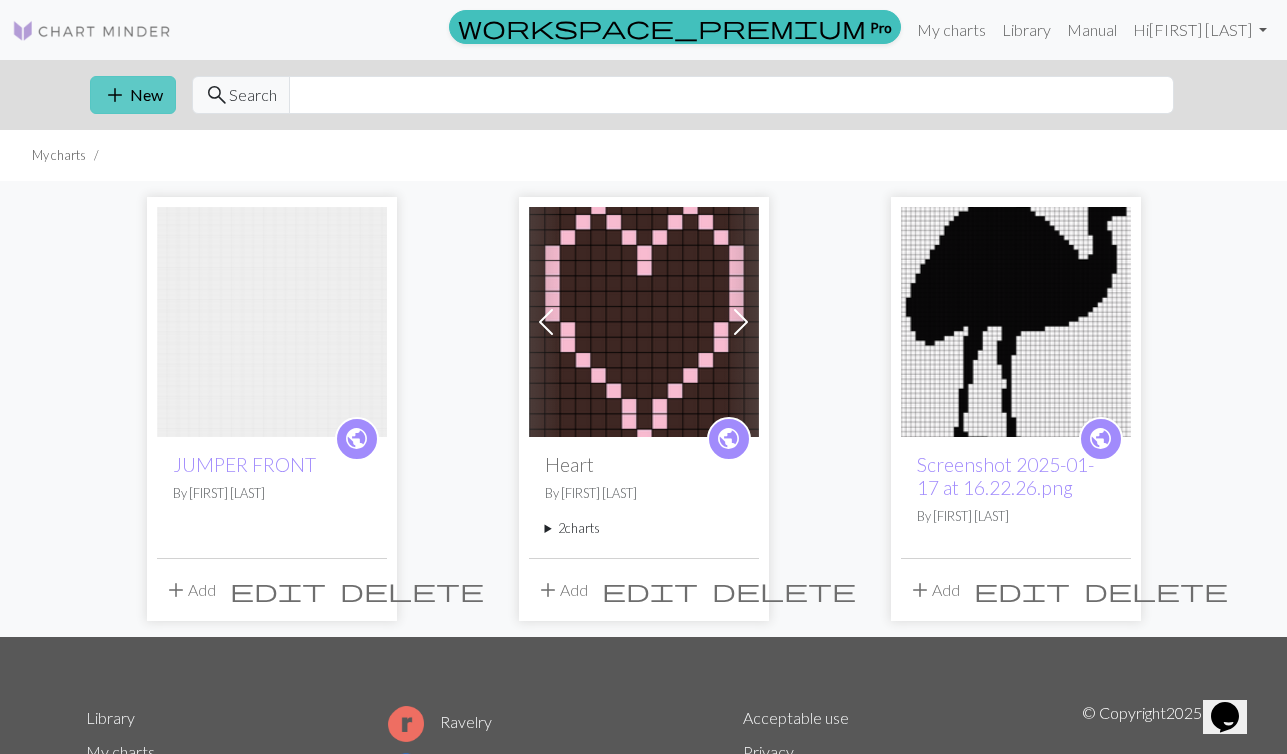click on "add" at bounding box center [115, 95] 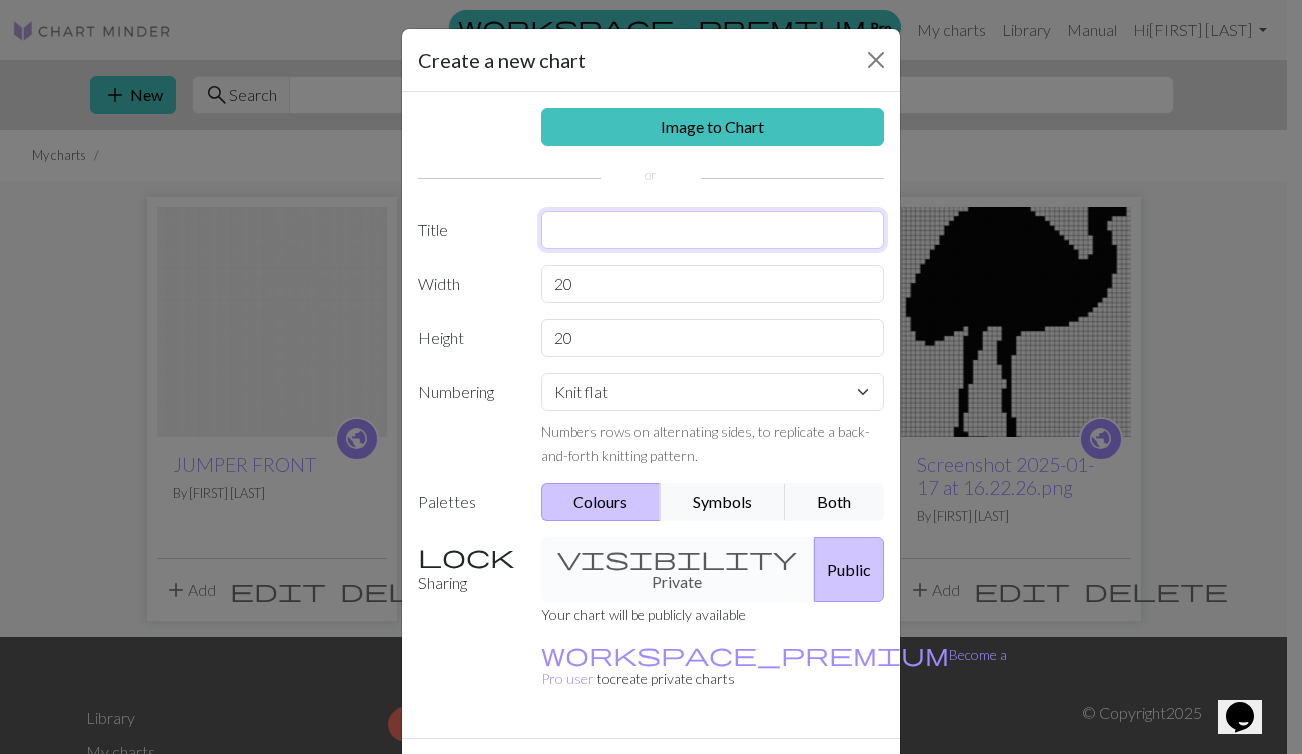 click at bounding box center [713, 230] 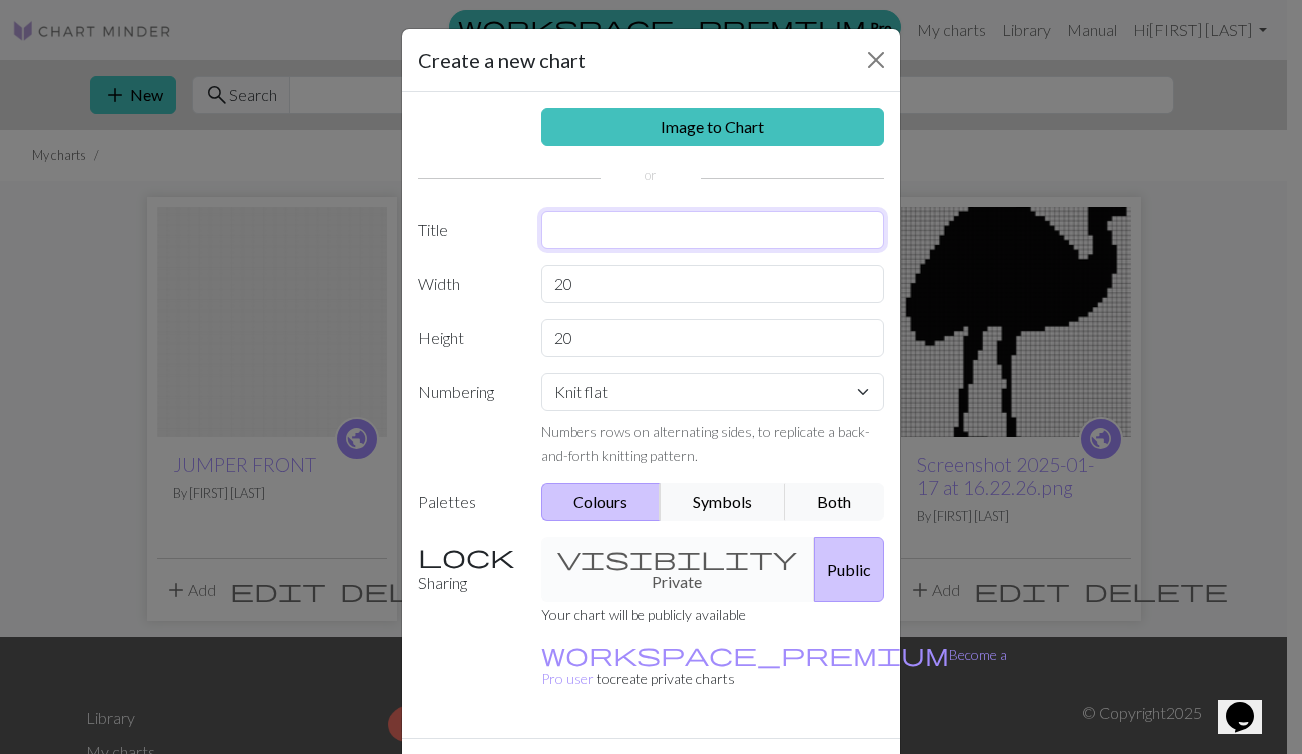 type on "f" 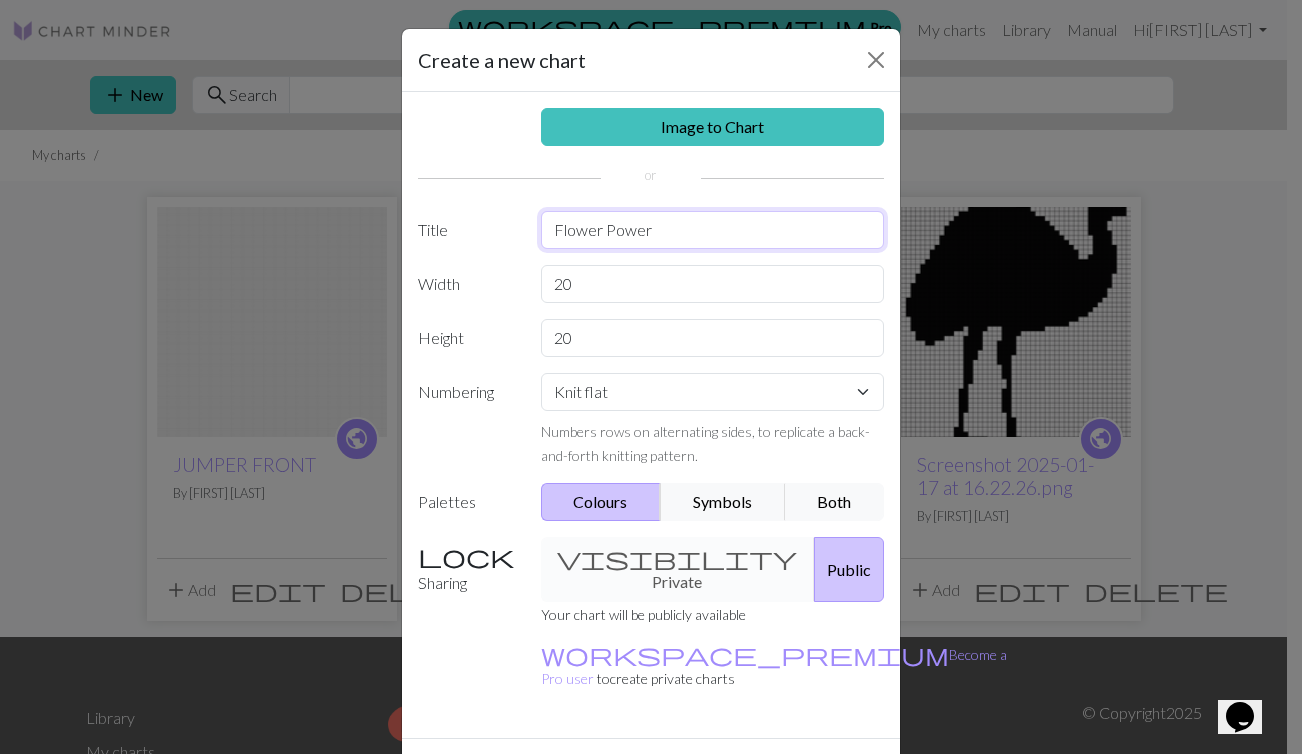 type on "Flower Power" 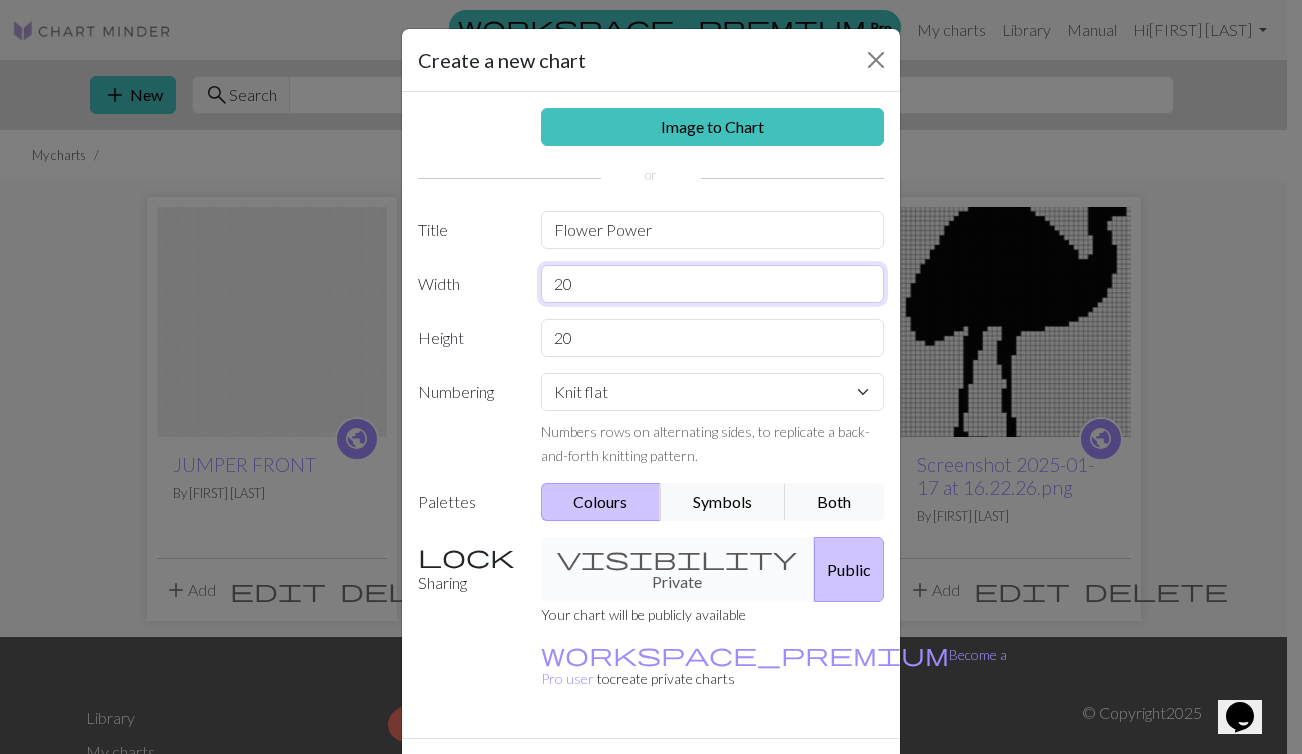 click on "20" at bounding box center [713, 284] 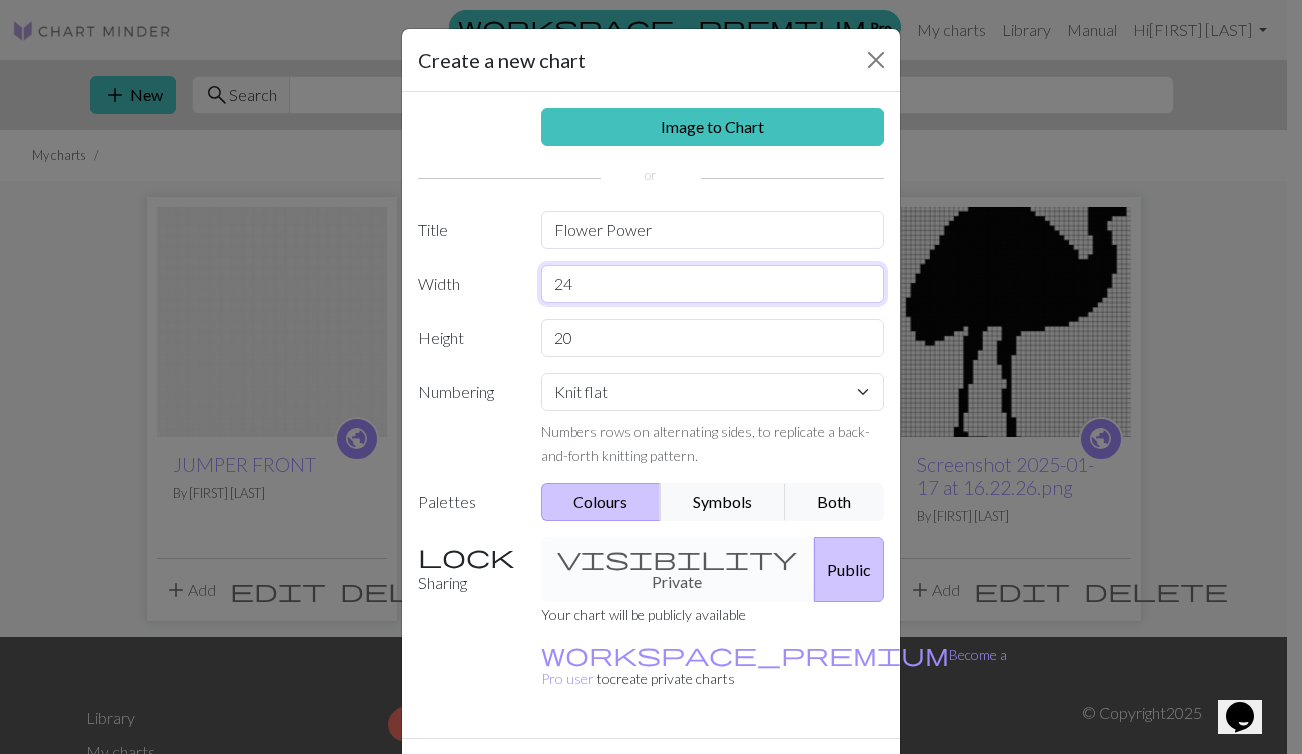 type on "24" 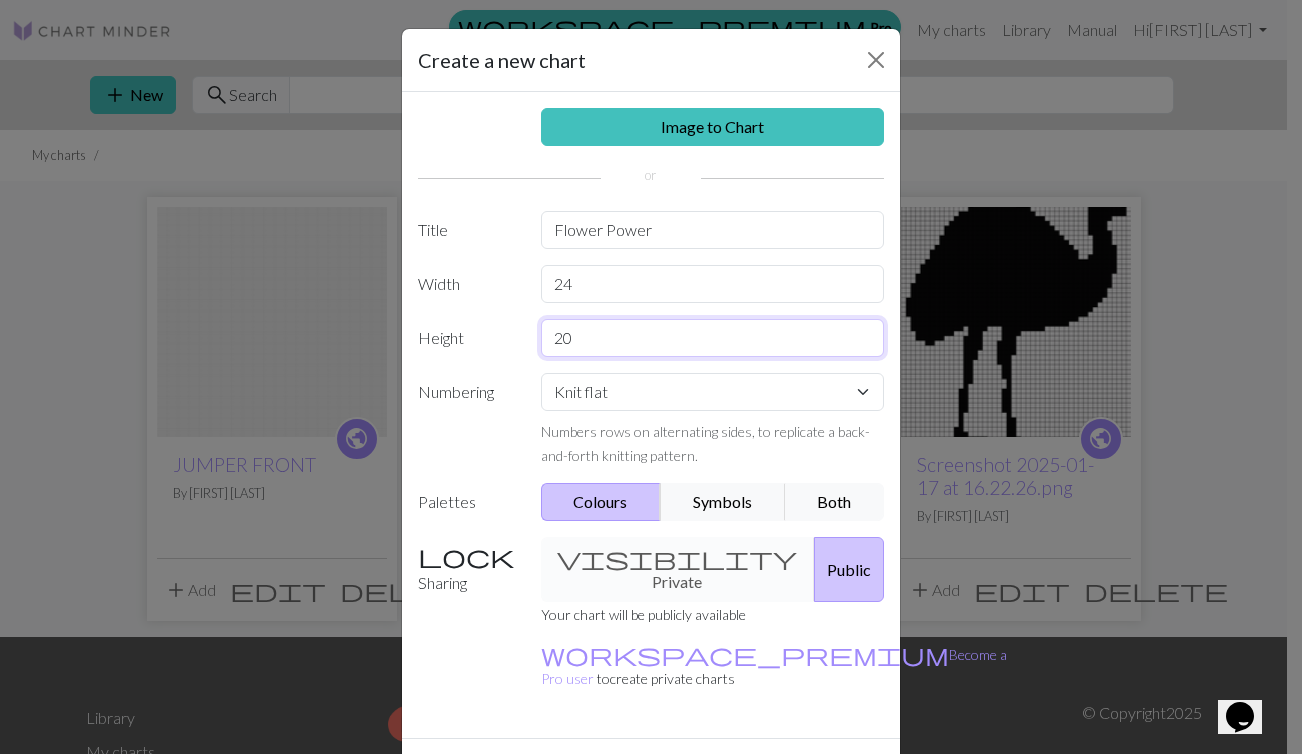click on "20" at bounding box center [713, 338] 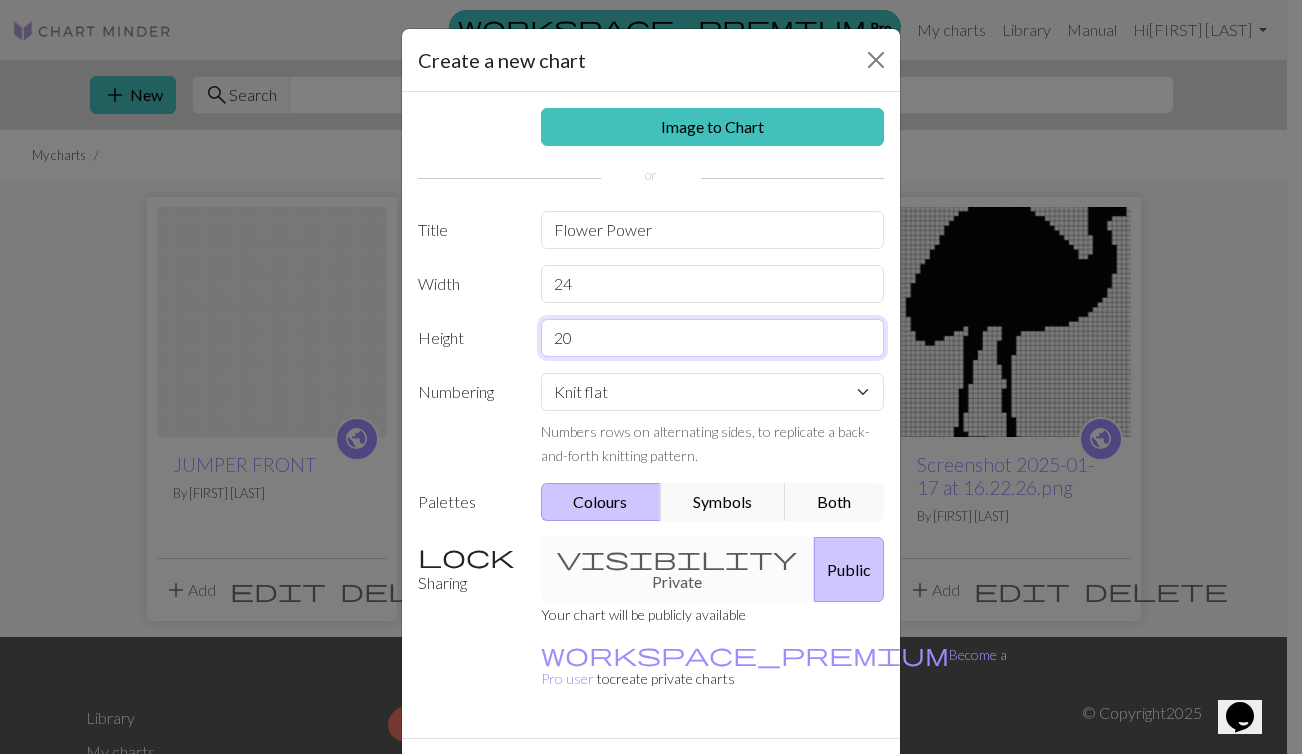 type on "2" 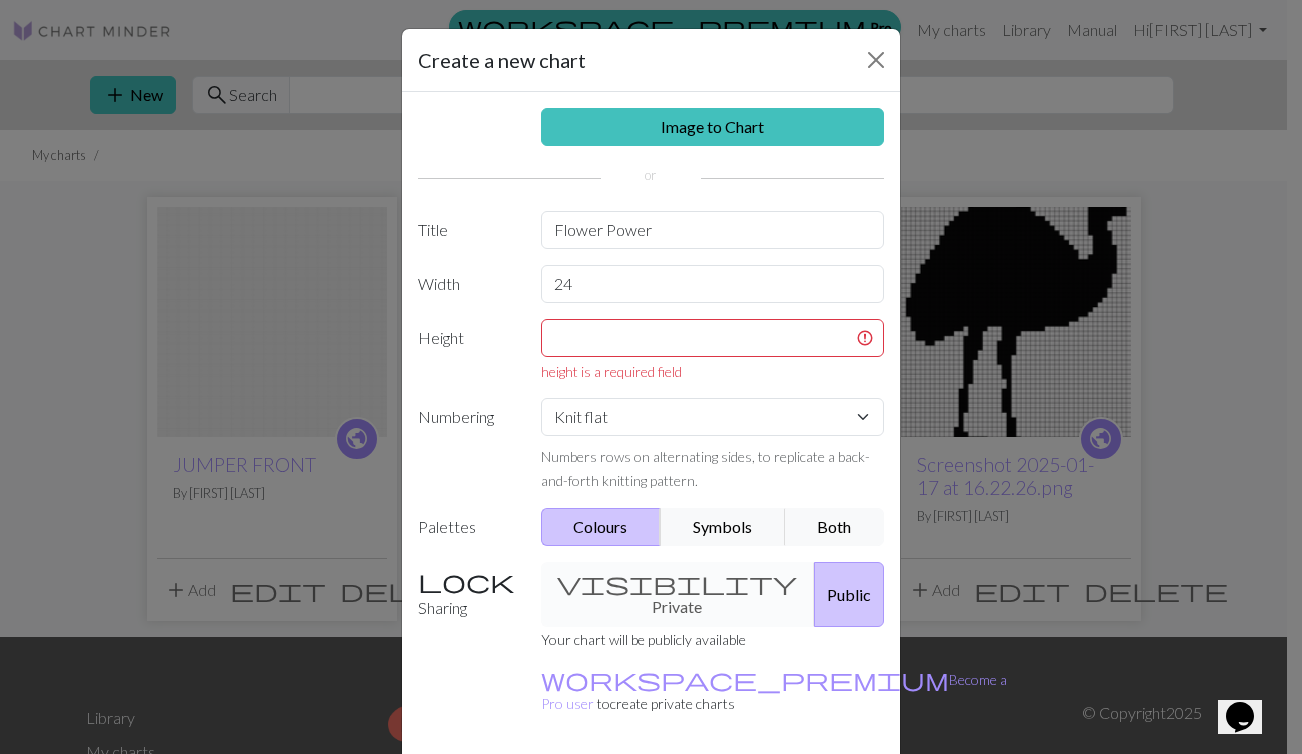 click on "Image to Chart Title Flower Power Width 24 Height height is a required field Numbering Knit flat Knit in the round Lace knitting Cross stitch Numbers rows on alternating sides, to replicate a back-and-forth knitting pattern. Palettes Colours Symbols Both Sharing visibility  Private Public Your chart will be publicly available workspace_premium Become a Pro user   to  create private charts" at bounding box center [651, 427] 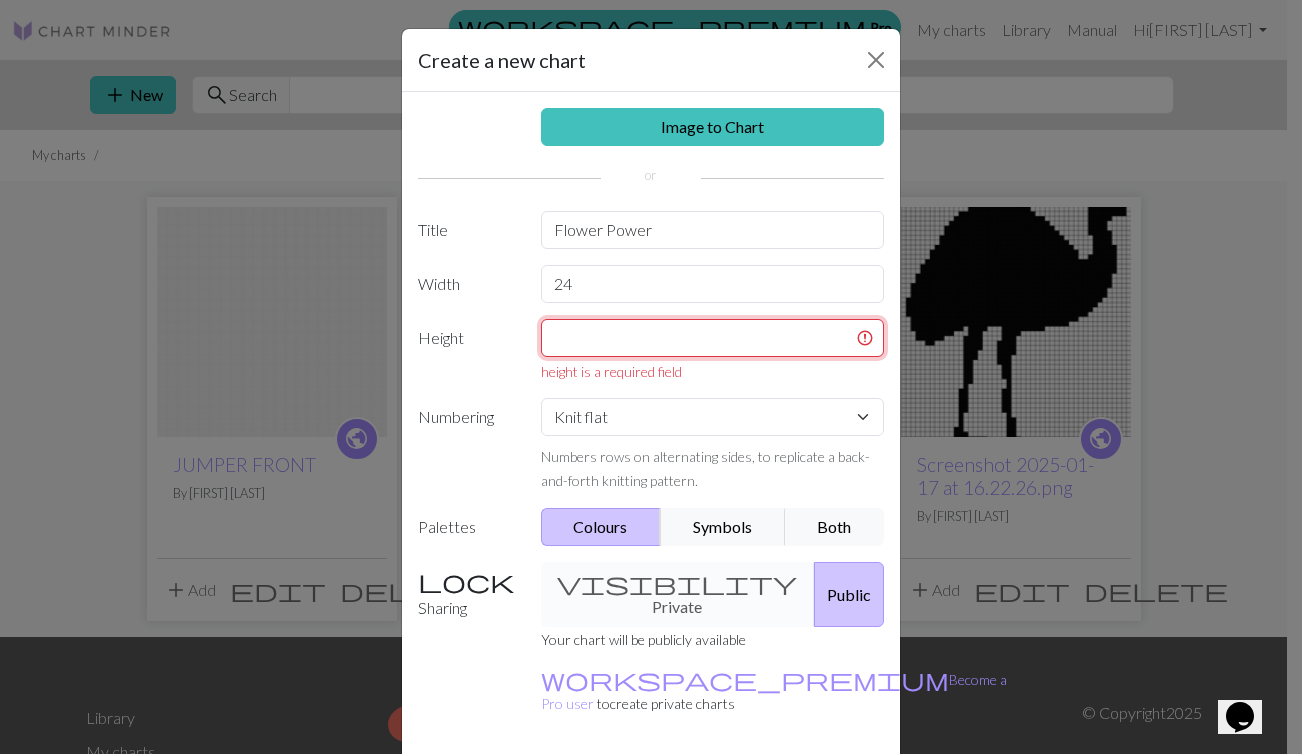 click at bounding box center (713, 338) 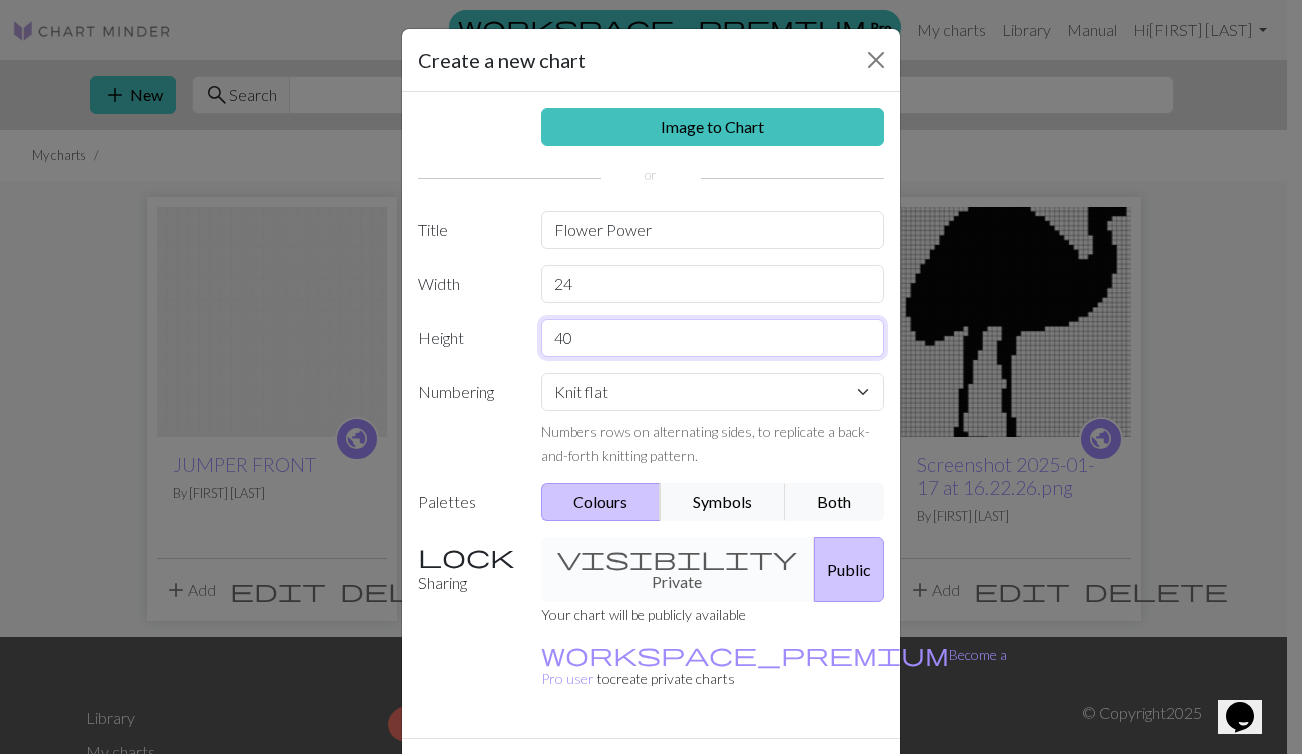 type on "40" 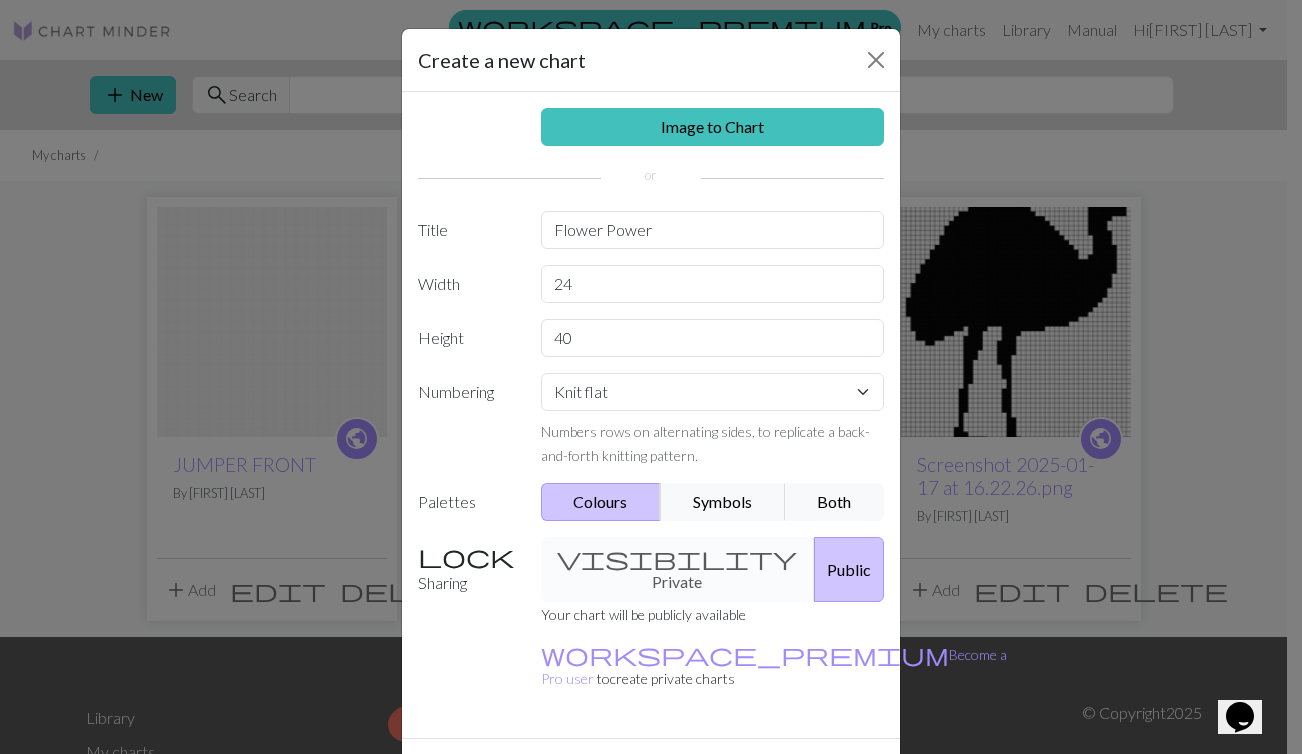 click on "Numbering" at bounding box center [467, 420] 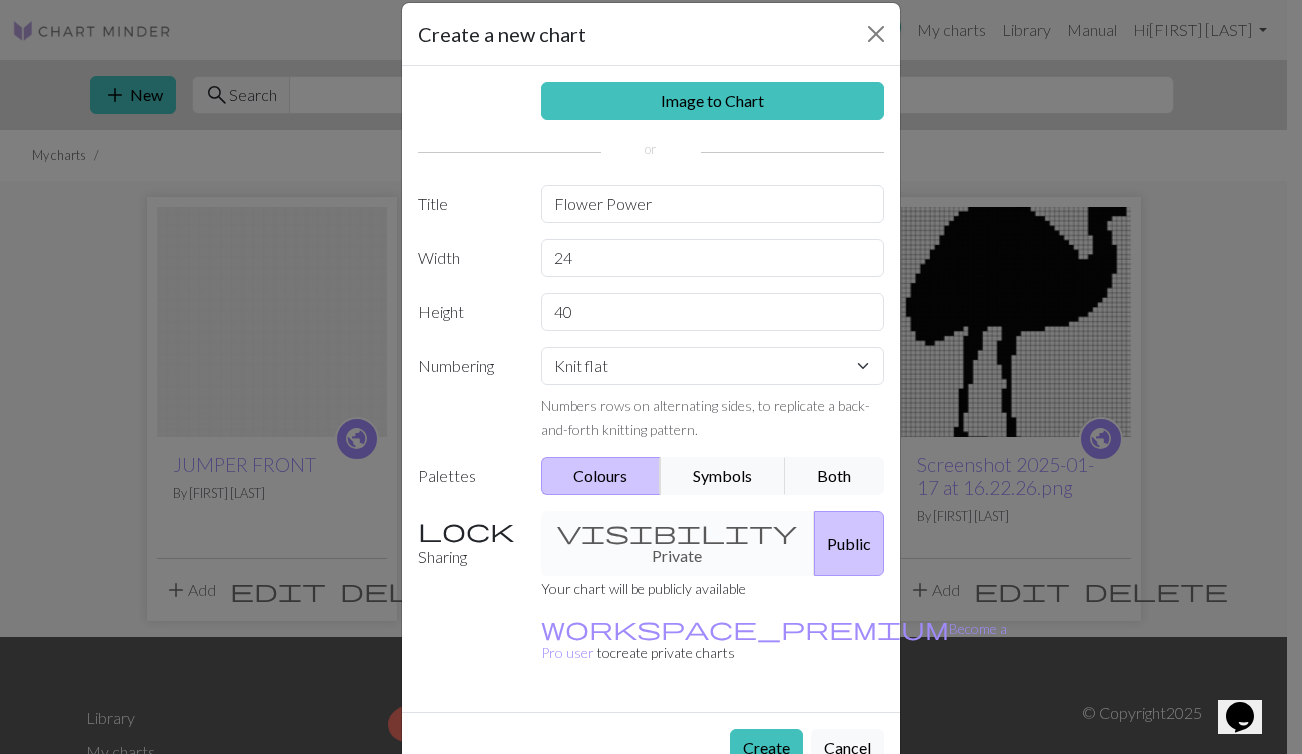 scroll, scrollTop: 28, scrollLeft: 0, axis: vertical 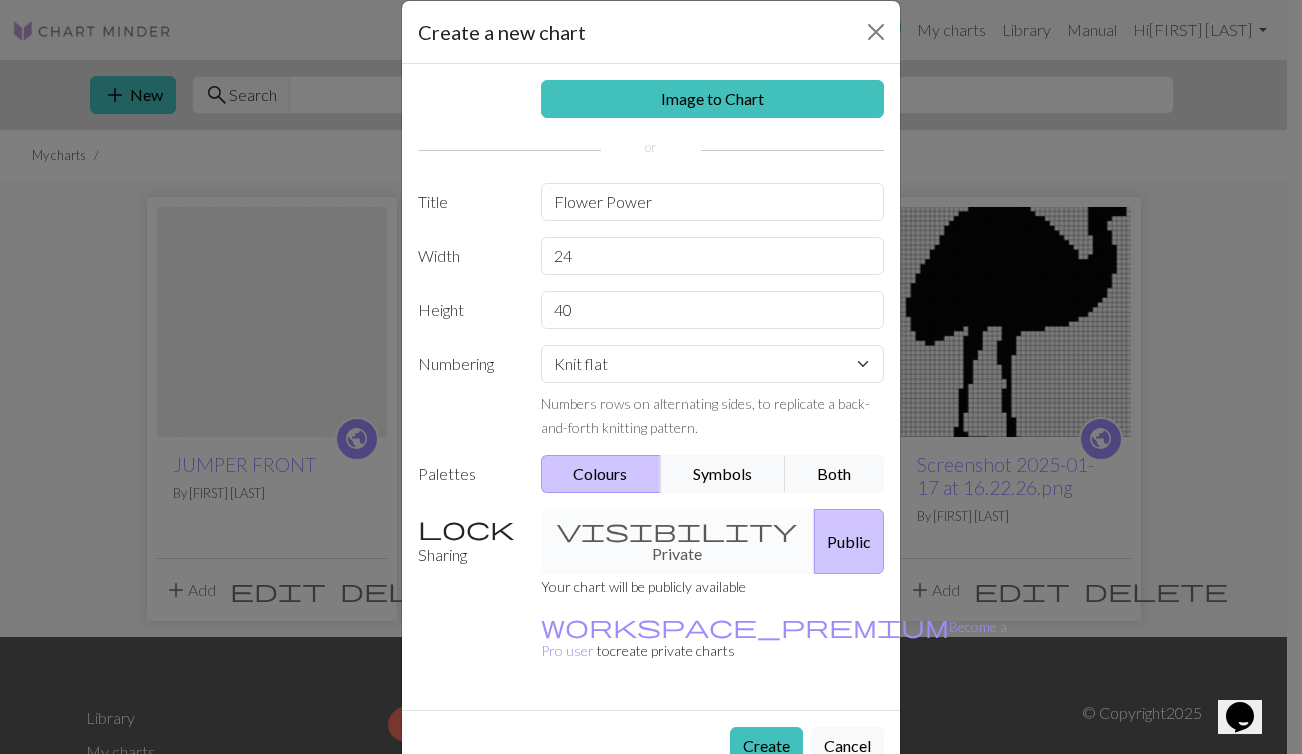 click on "visibility  Private Public" at bounding box center (713, 541) 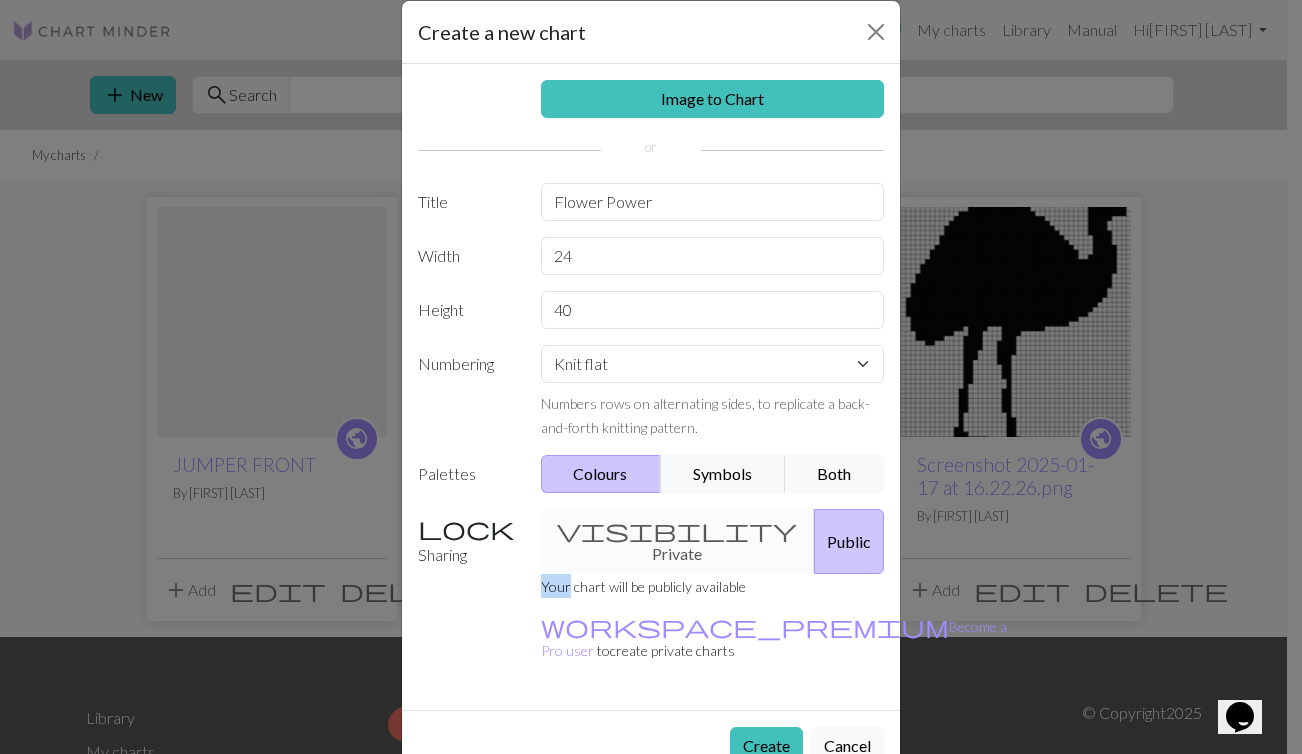 click on "visibility  Private Public" at bounding box center [713, 541] 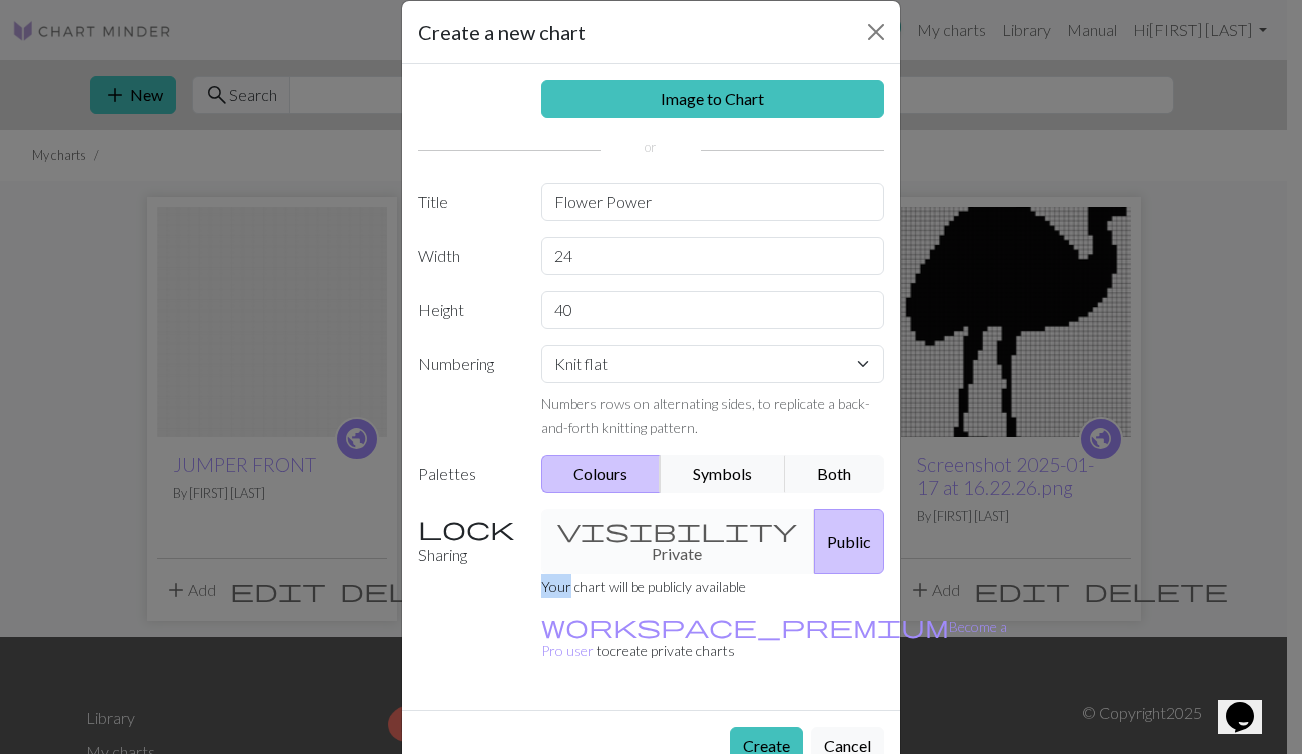 scroll, scrollTop: 0, scrollLeft: 0, axis: both 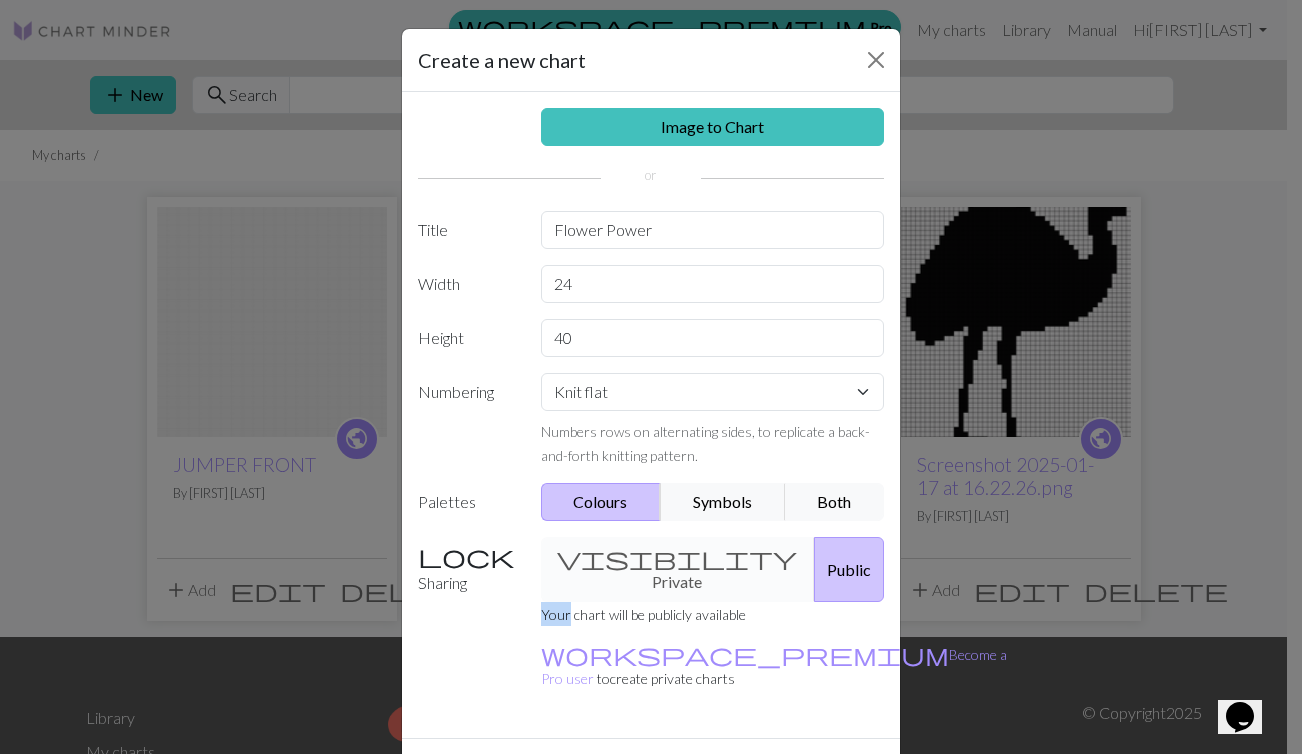 click on "Create" at bounding box center (766, 774) 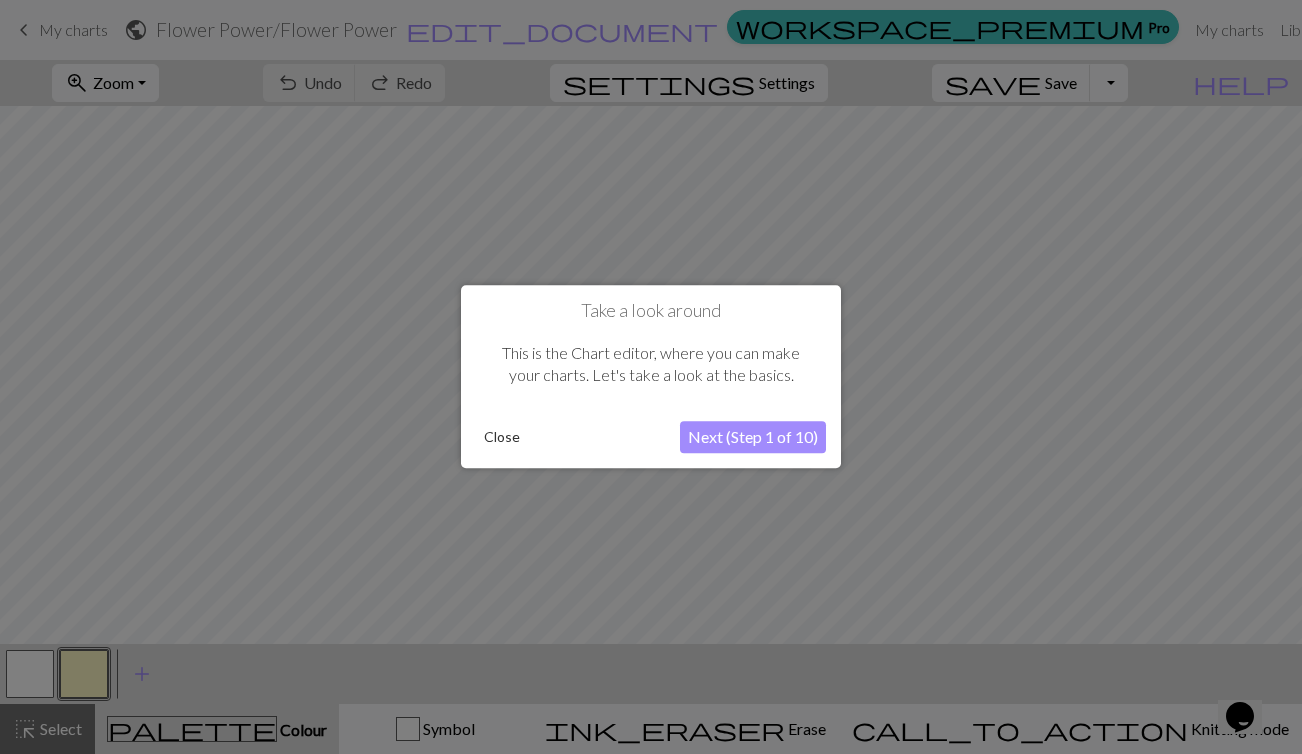 click on "Close" at bounding box center [502, 438] 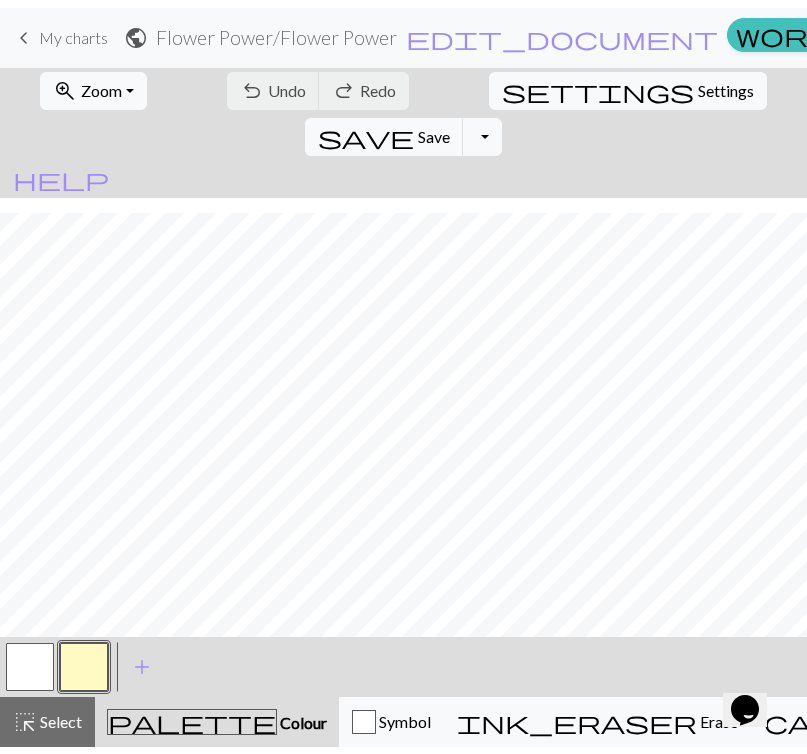 scroll, scrollTop: 382, scrollLeft: 0, axis: vertical 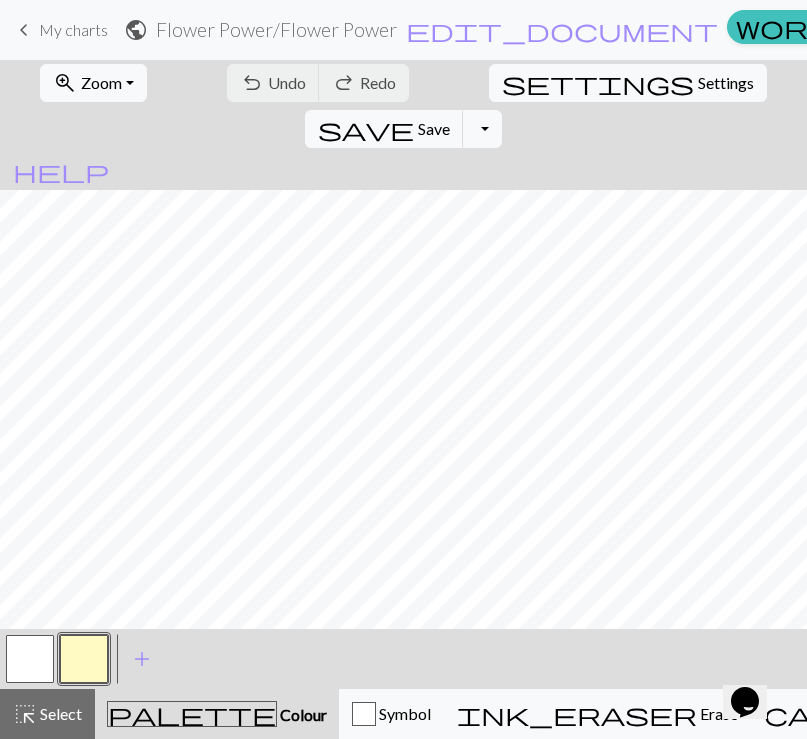 click at bounding box center (30, 659) 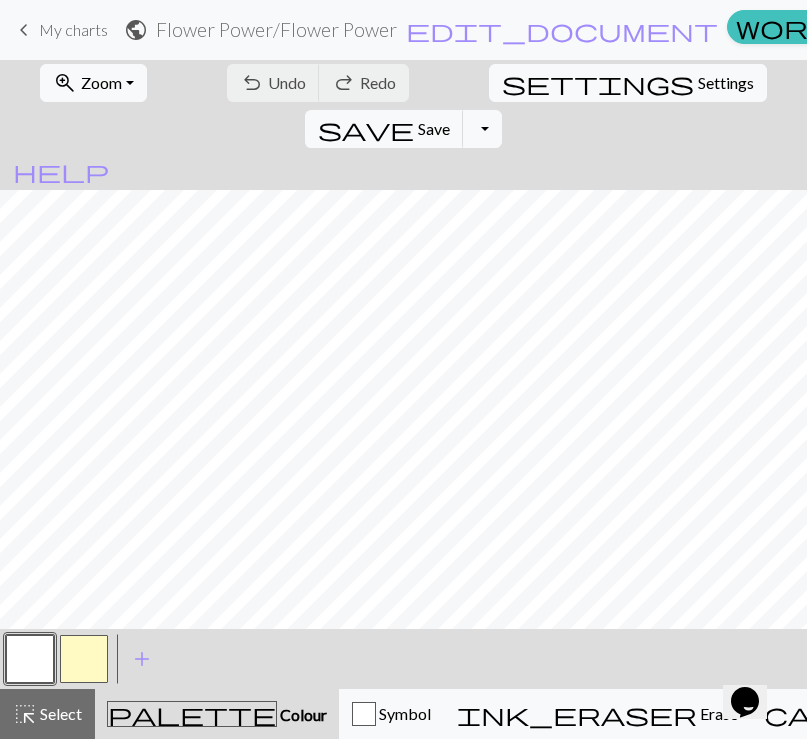 click at bounding box center (84, 659) 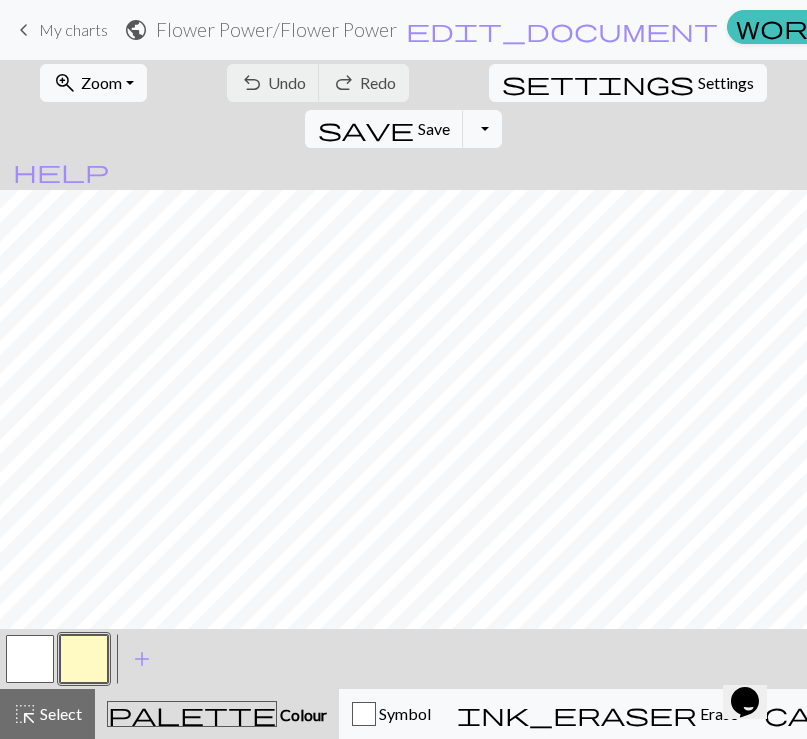 click at bounding box center (84, 659) 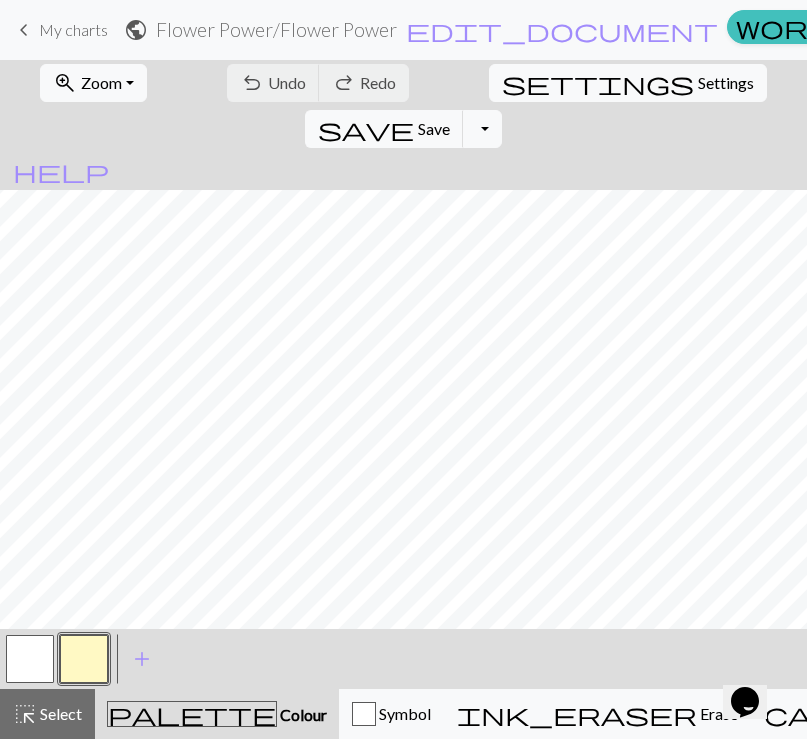 scroll, scrollTop: 367, scrollLeft: 0, axis: vertical 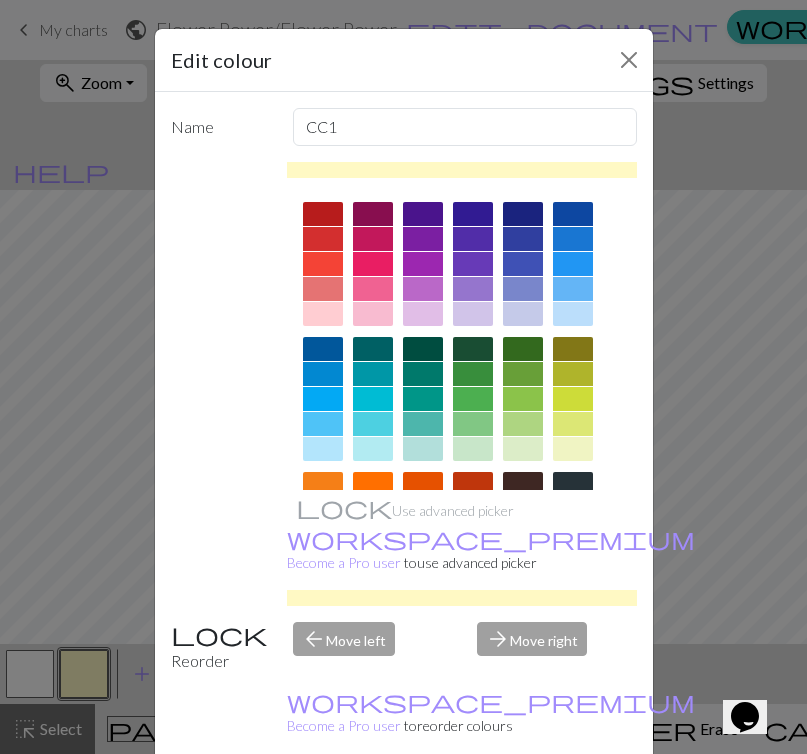 click at bounding box center (573, 214) 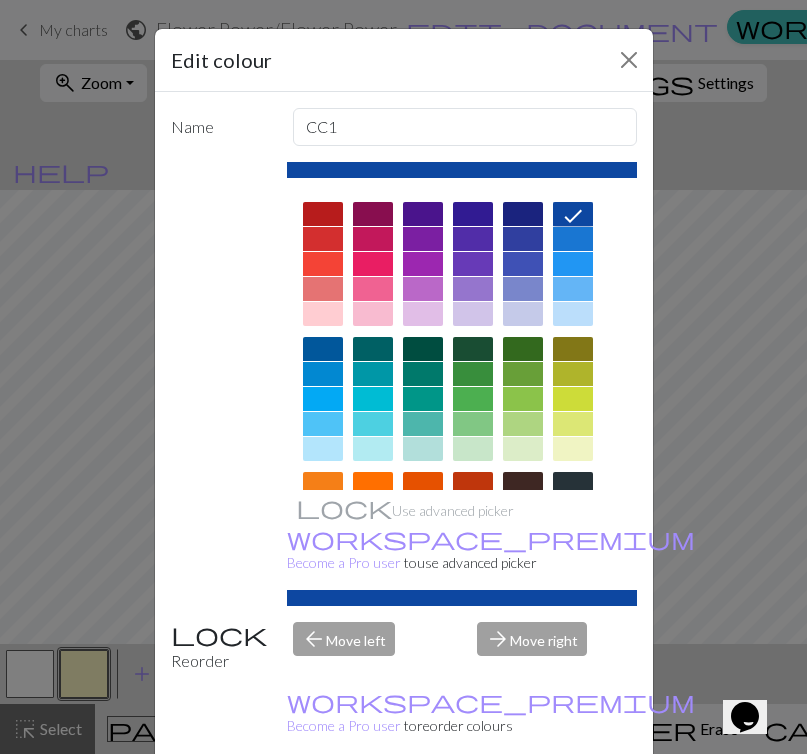 click on "Done" at bounding box center [524, 805] 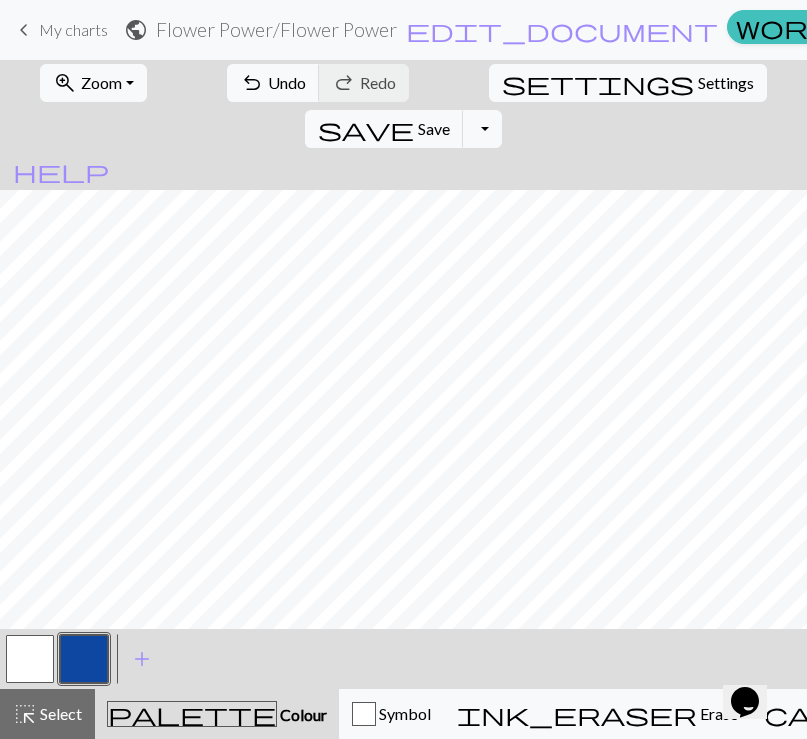 click at bounding box center (30, 659) 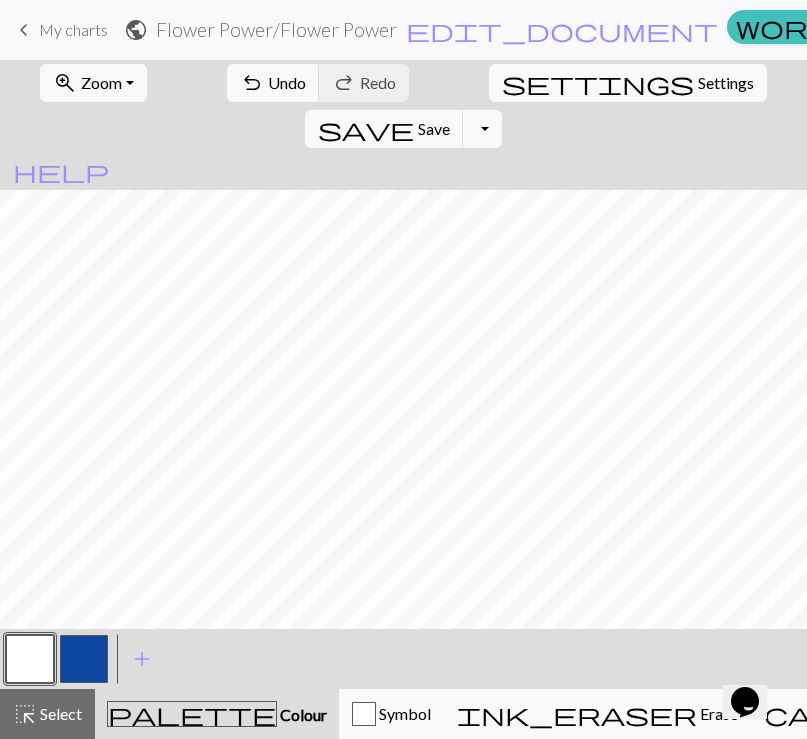 click at bounding box center [84, 659] 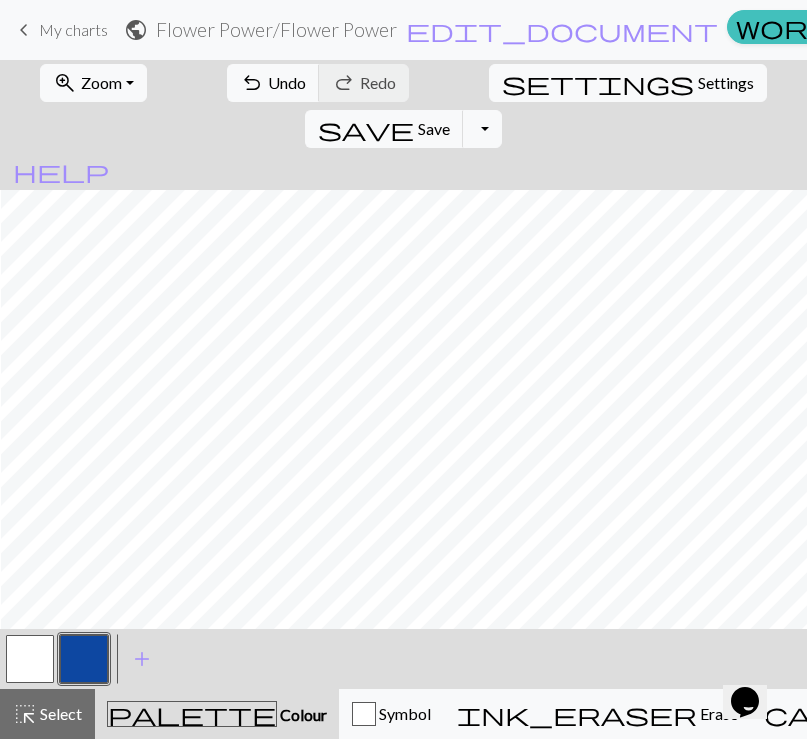 scroll, scrollTop: 307, scrollLeft: 1, axis: both 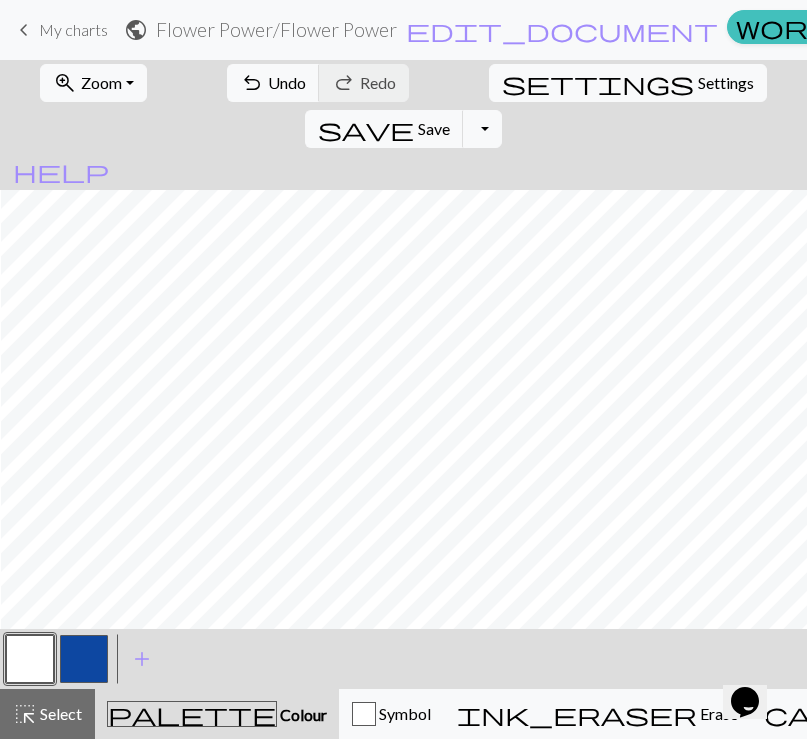 click at bounding box center (84, 659) 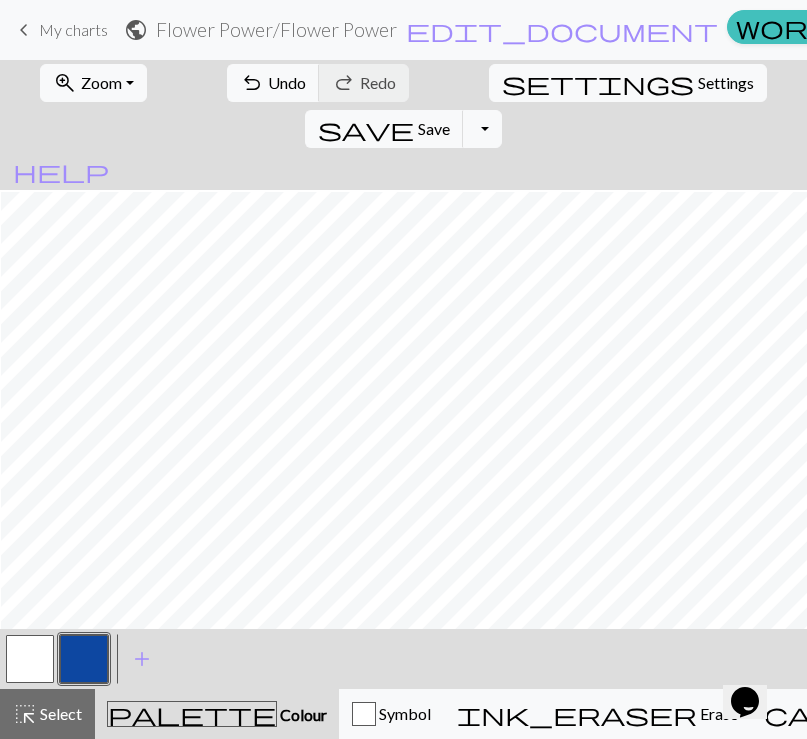 scroll, scrollTop: 210, scrollLeft: 1, axis: both 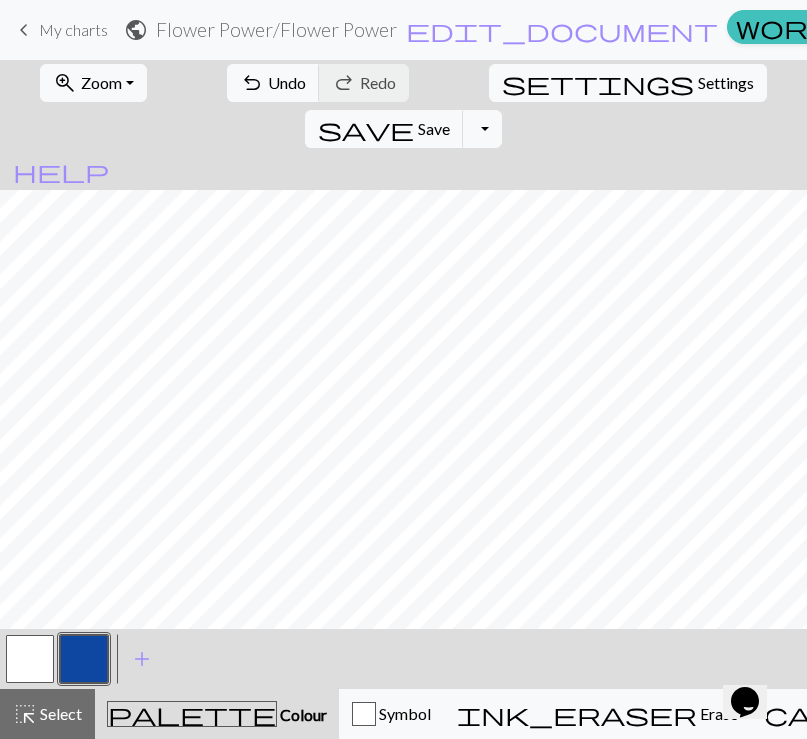 click at bounding box center [30, 659] 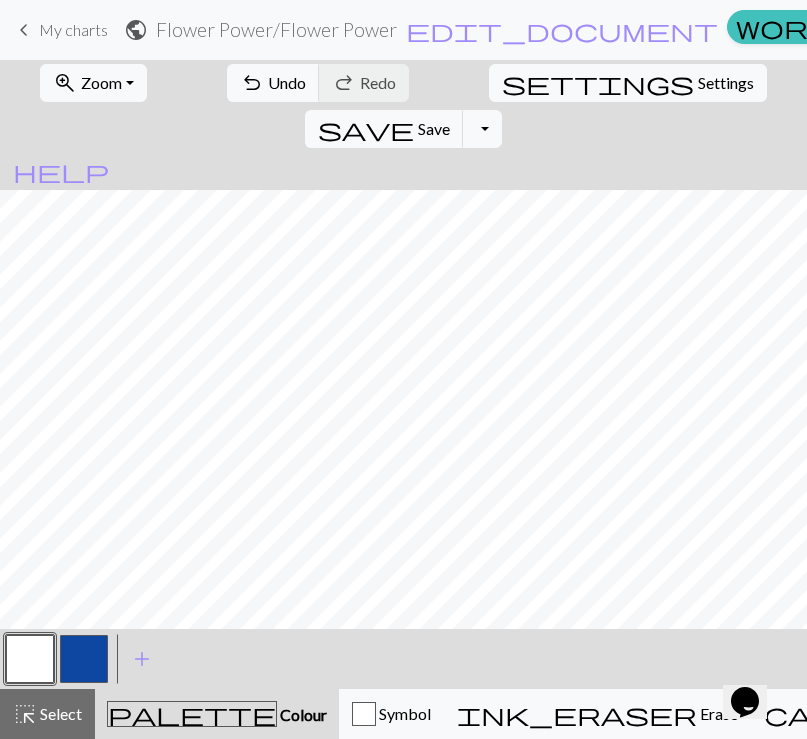 click at bounding box center (30, 659) 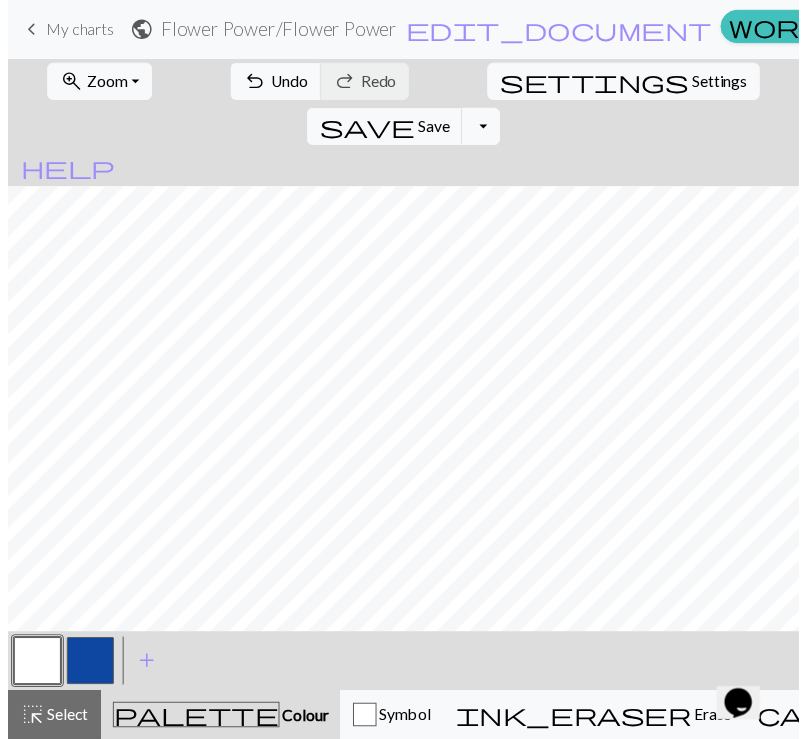 scroll, scrollTop: 0, scrollLeft: 0, axis: both 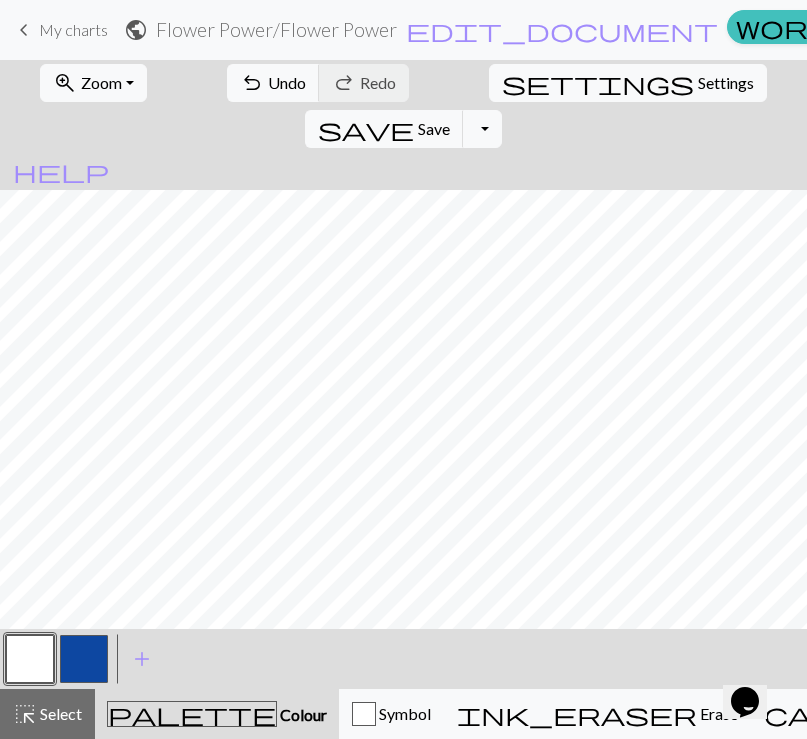 click at bounding box center [30, 659] 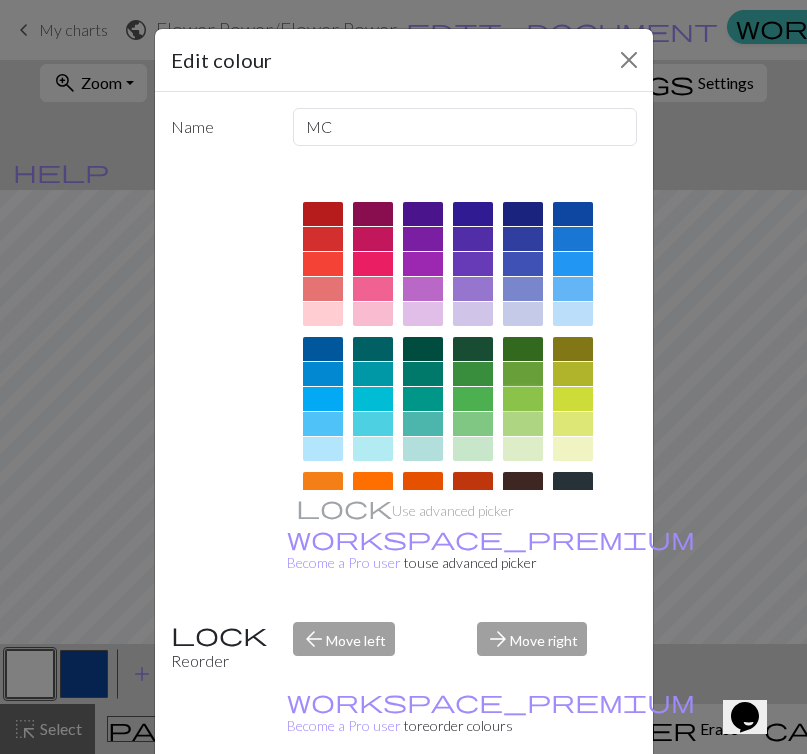 click at bounding box center (523, 399) 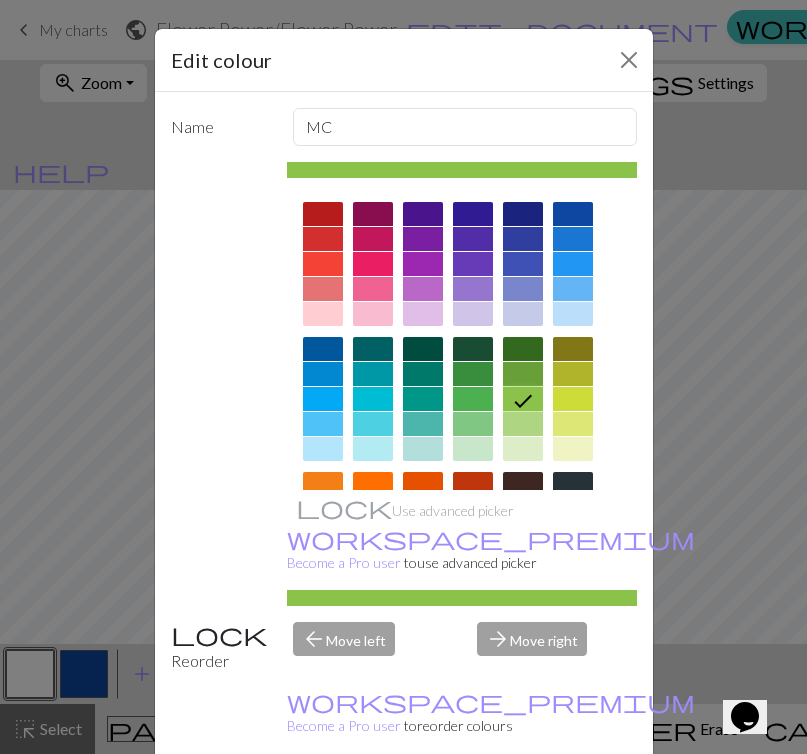 click on "Done" at bounding box center [524, 805] 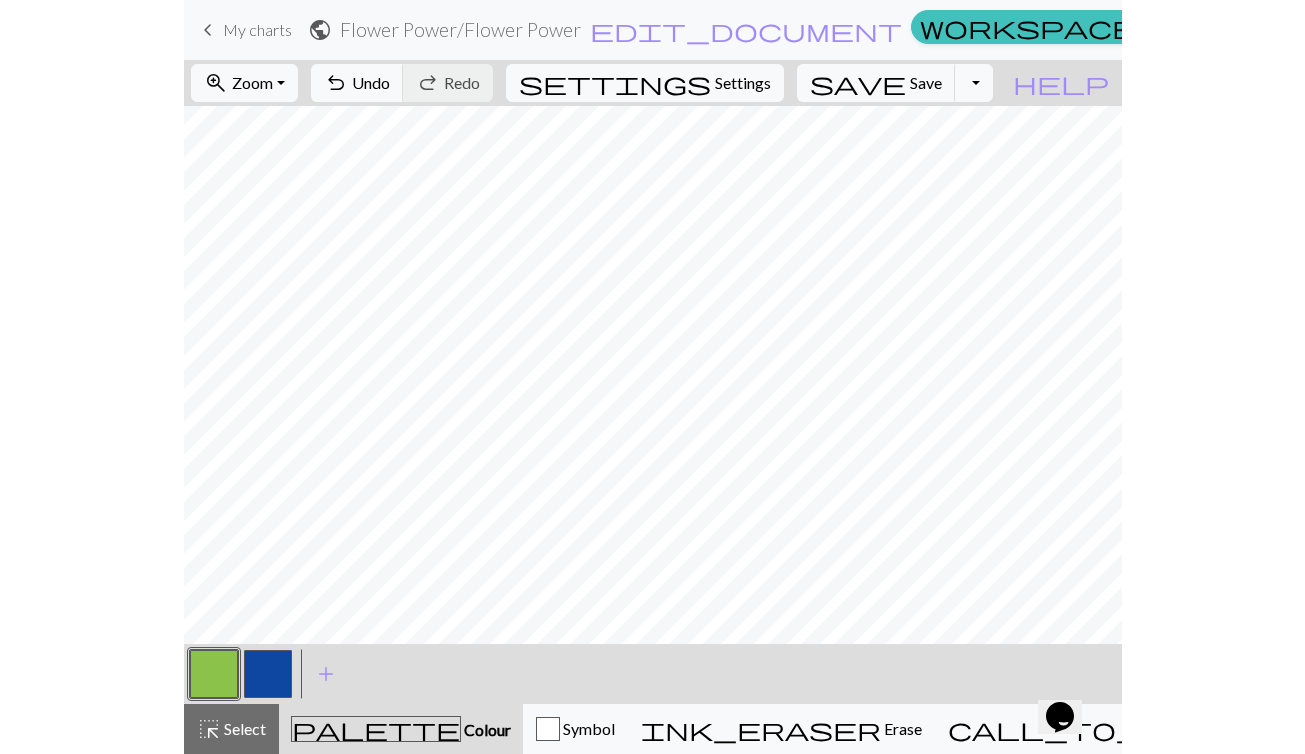 scroll, scrollTop: 0, scrollLeft: 0, axis: both 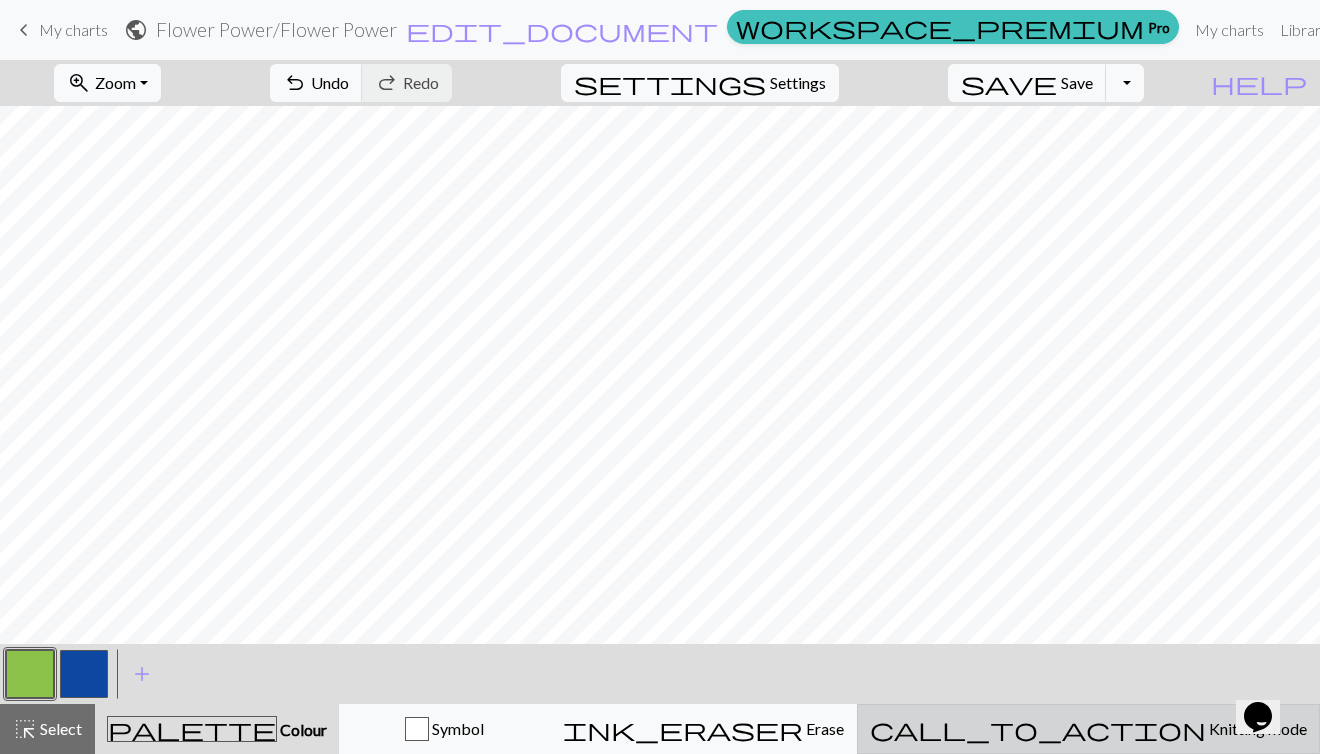 click on "call_to_action   Knitting mode   Knitting mode" at bounding box center [1088, 729] 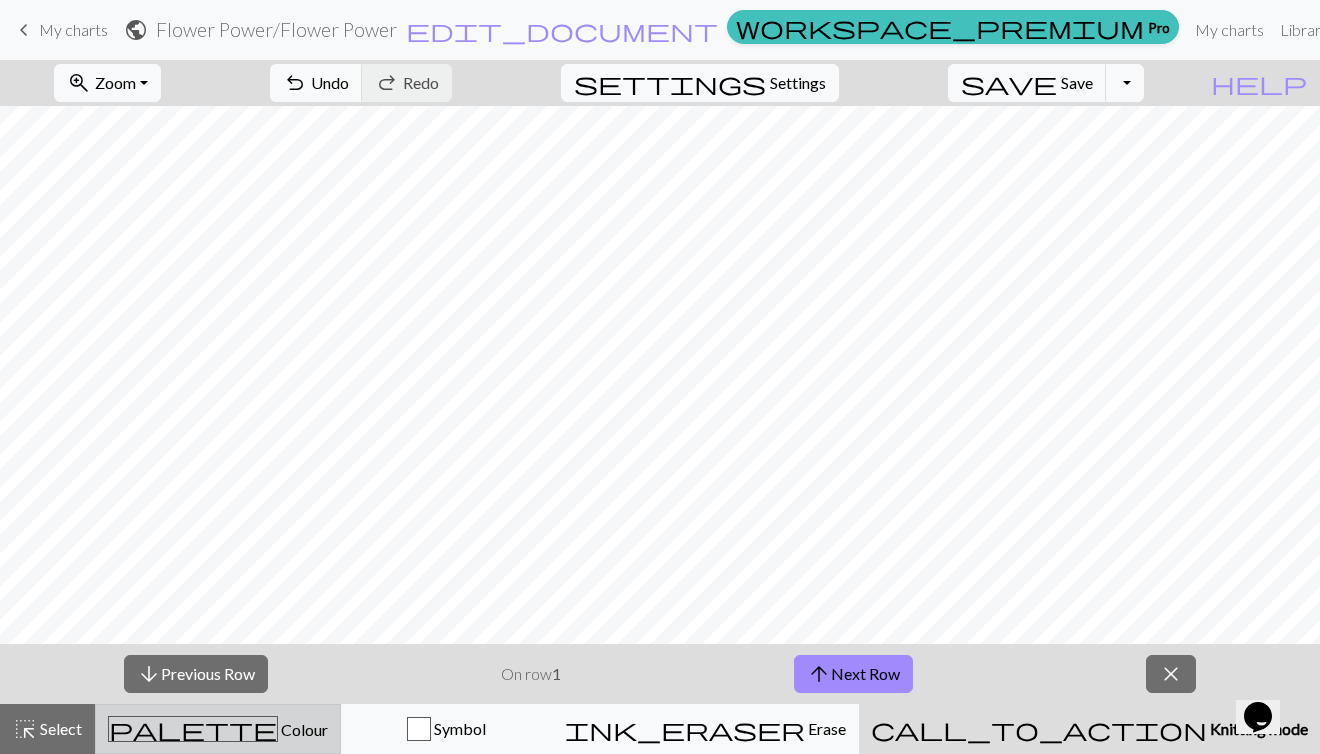click on "palette" at bounding box center (193, 729) 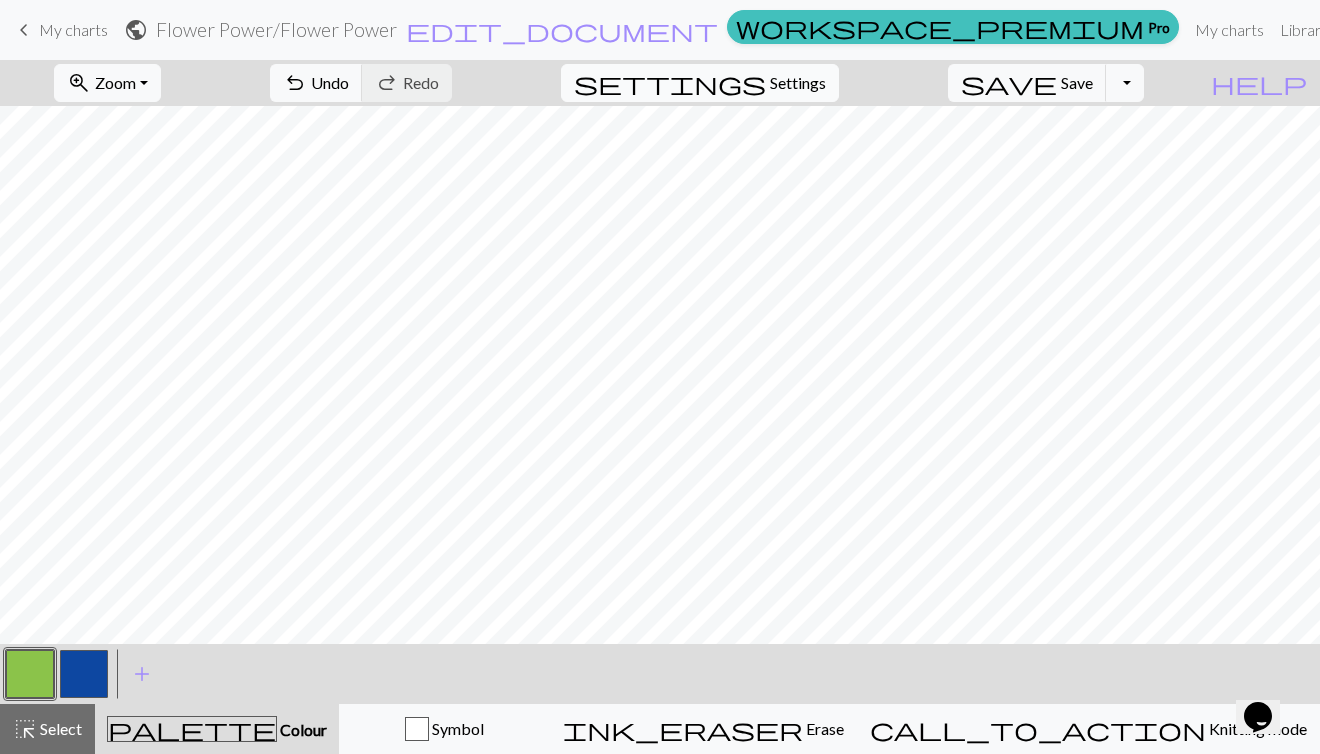 click on "Settings" at bounding box center [798, 83] 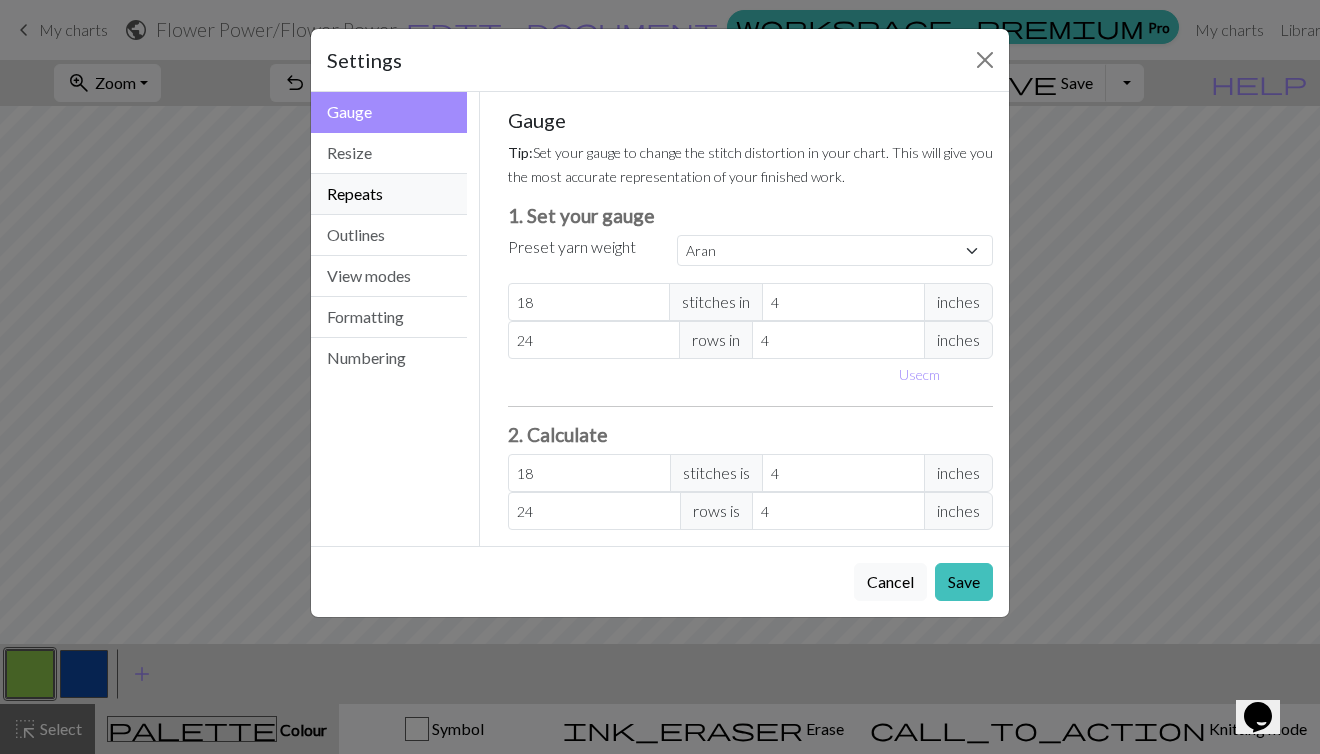 click on "Repeats" at bounding box center (389, 194) 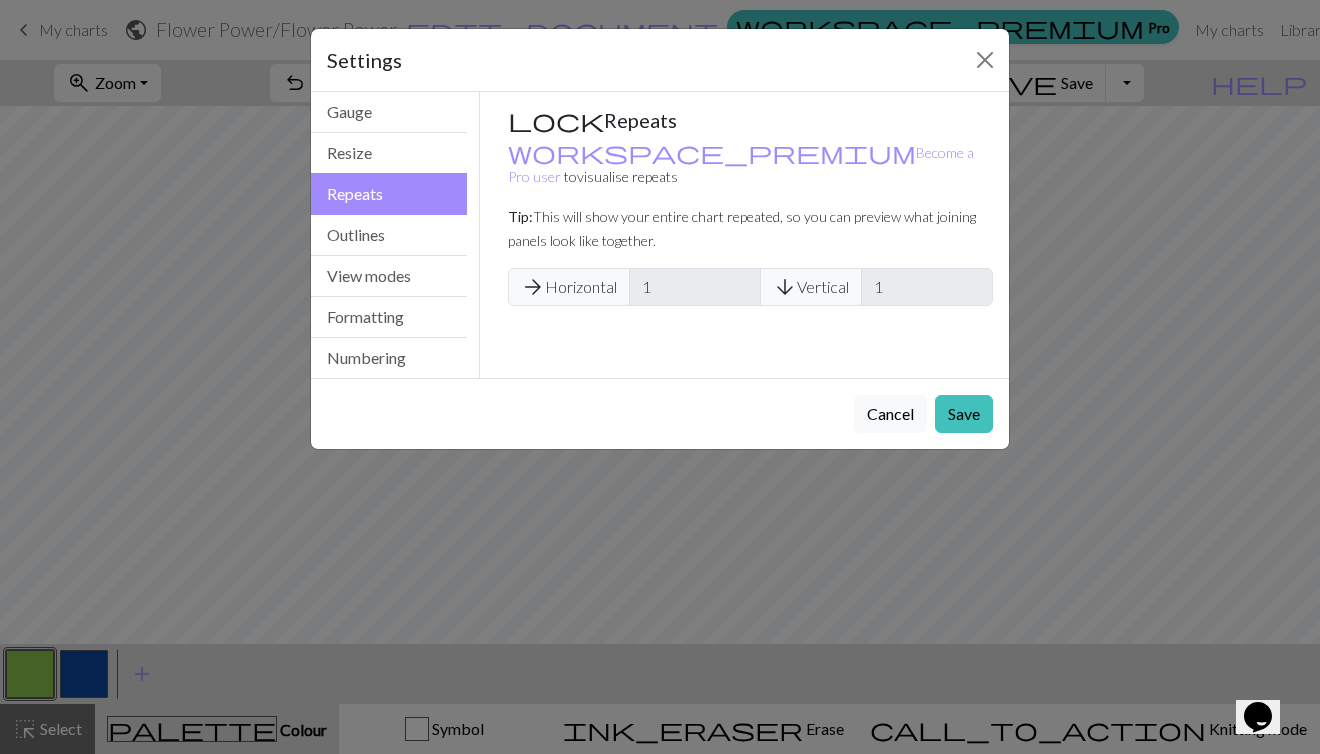 click on "arrow_forward  Horizontal" at bounding box center [569, 287] 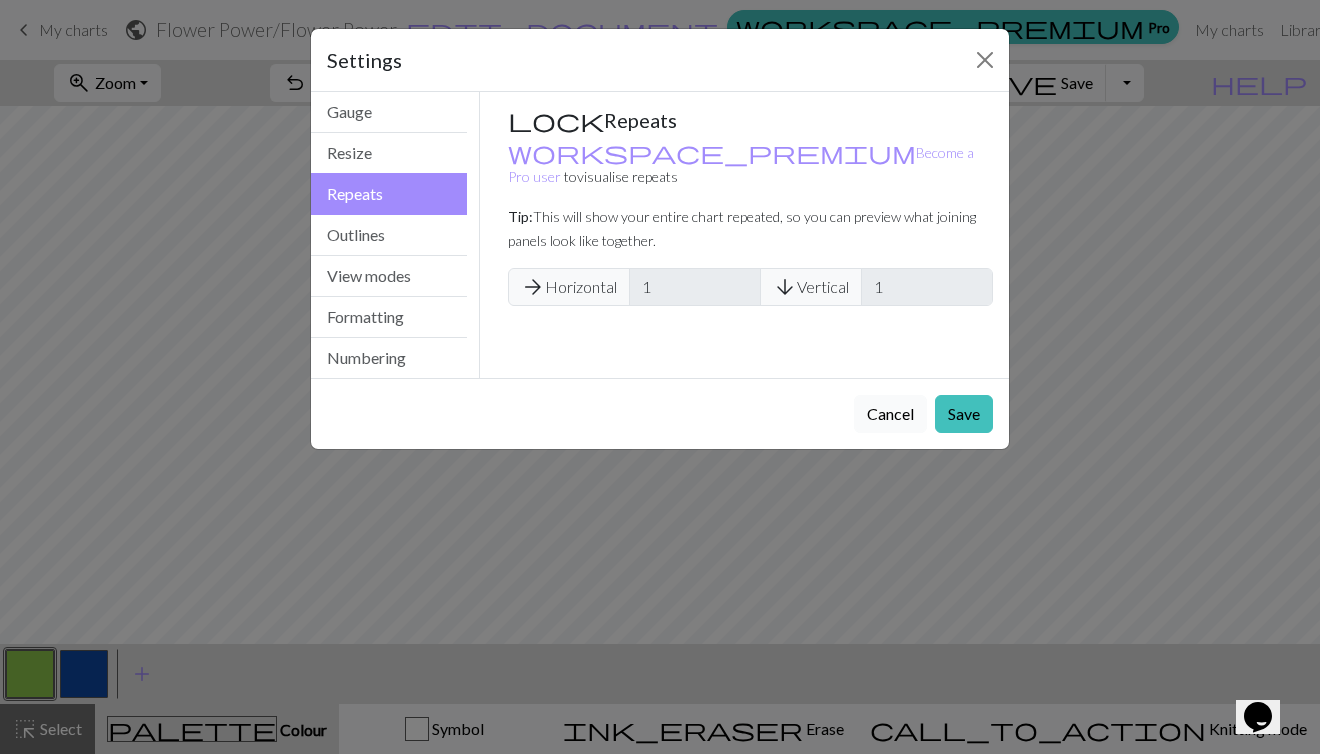 click on "Cancel" at bounding box center [890, 414] 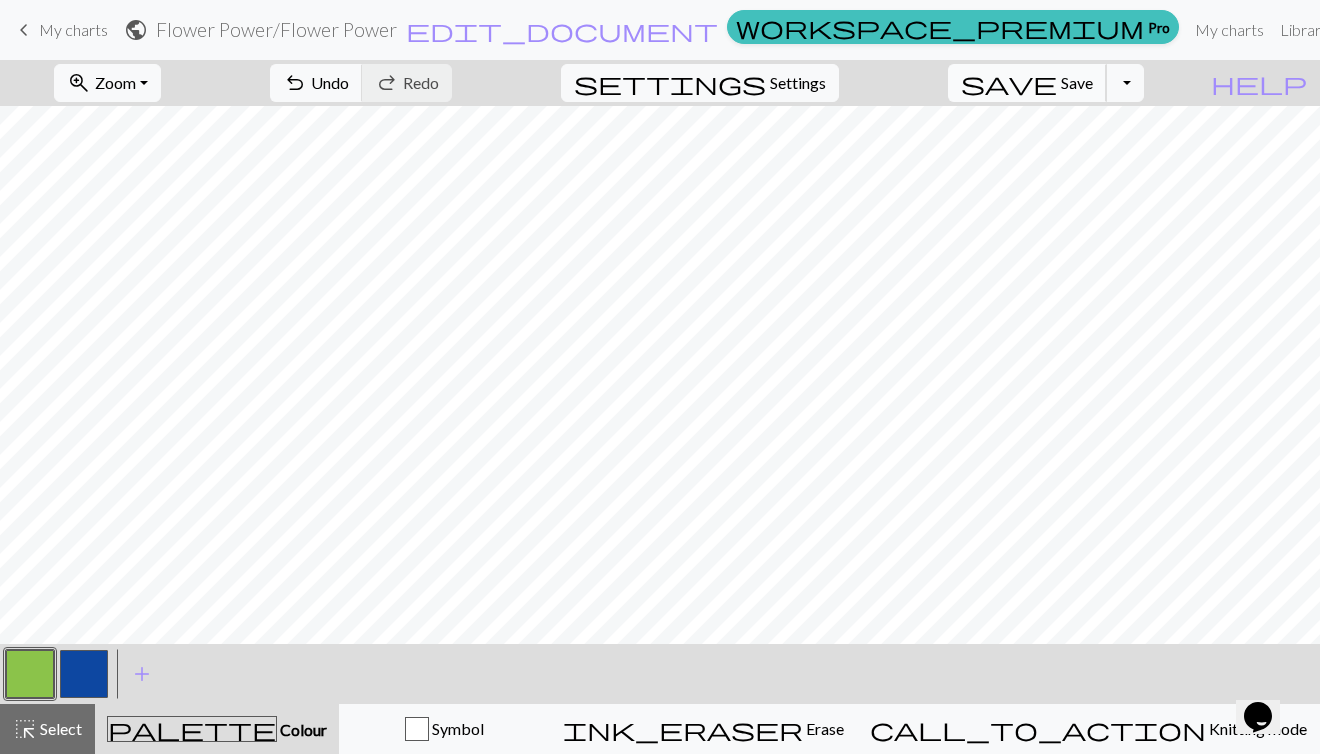 click on "save" at bounding box center (1009, 83) 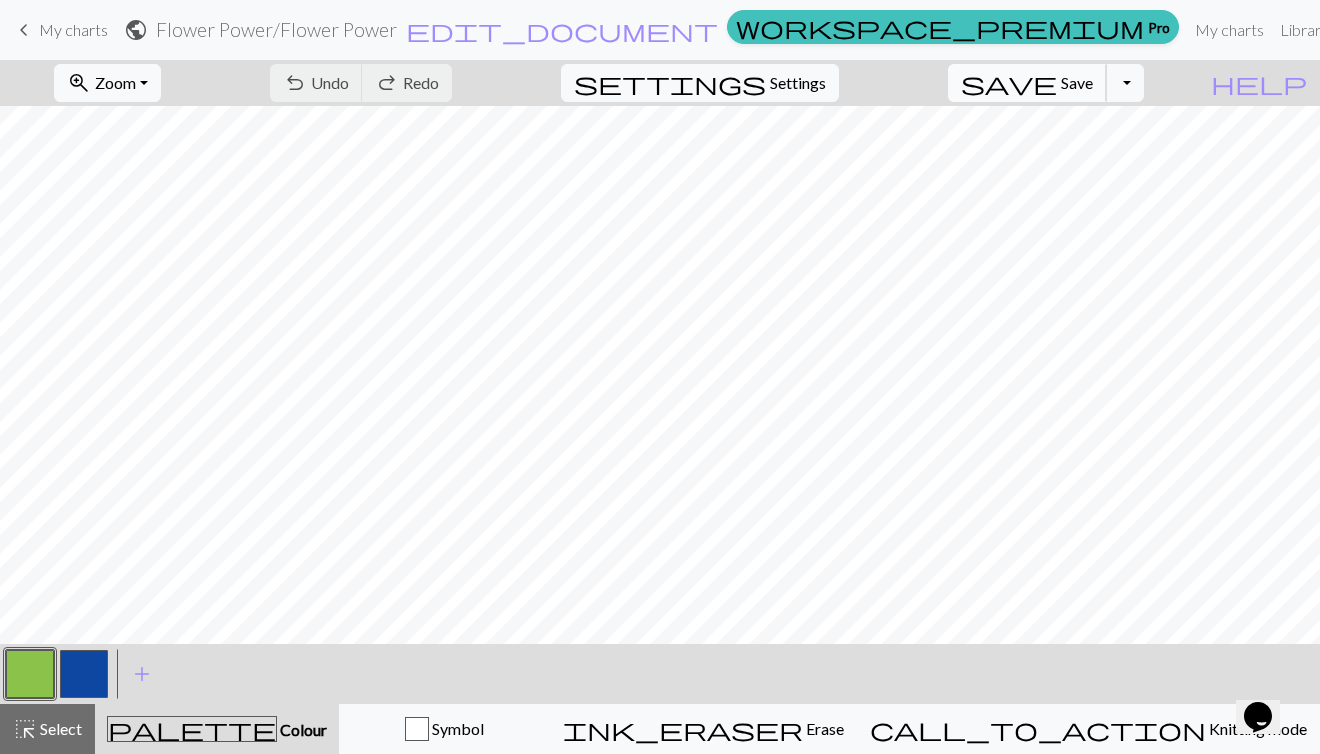 click on "save" at bounding box center (1009, 83) 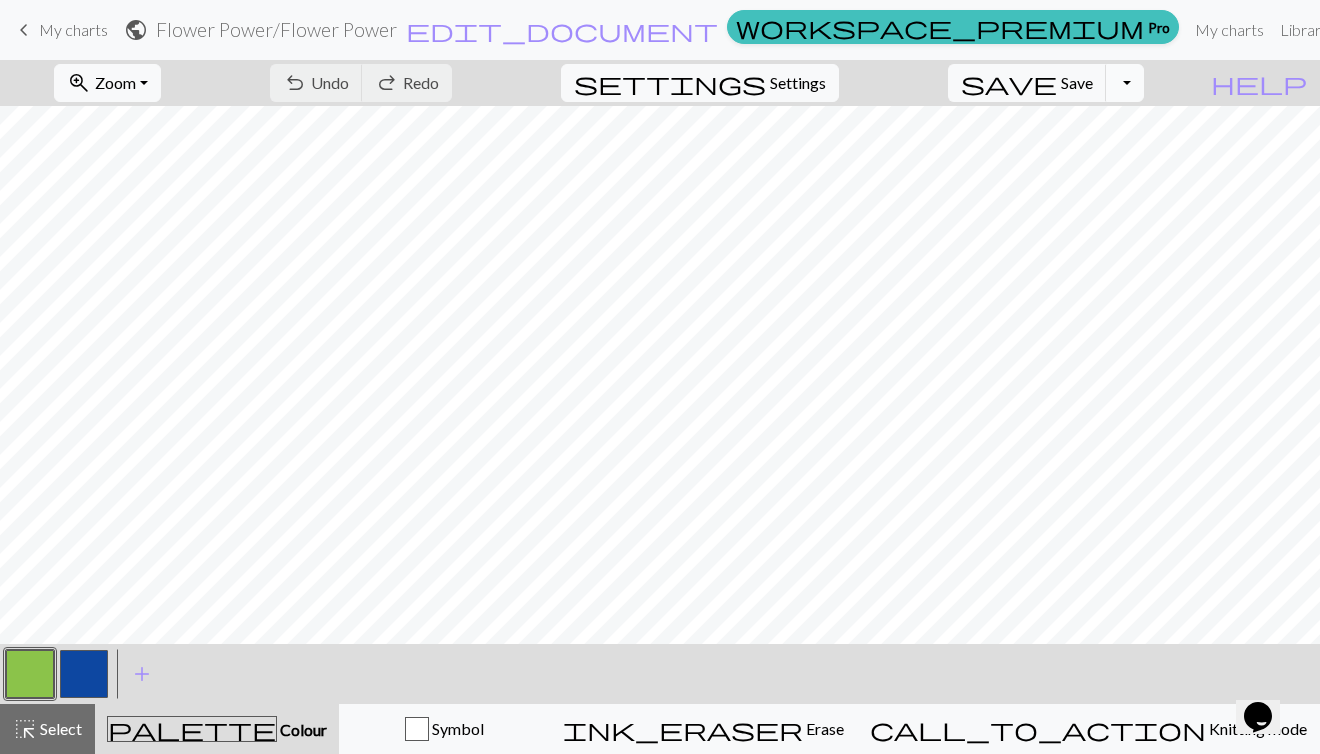 click on "Toggle Dropdown" at bounding box center (1125, 83) 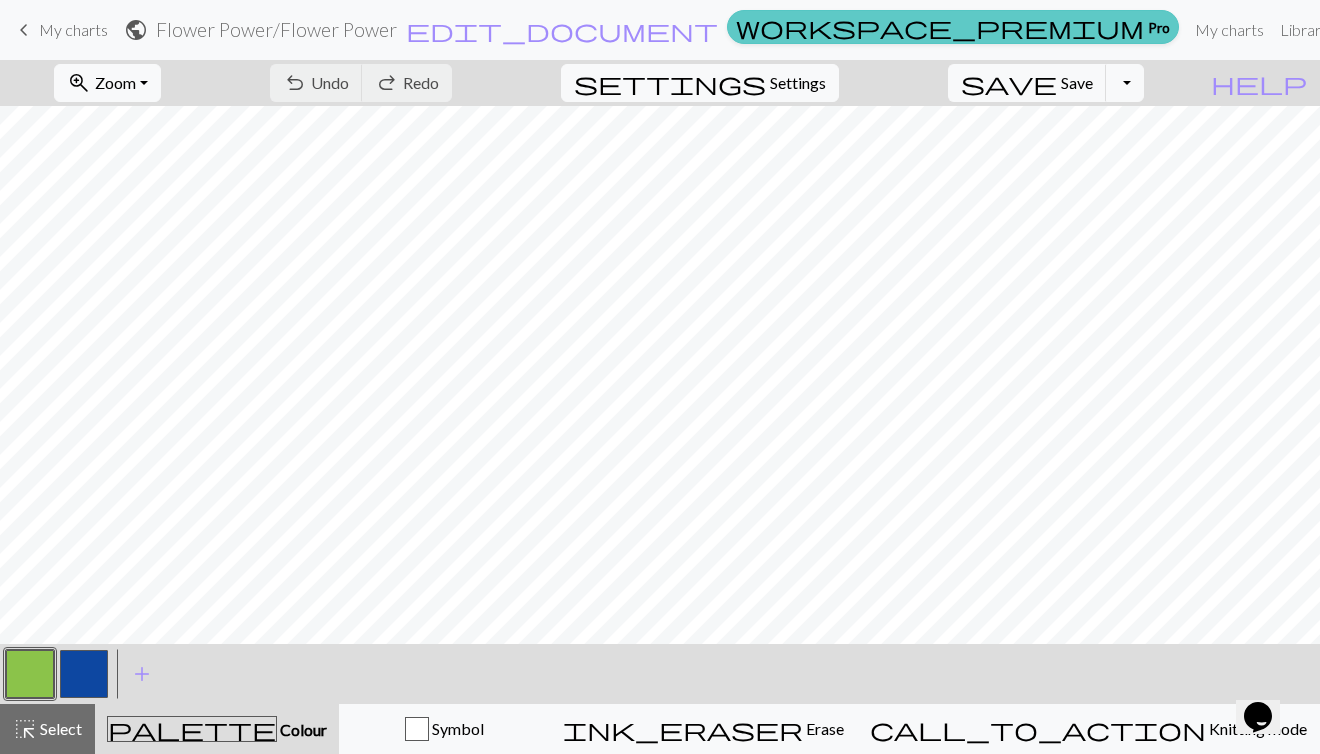 click on "workspace_premium" at bounding box center (940, 27) 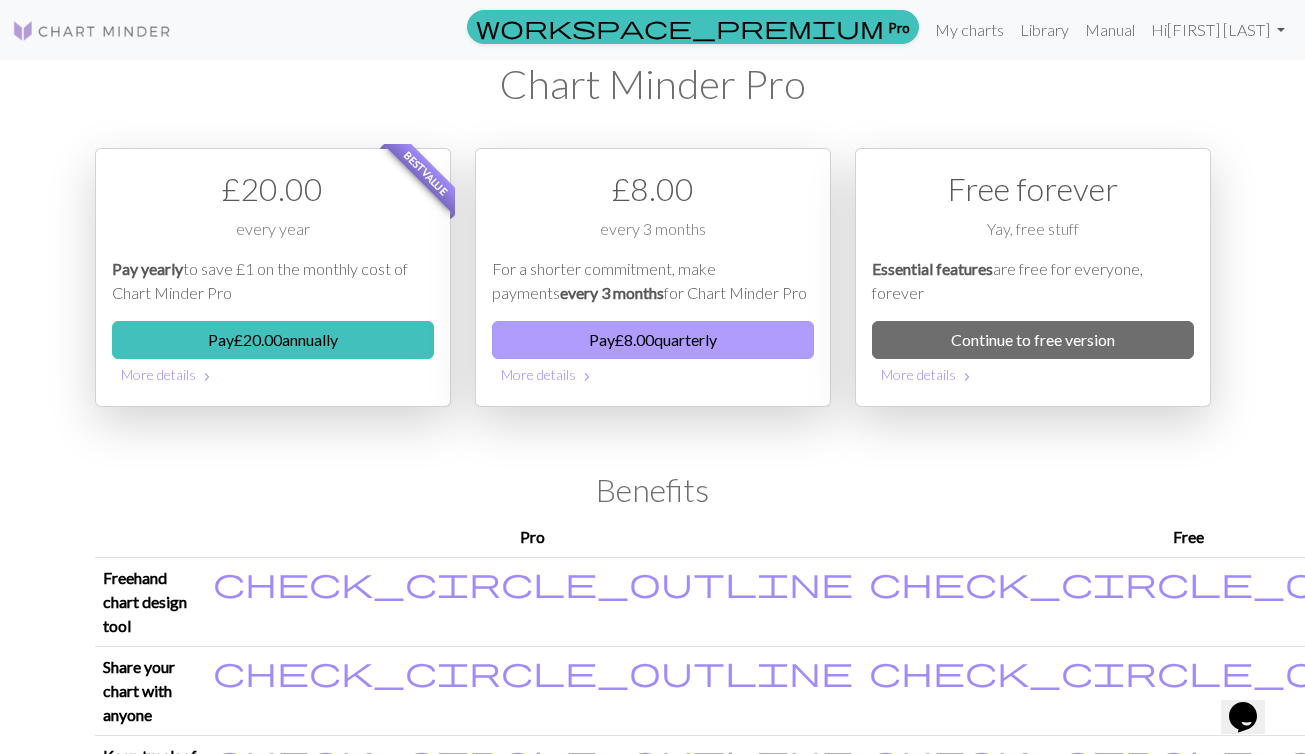 click on "Pay  £ 8.00  quarterly" at bounding box center (653, 340) 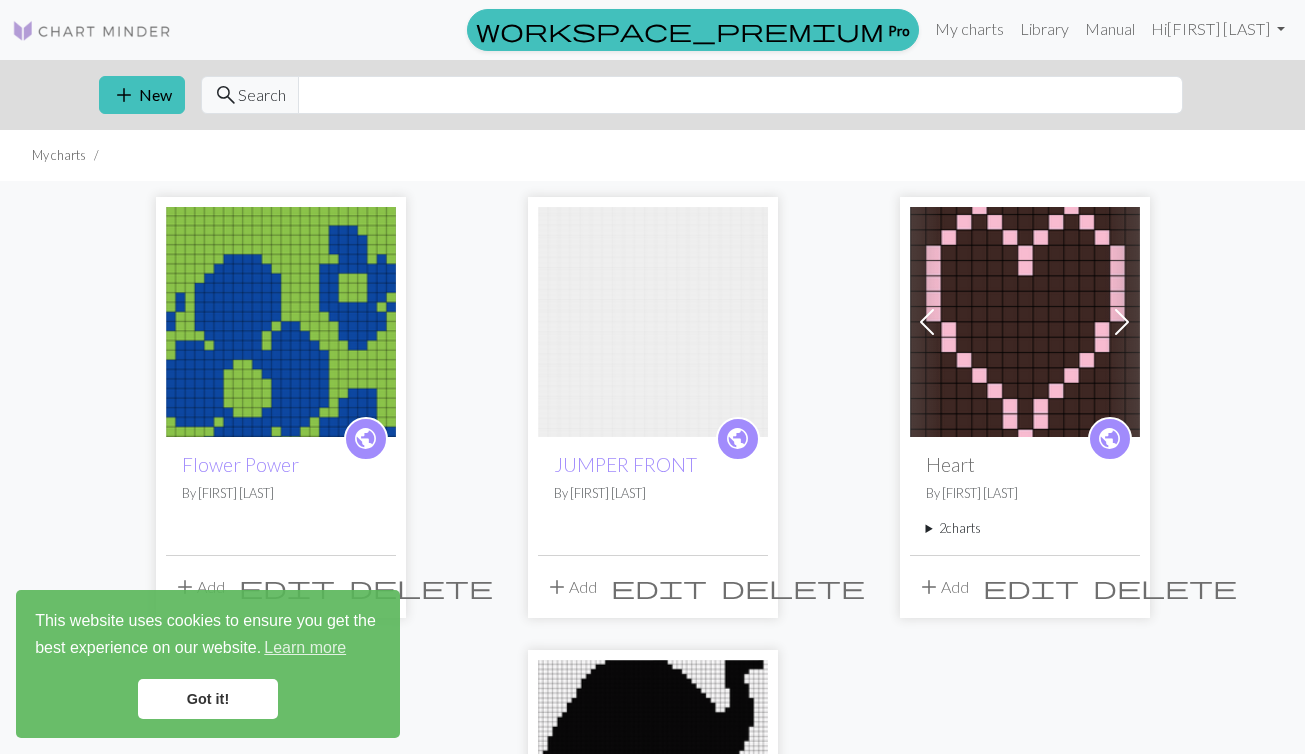 scroll, scrollTop: 0, scrollLeft: 0, axis: both 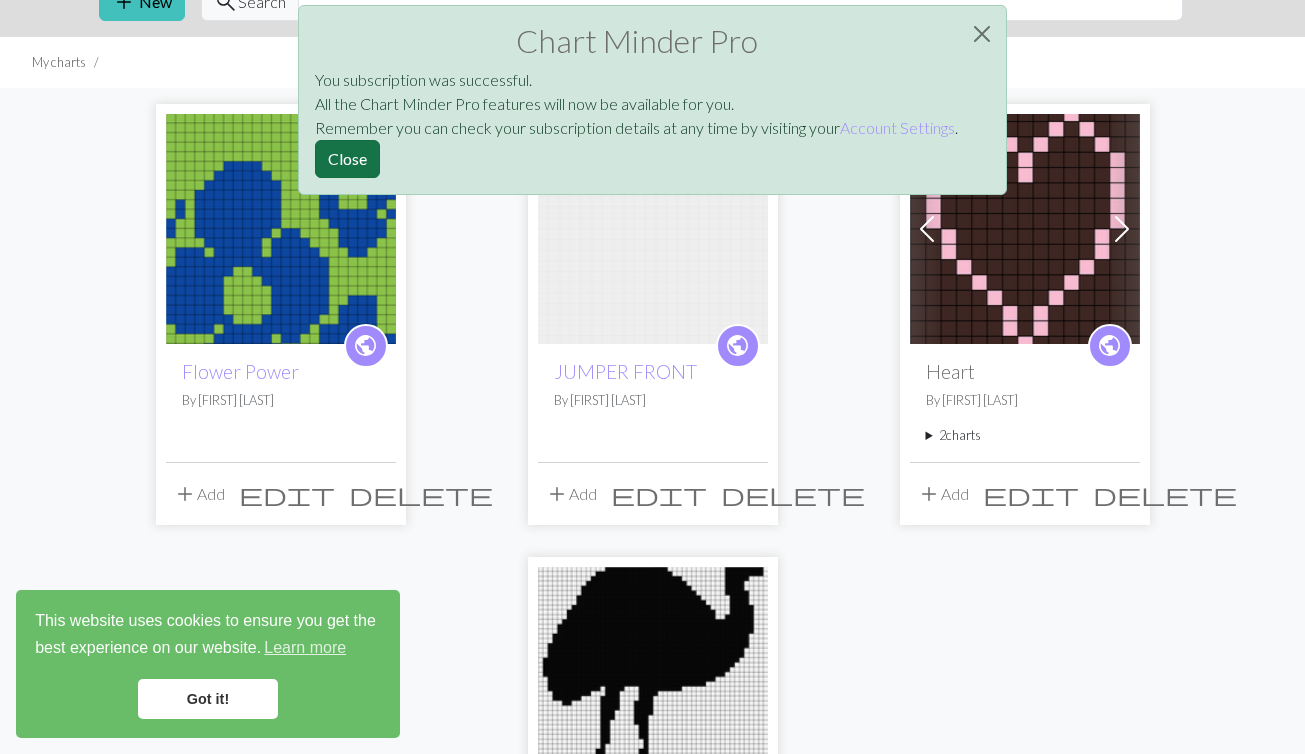 click on "Close" at bounding box center (347, 159) 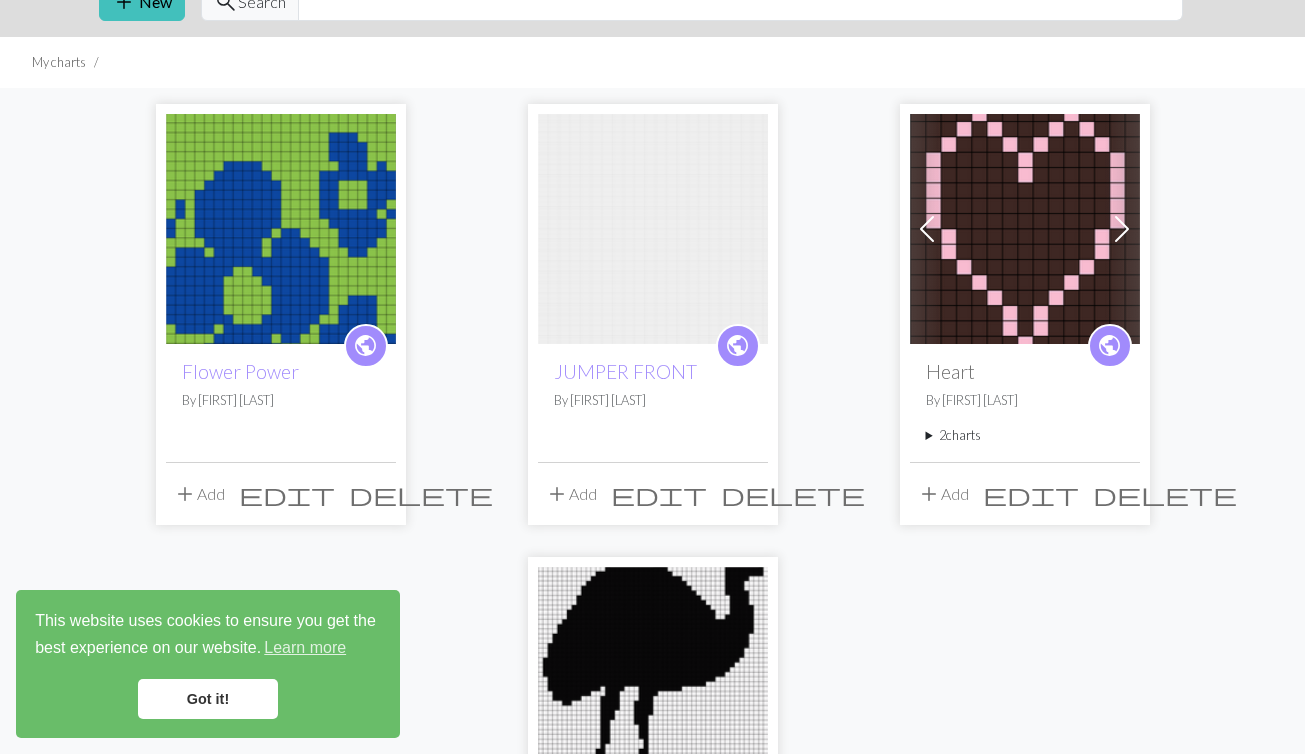 click at bounding box center [281, 229] 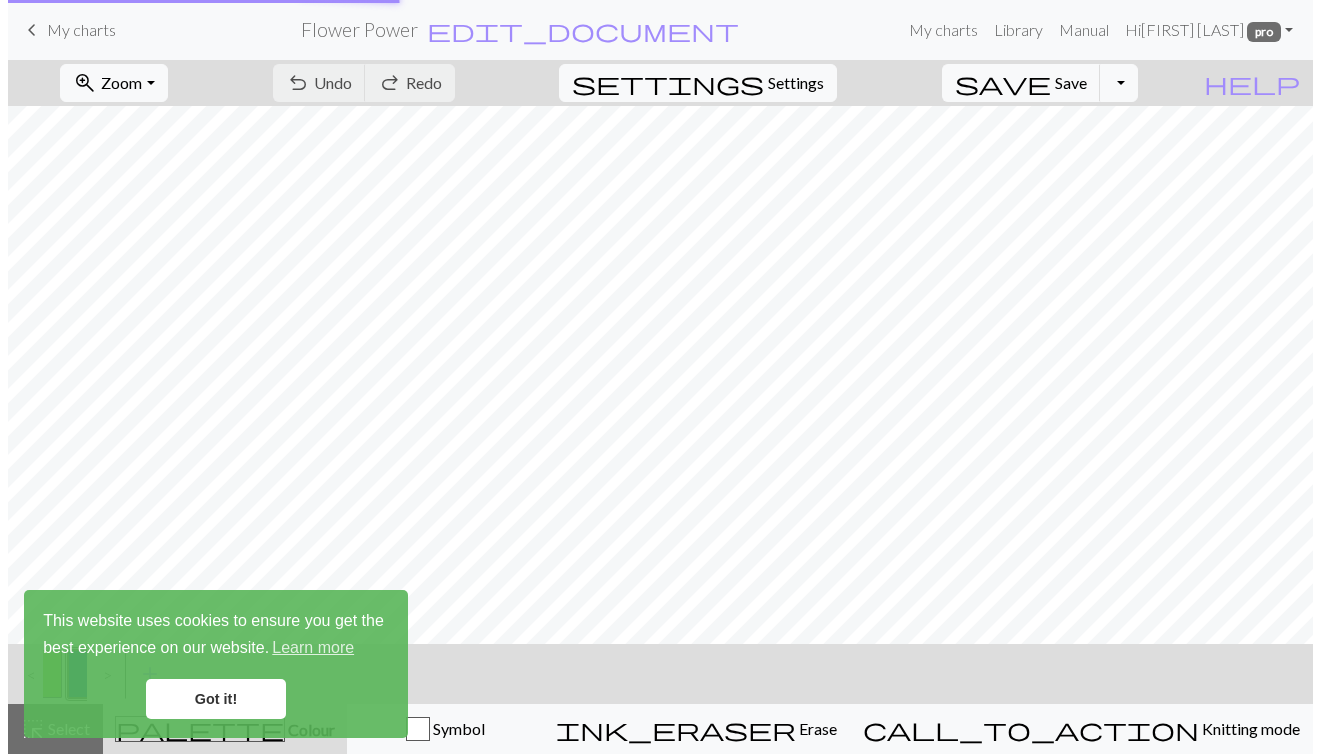 scroll, scrollTop: 0, scrollLeft: 0, axis: both 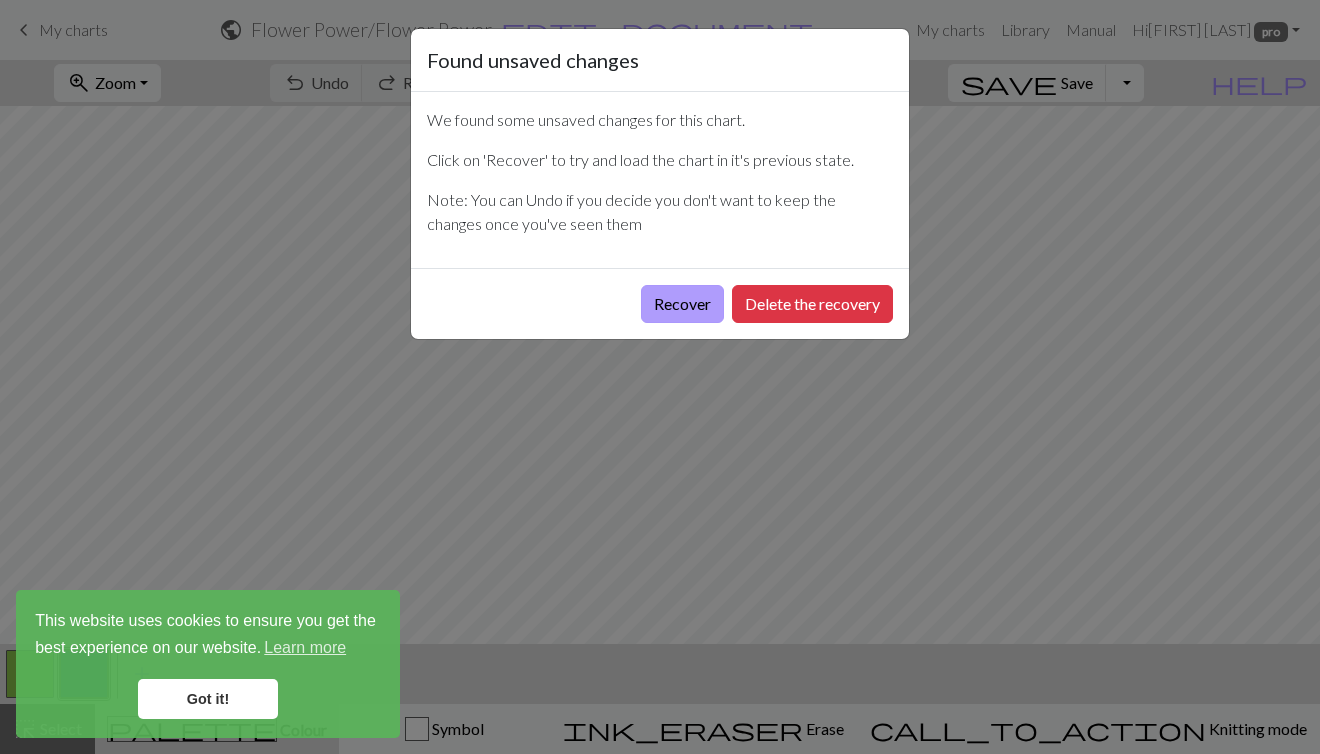 click on "Recover" at bounding box center (682, 304) 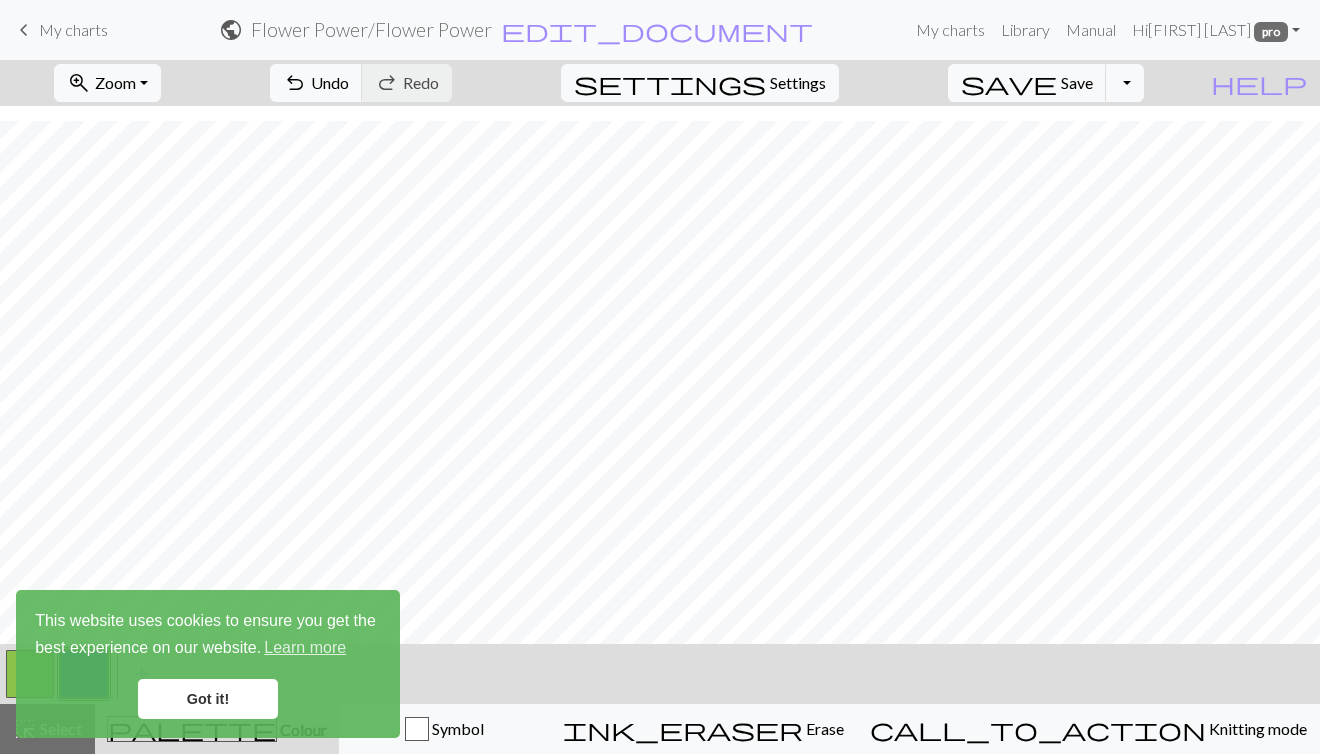 scroll, scrollTop: 367, scrollLeft: 0, axis: vertical 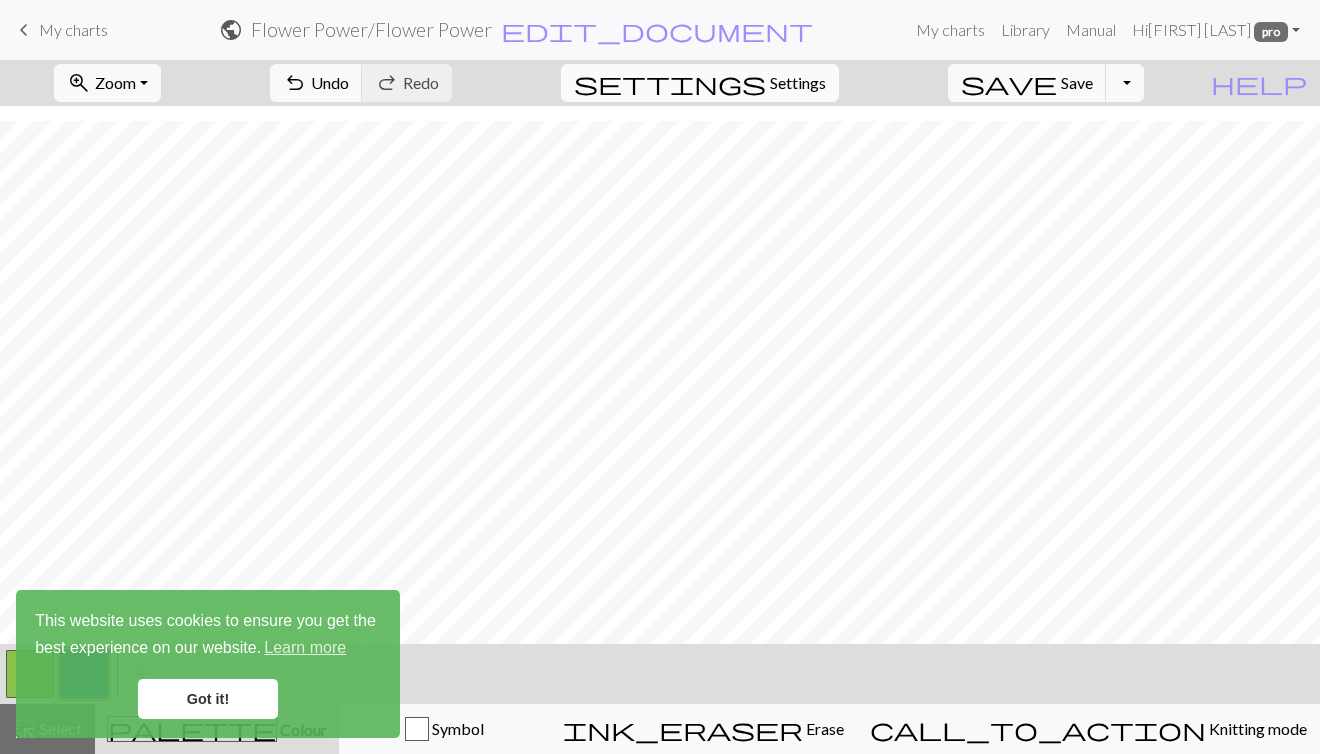 click on "settings" at bounding box center [670, 83] 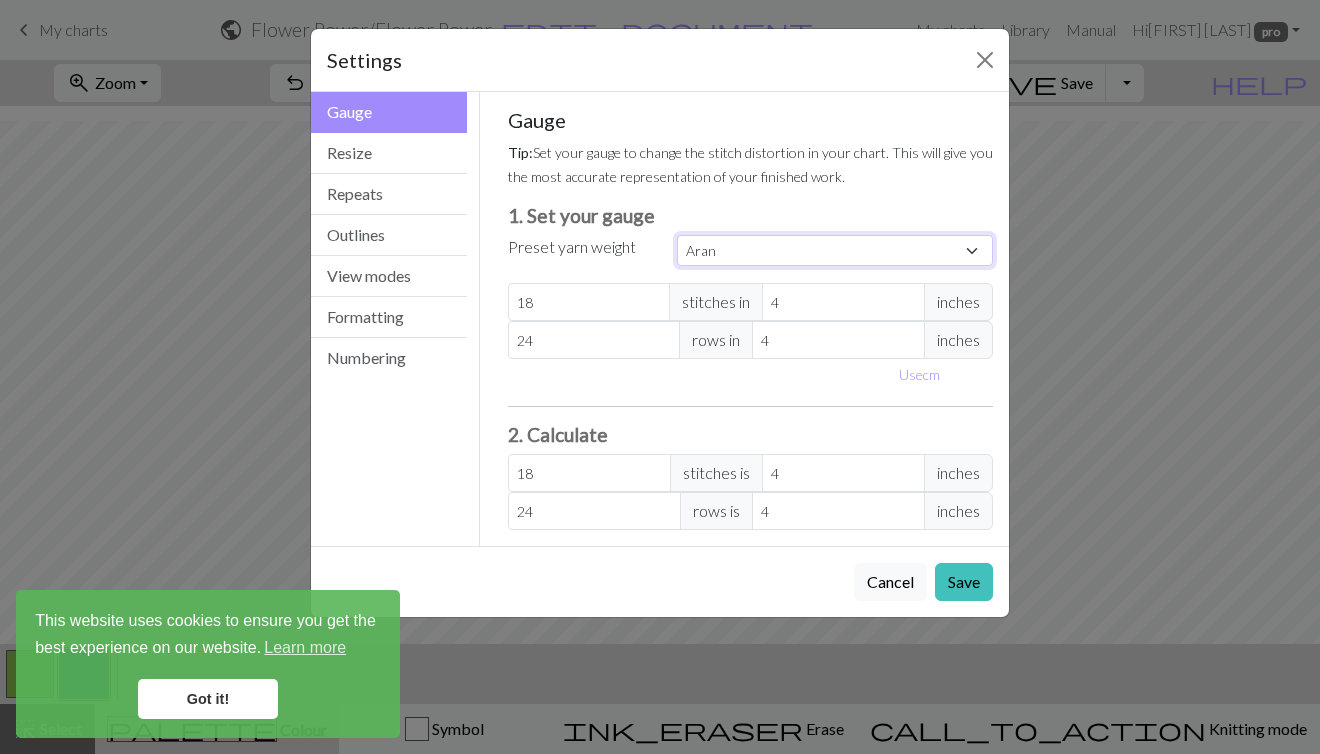 click on "Custom Square Lace Light Fingering Fingering Sport Double knit Worsted Aran Bulky Super Bulky" at bounding box center [835, 250] 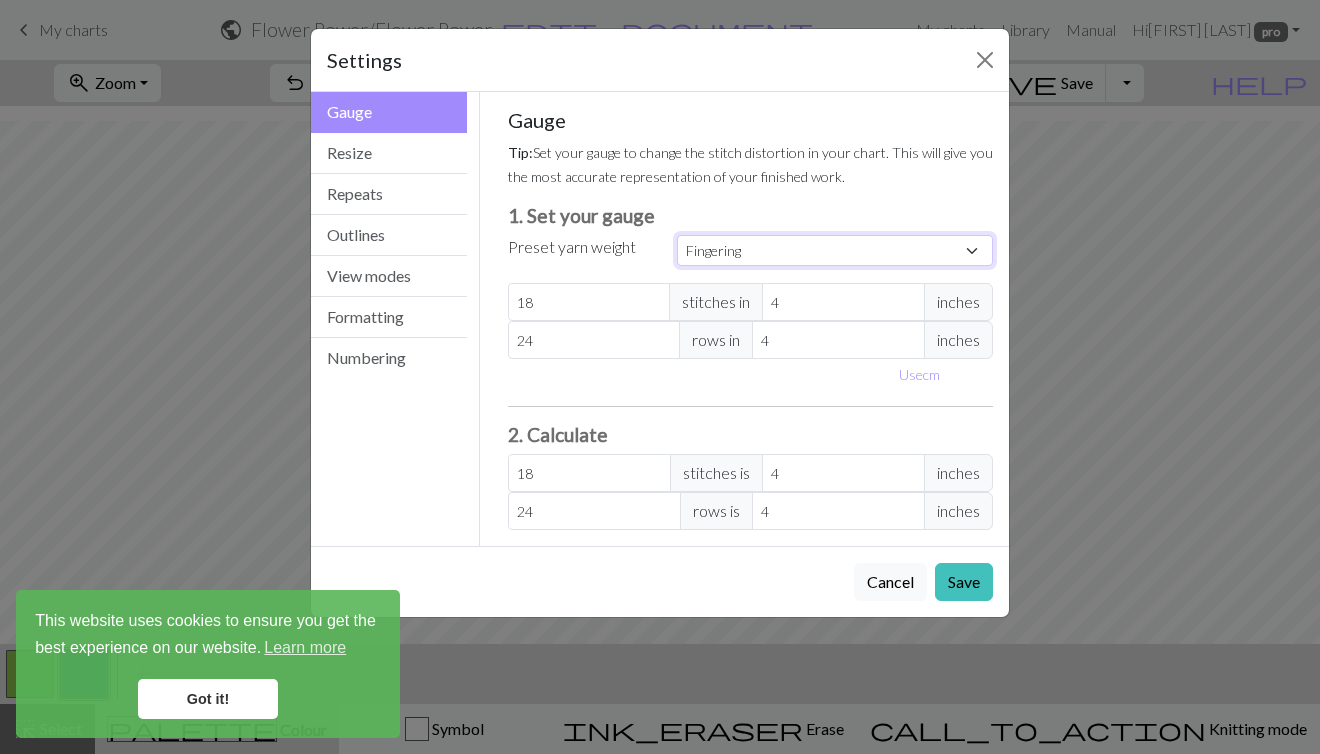 type on "28" 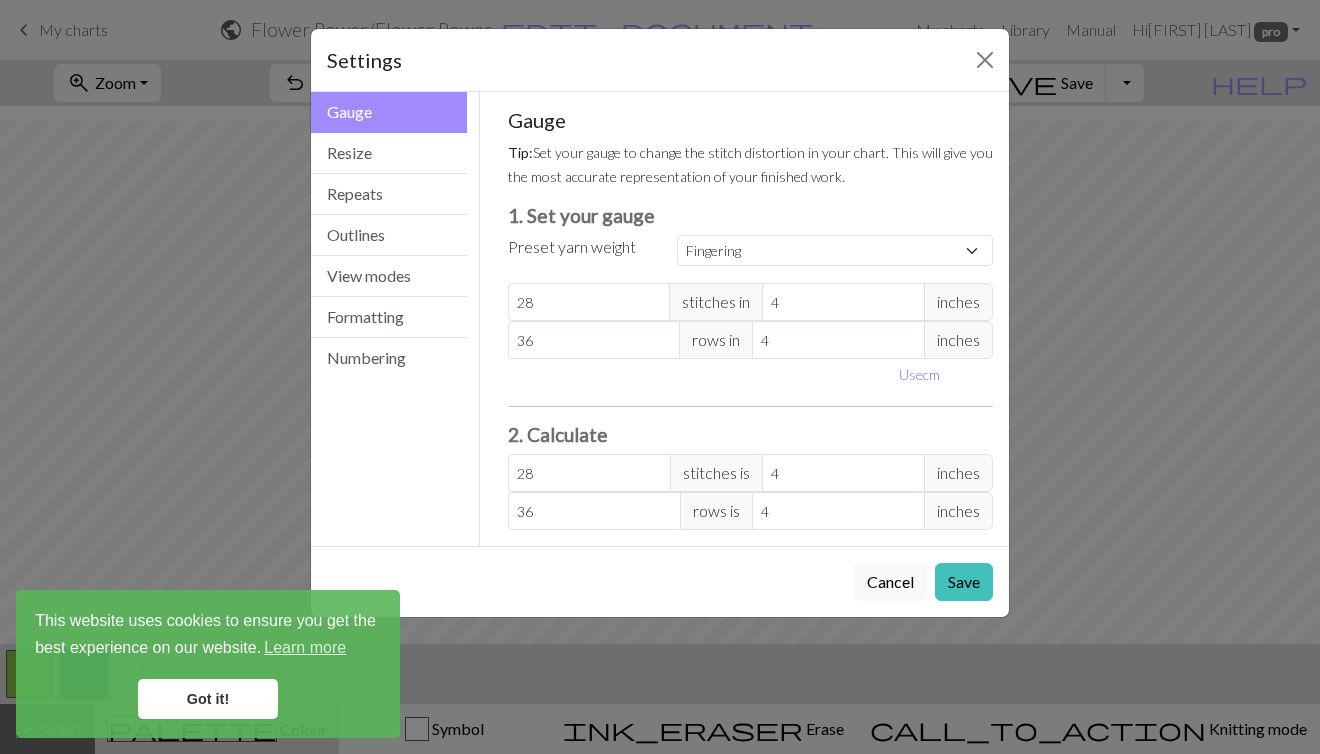 click on "Use  cm" at bounding box center (919, 374) 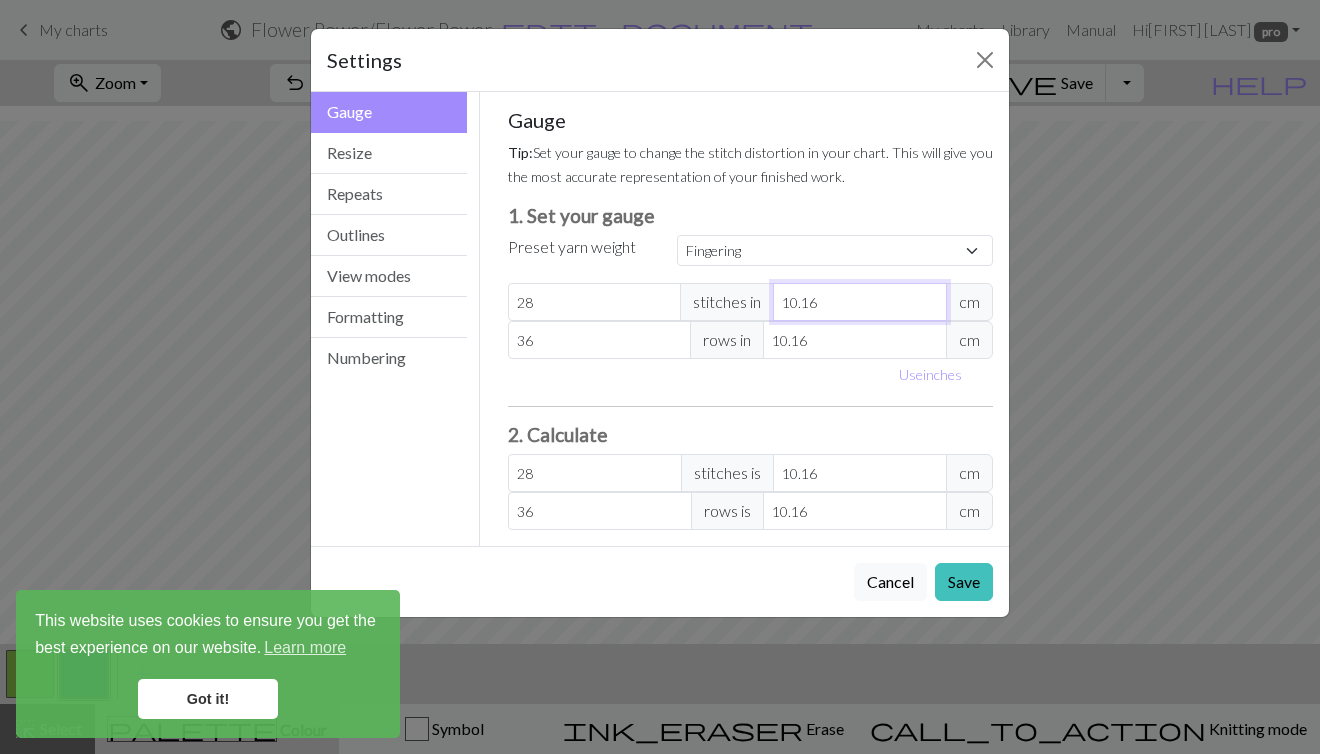 click on "10.16" at bounding box center (860, 302) 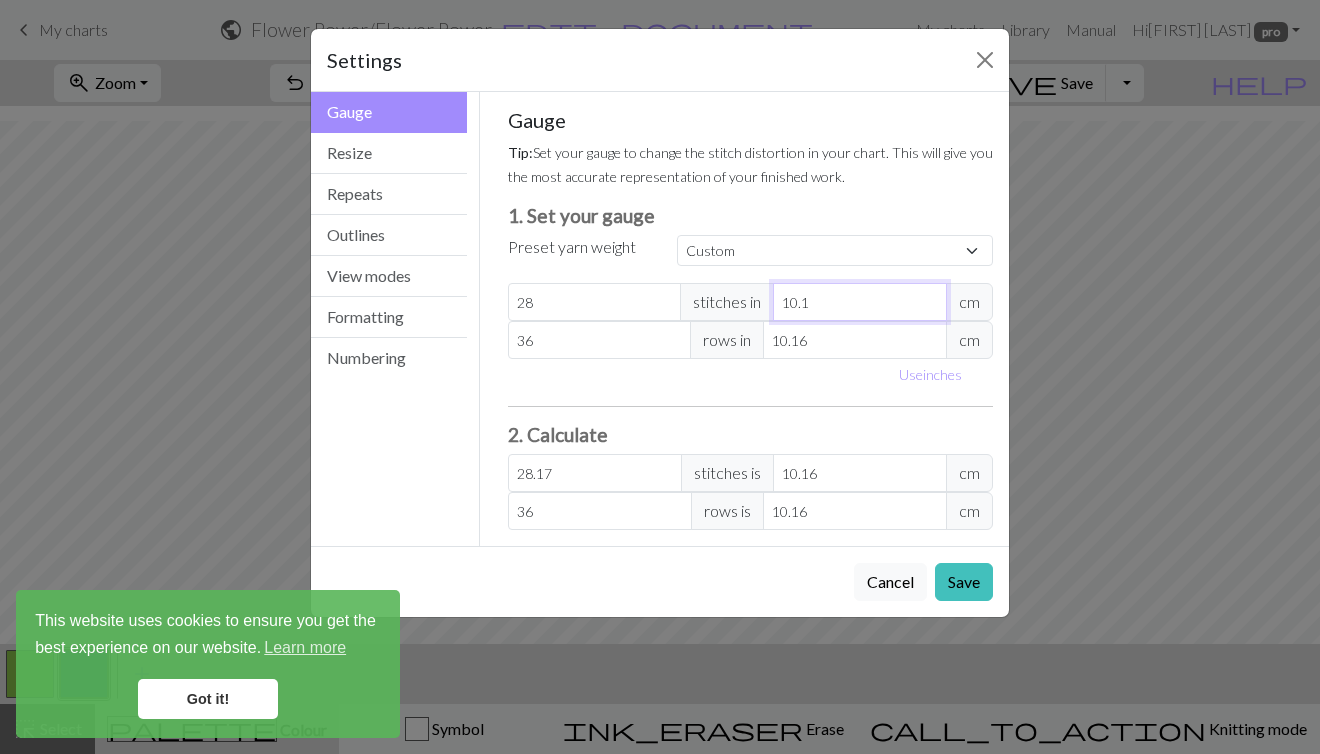 type on "10" 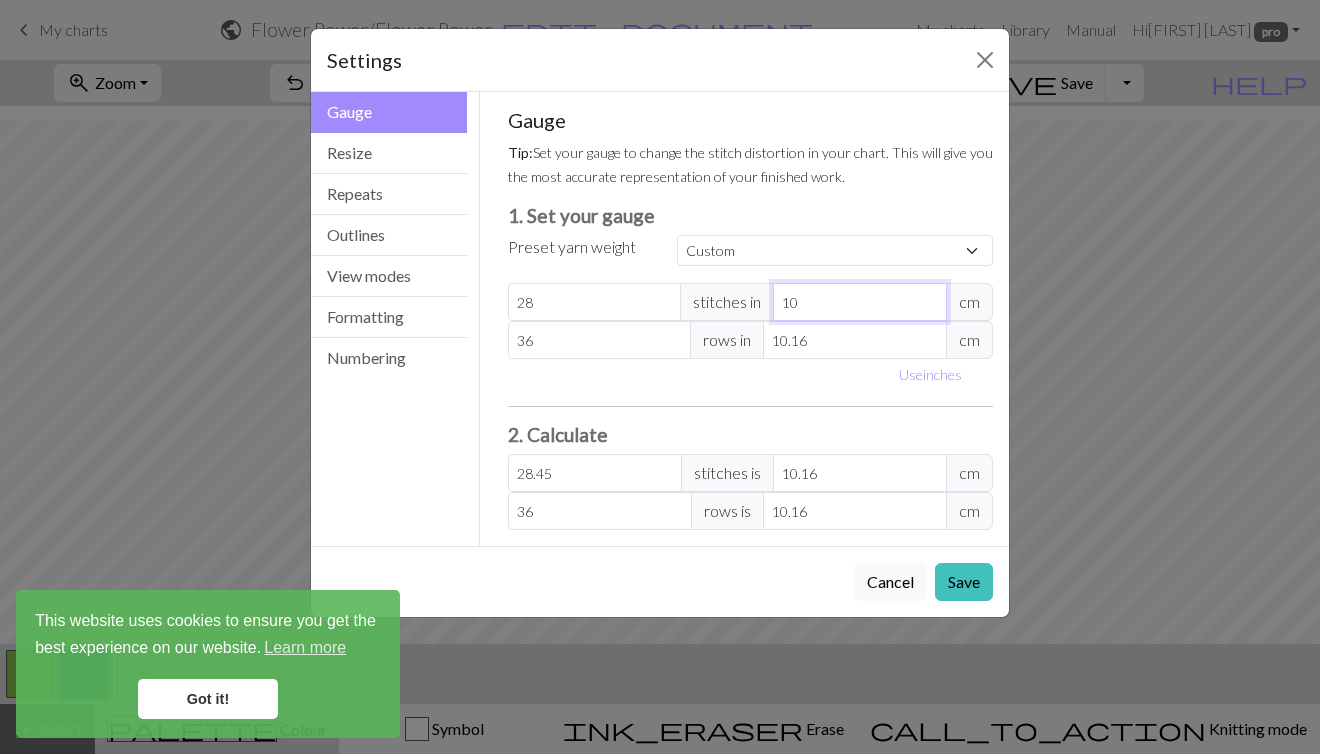 type on "9.16" 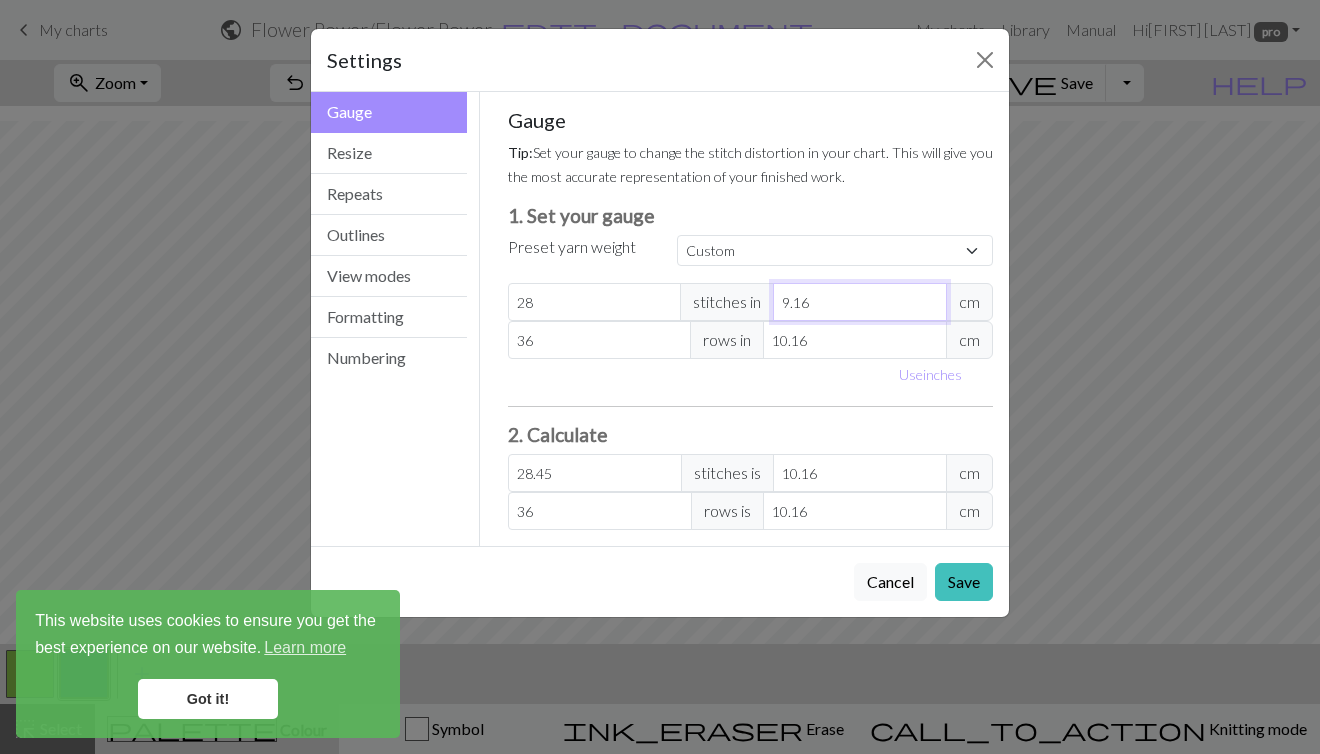 type on "31.06" 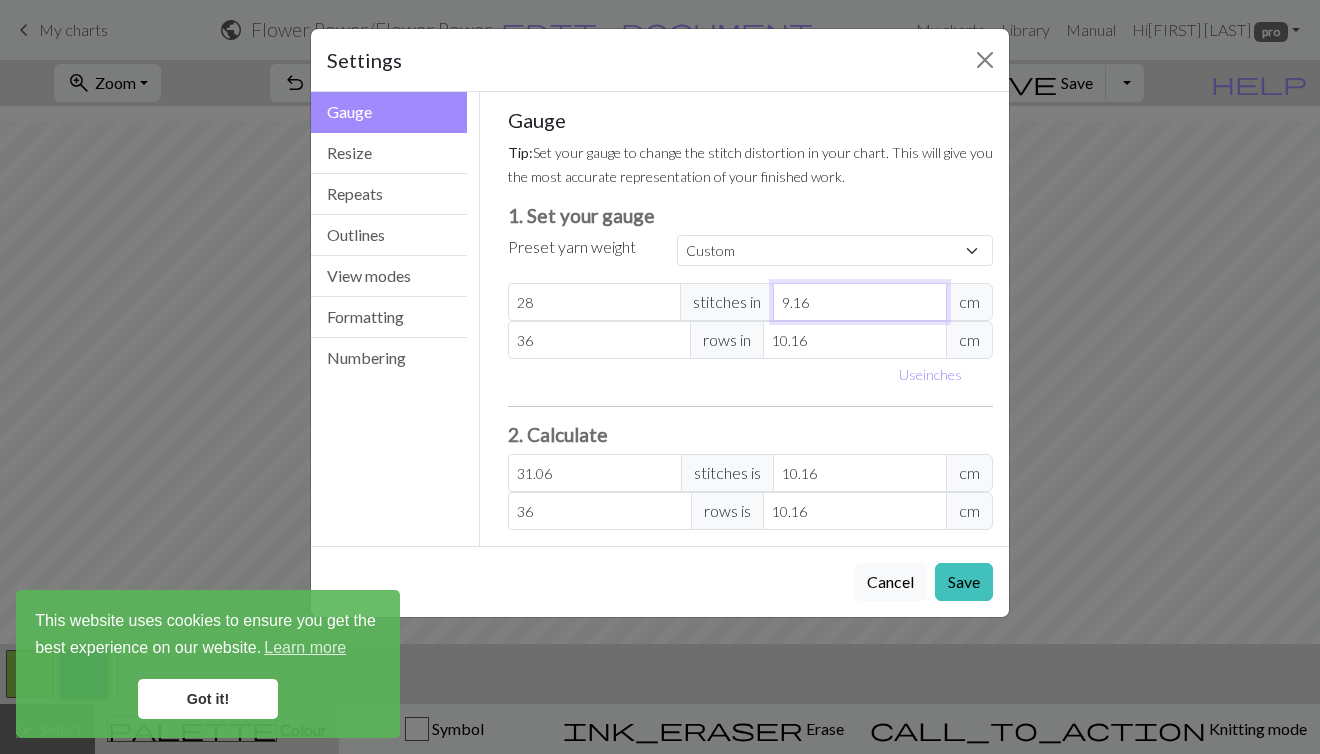 type on "10.16" 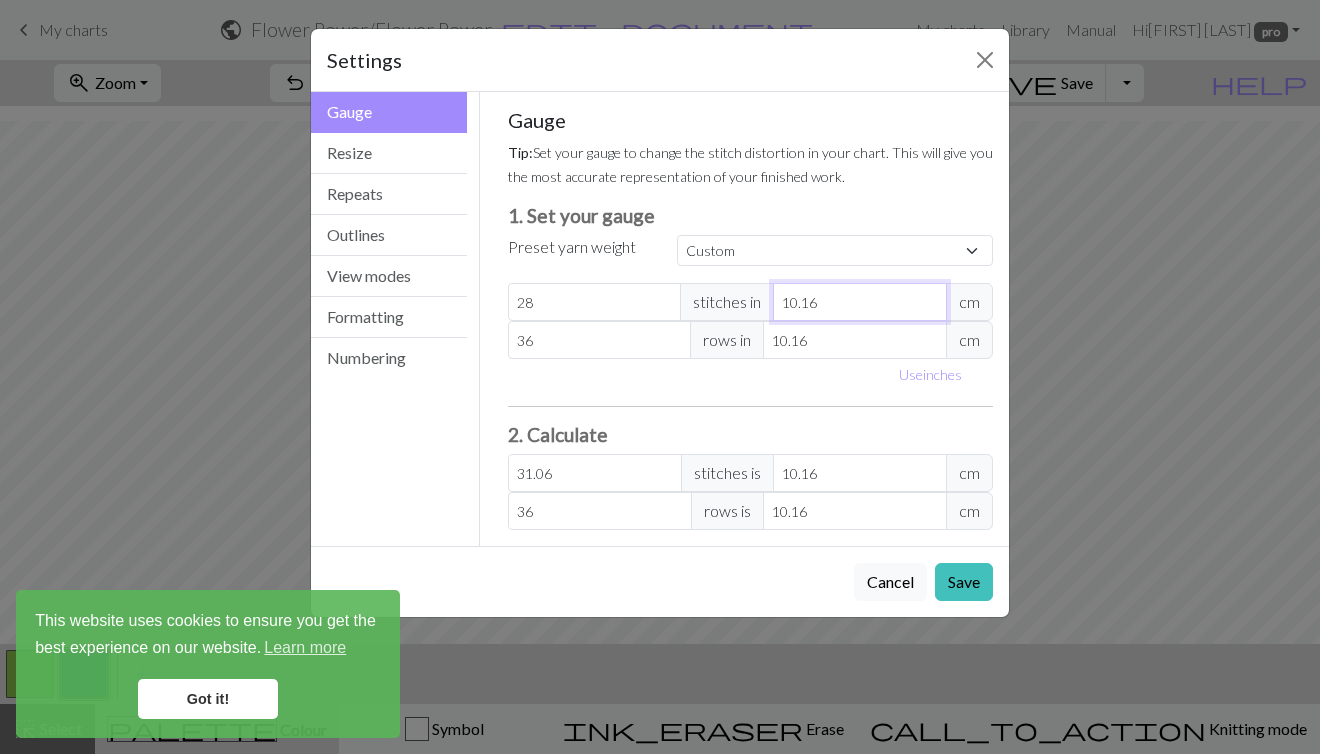 type on "28" 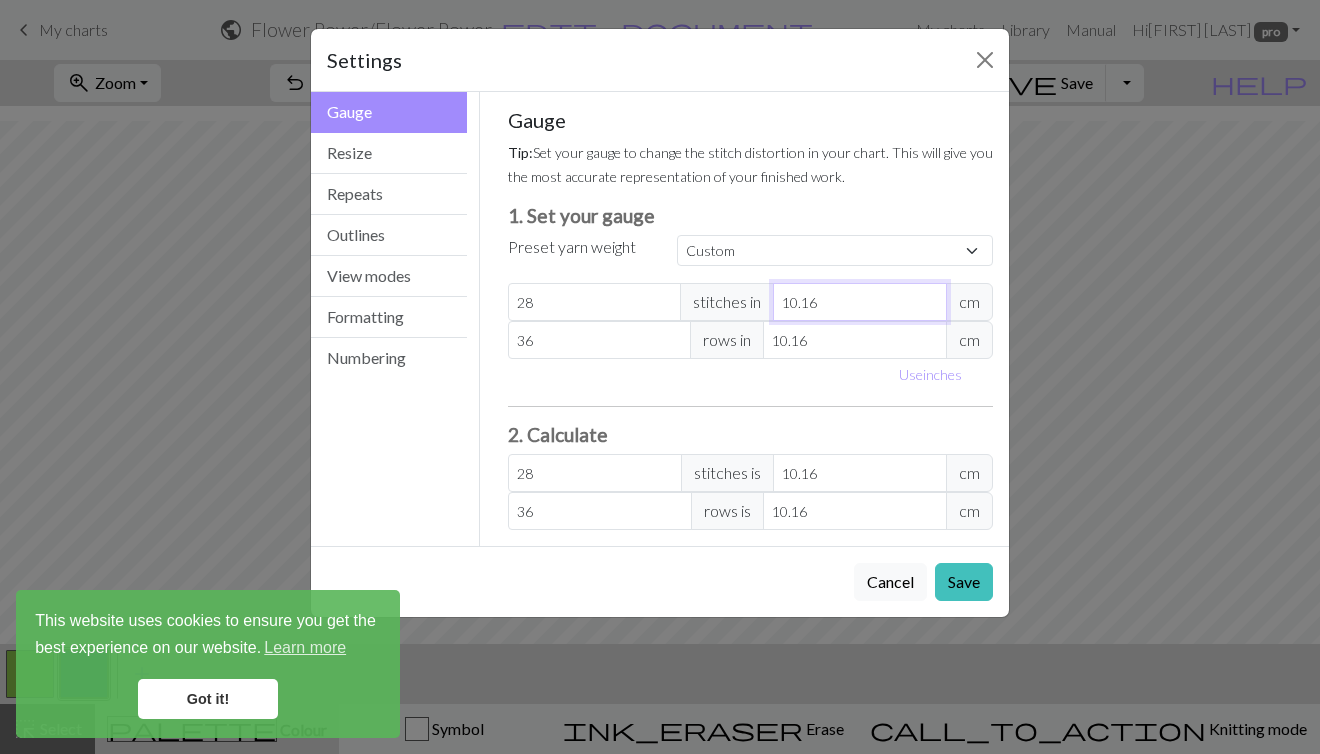 type on "9.16" 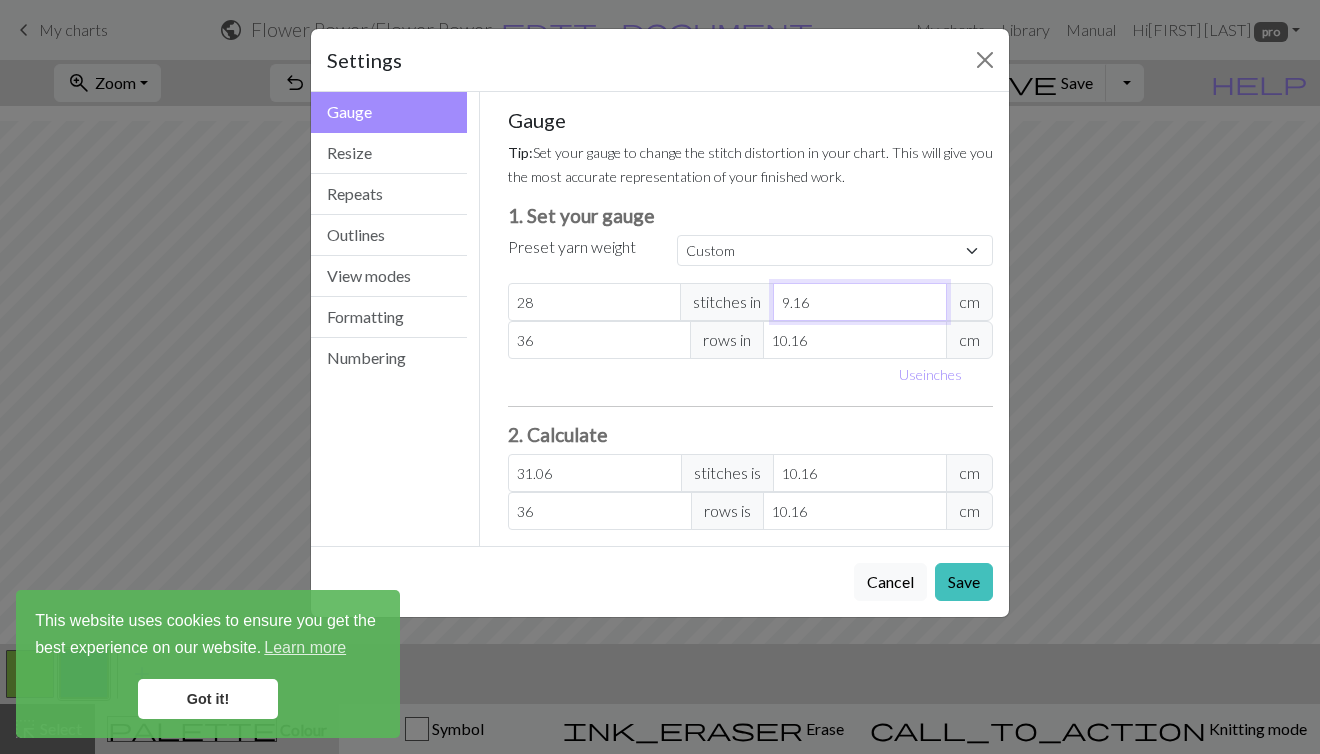 type on "10.16" 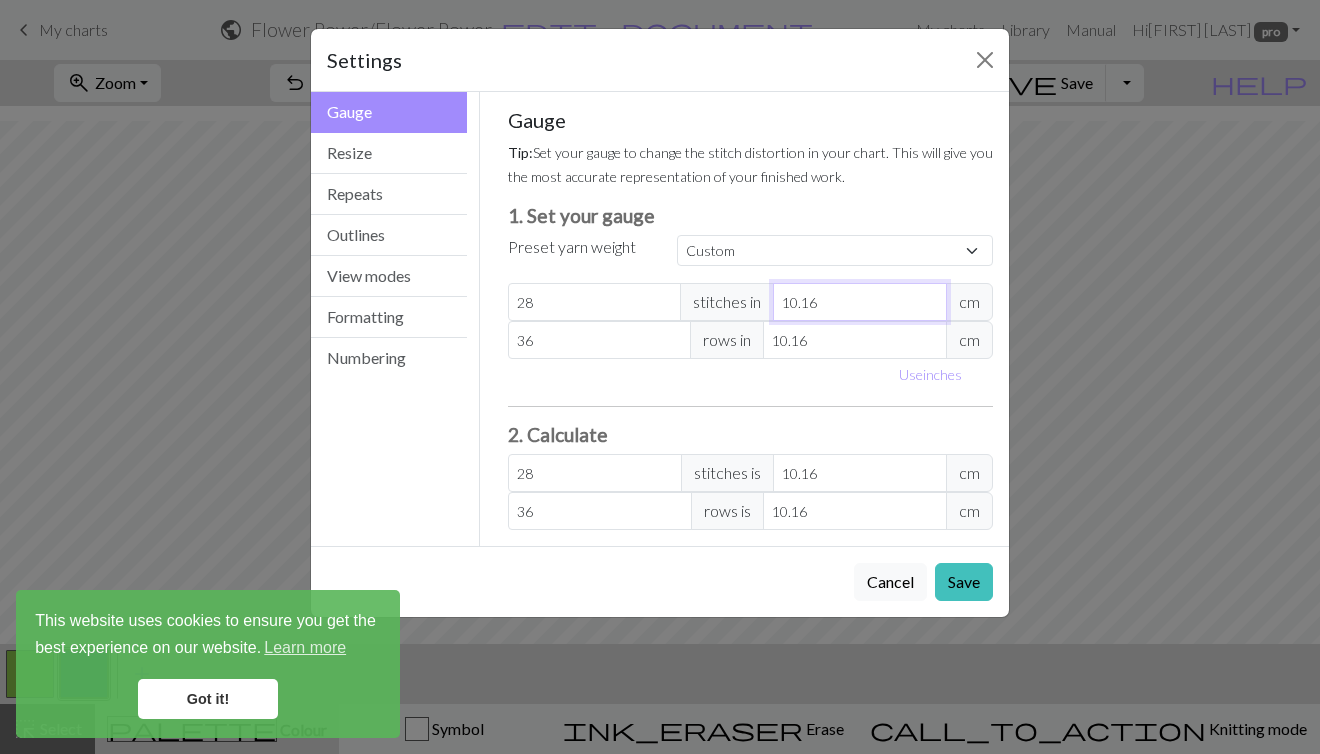 type on "10.1" 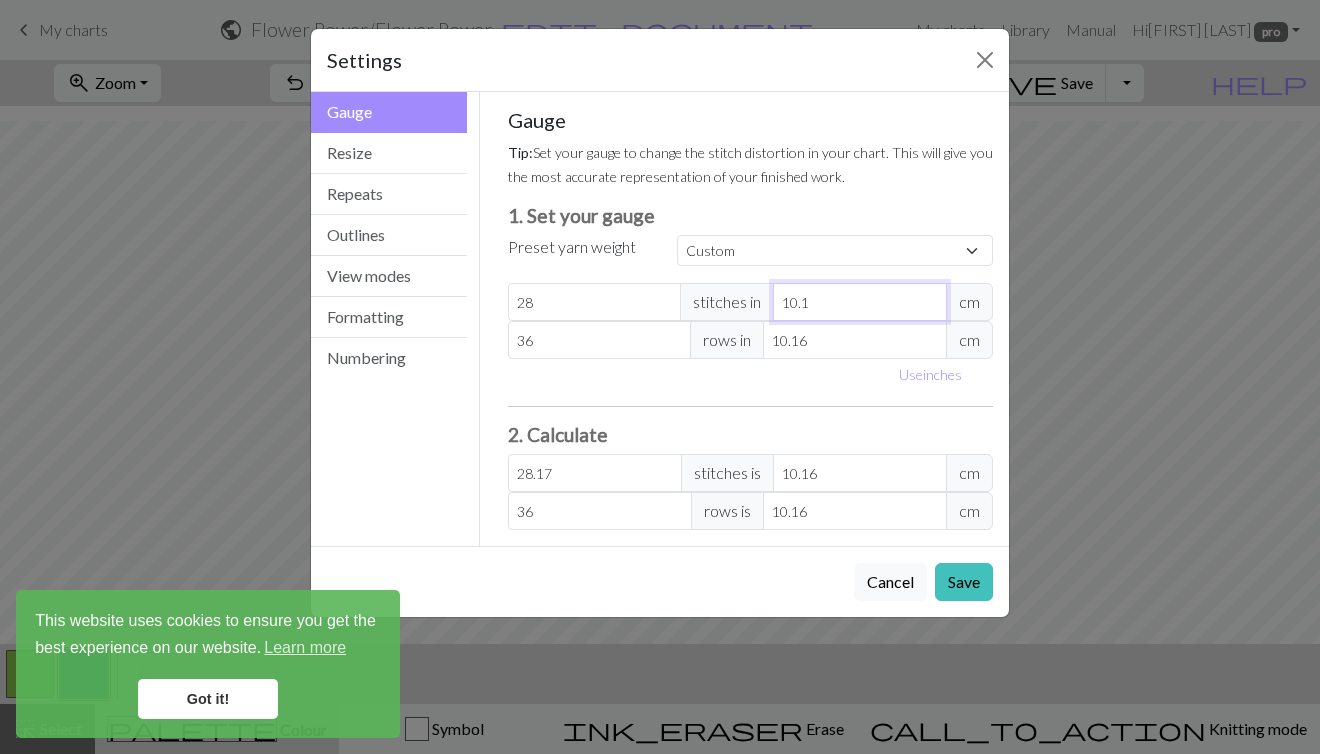 type on "10" 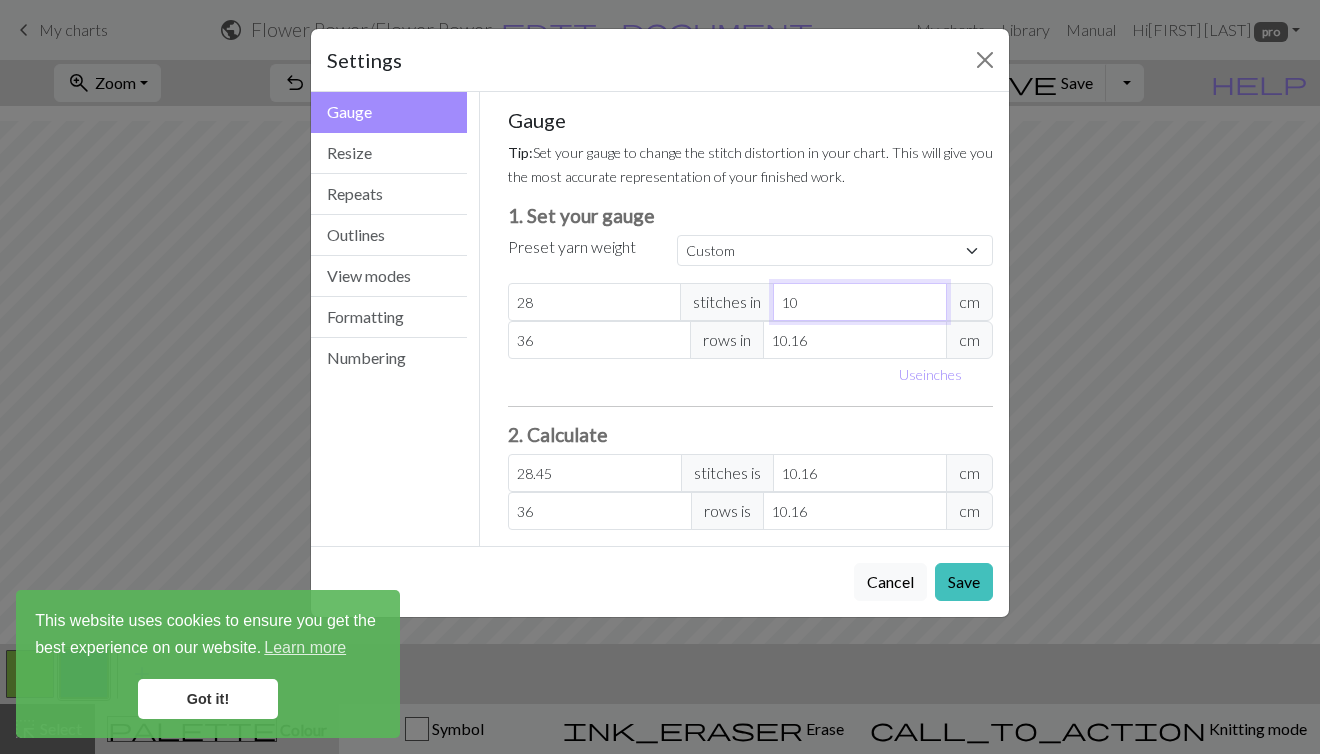 type on "10" 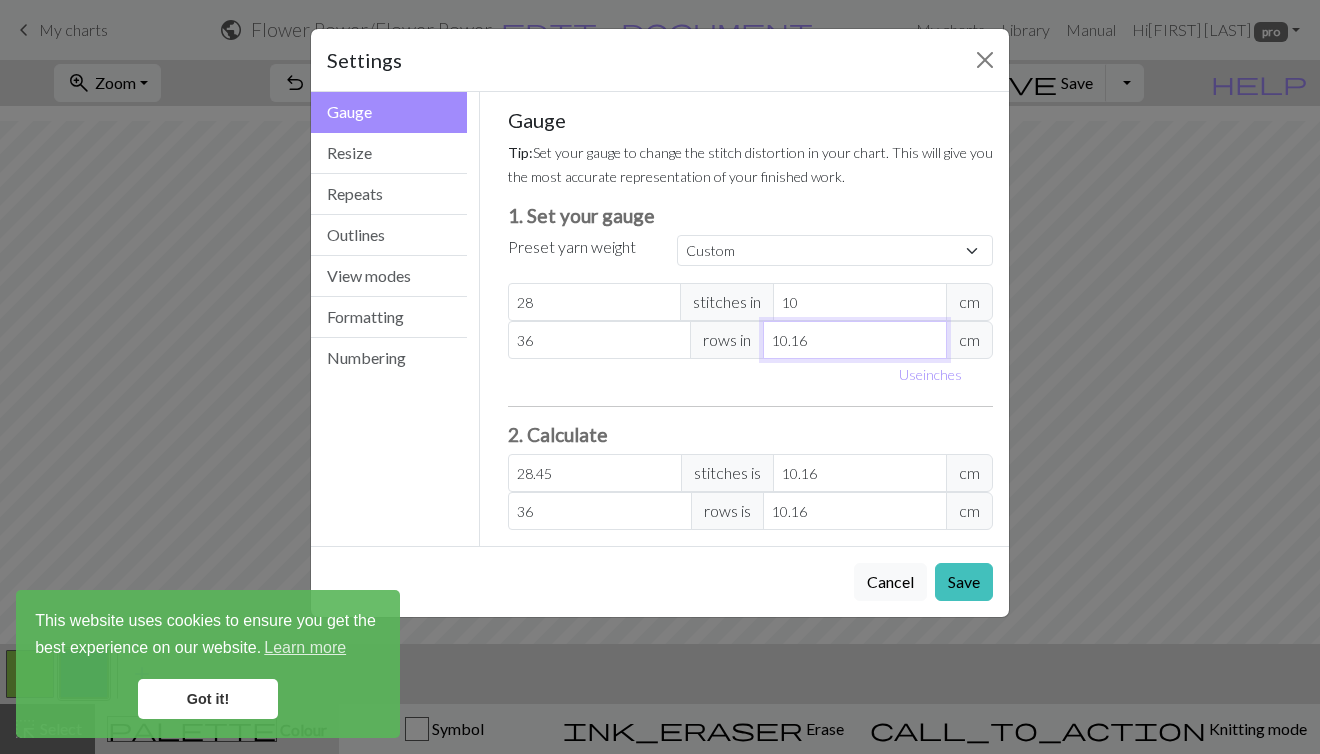 click on "10.16" at bounding box center (855, 340) 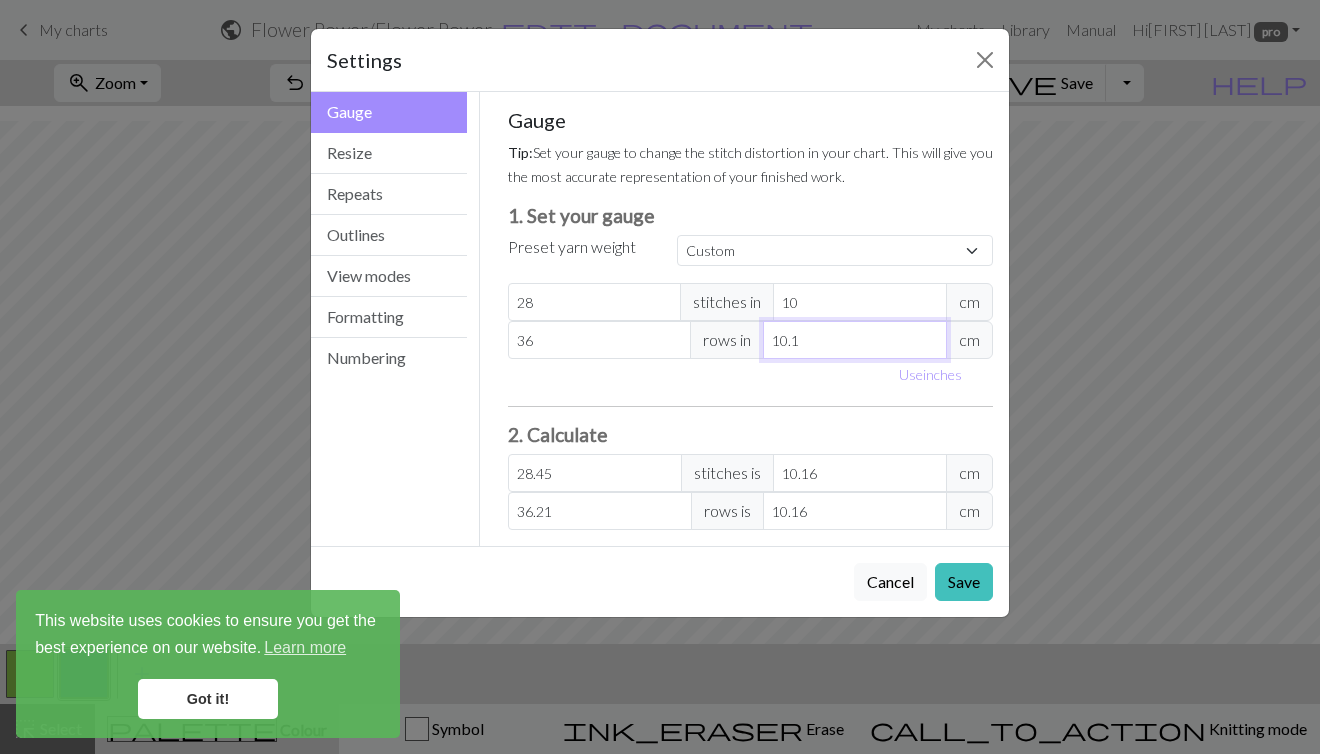 type on "10" 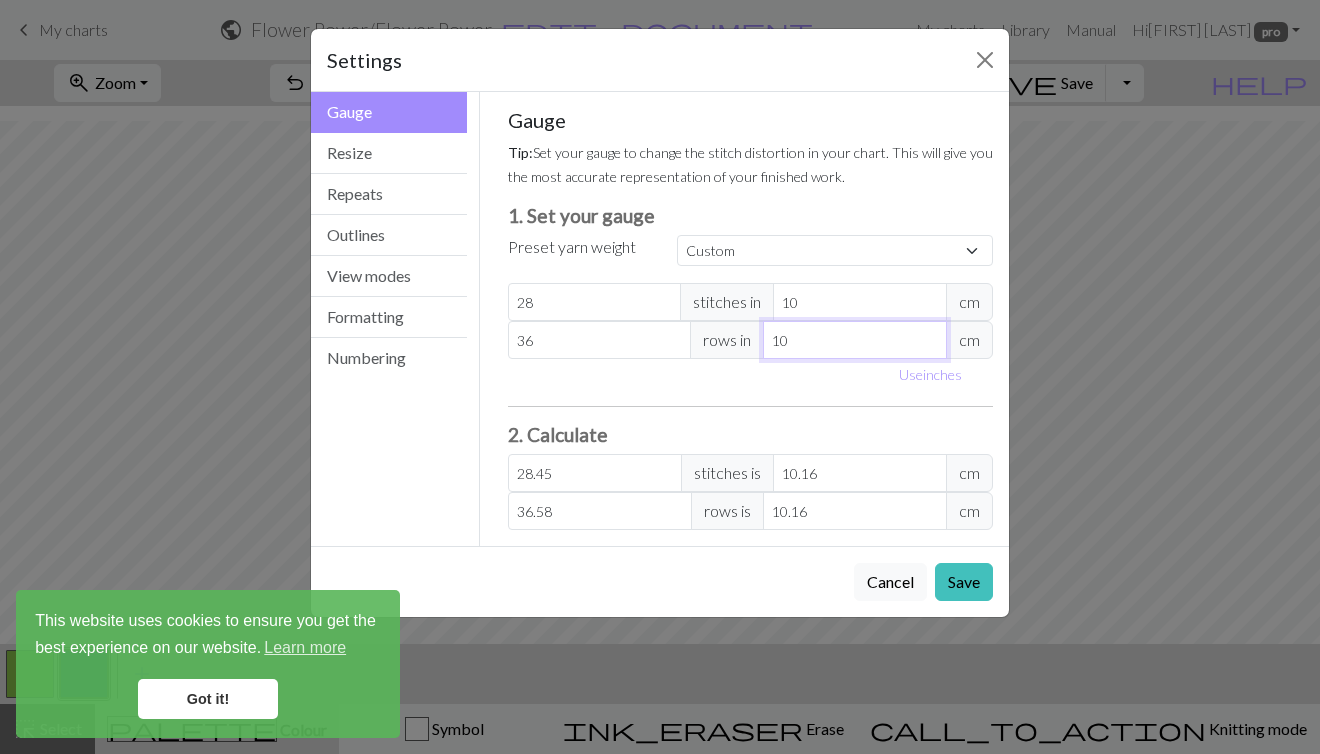 type on "10" 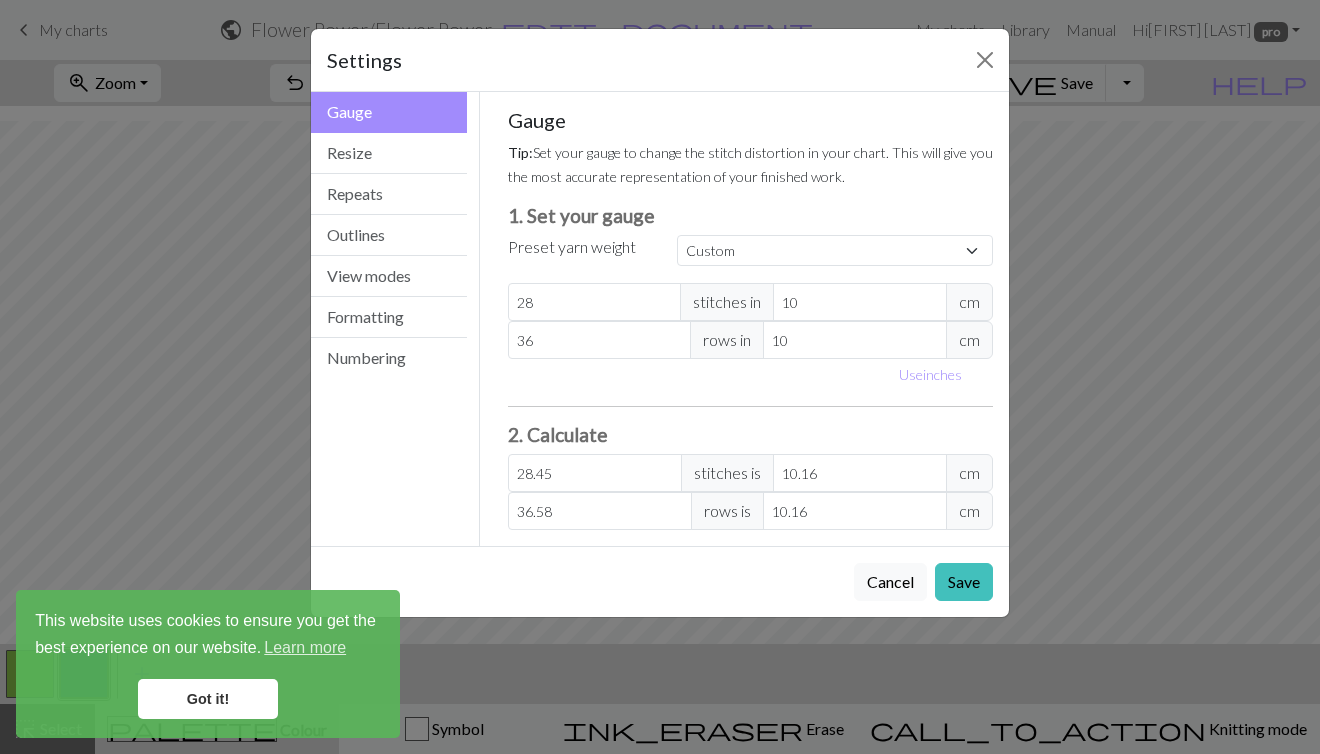 click on "Use  inches" at bounding box center (751, 374) 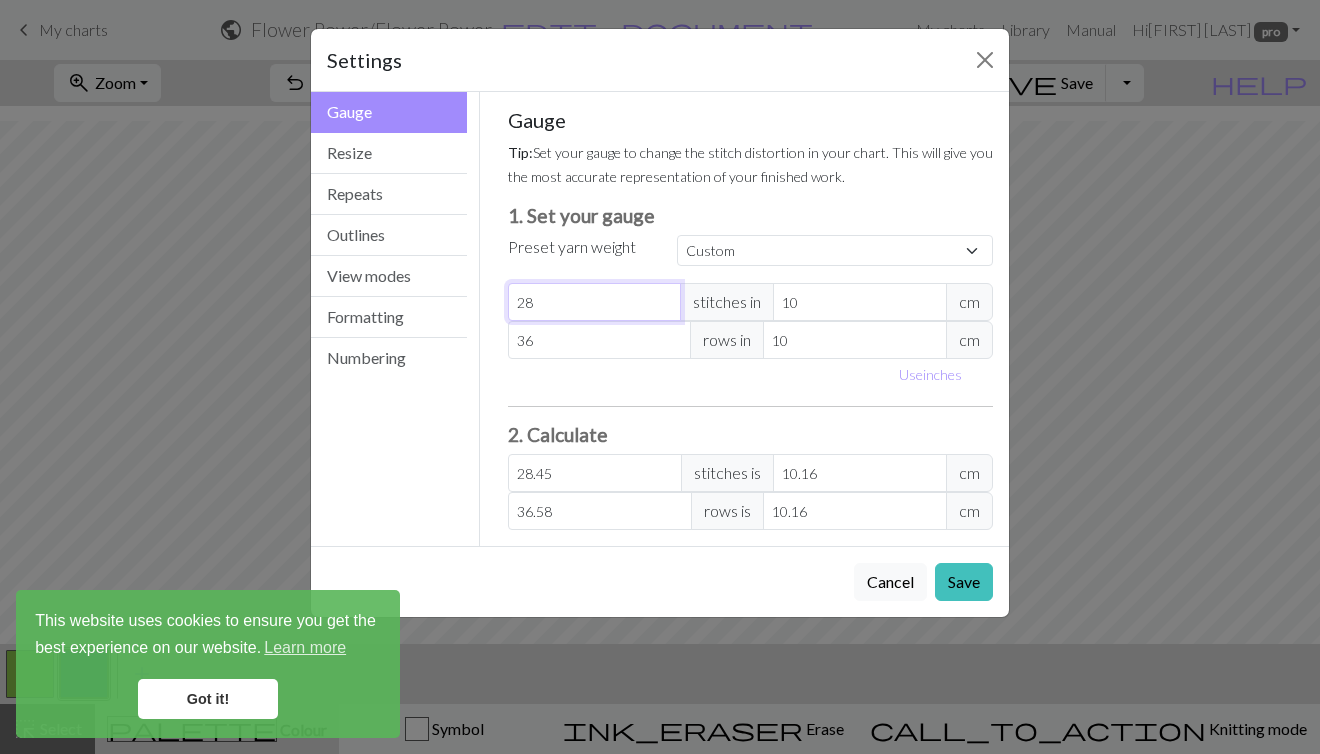 click on "28" at bounding box center (595, 302) 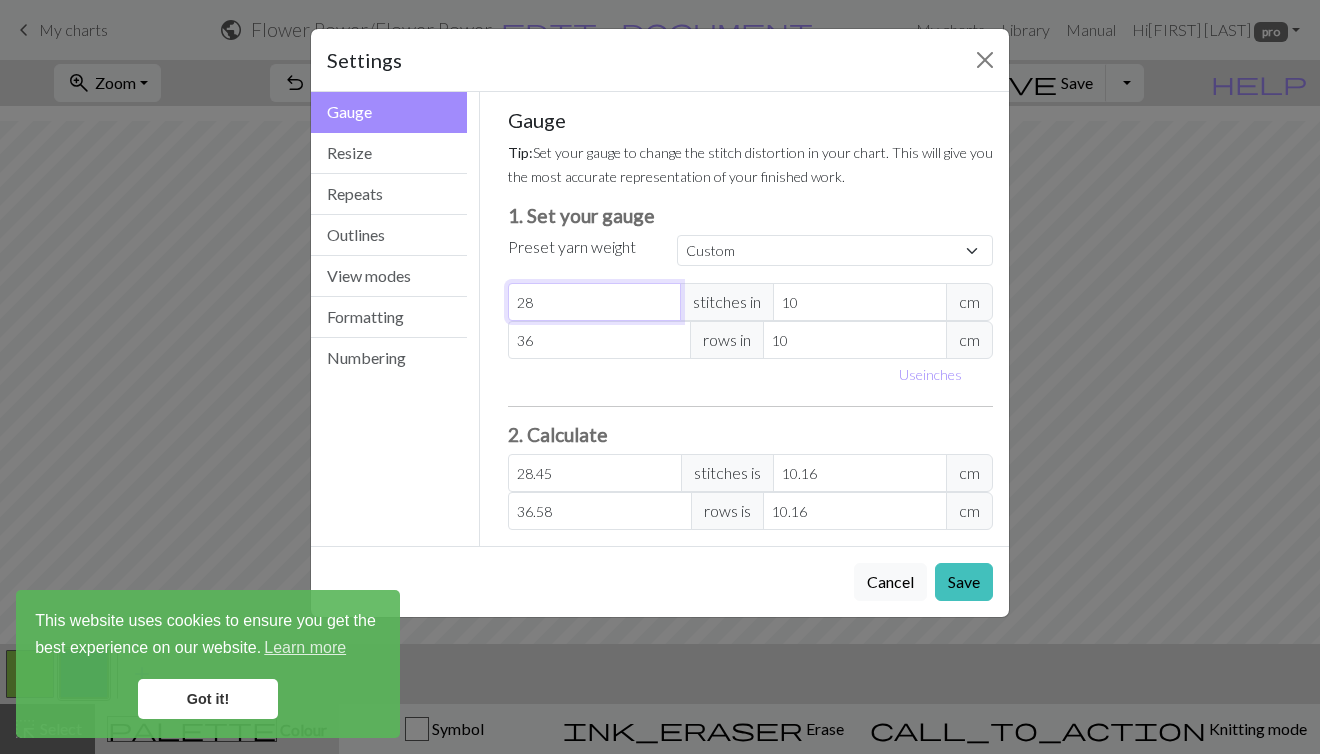 type on "2" 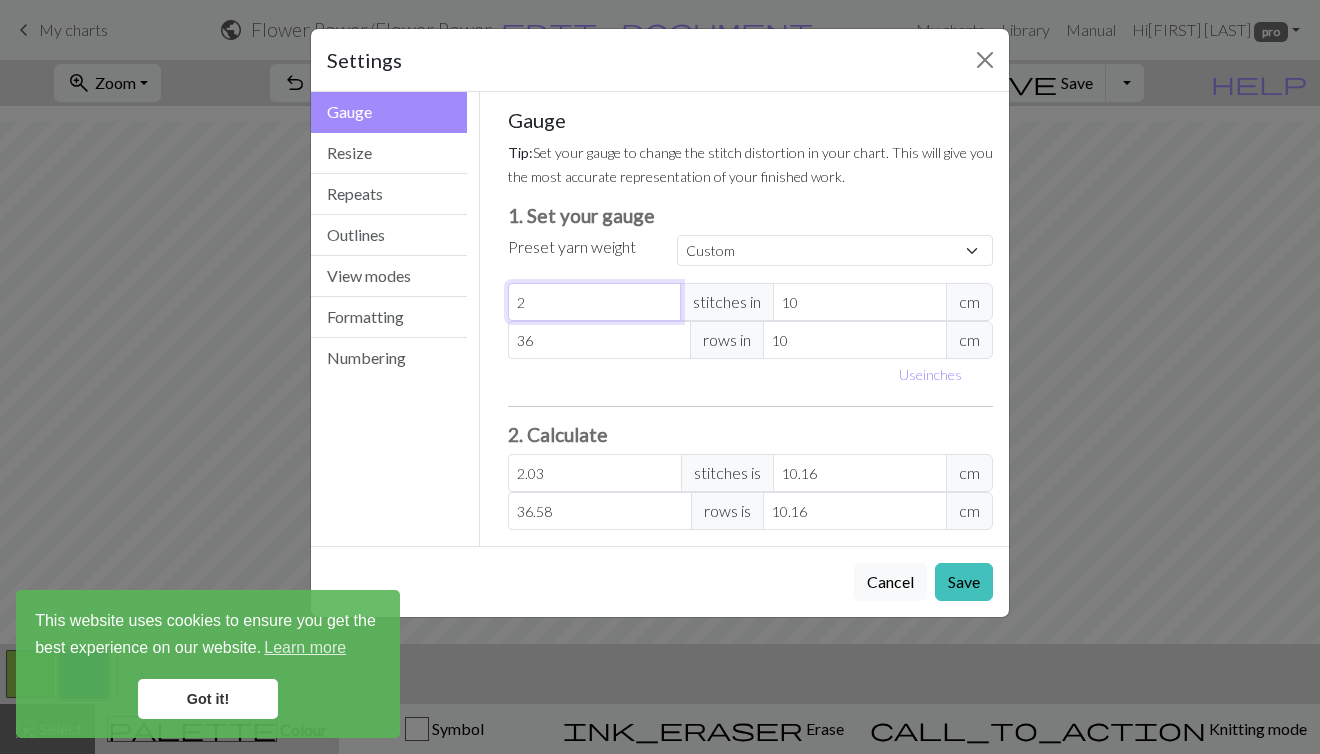 type 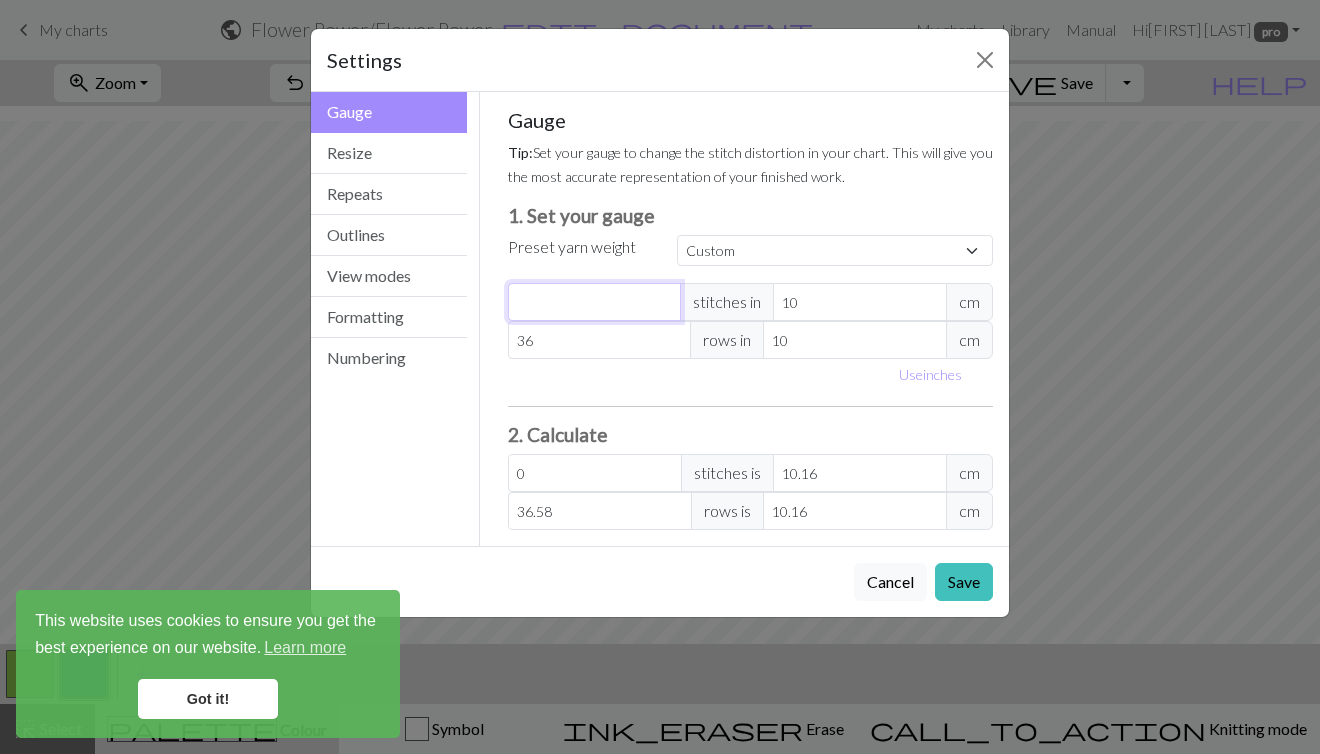 type on "3" 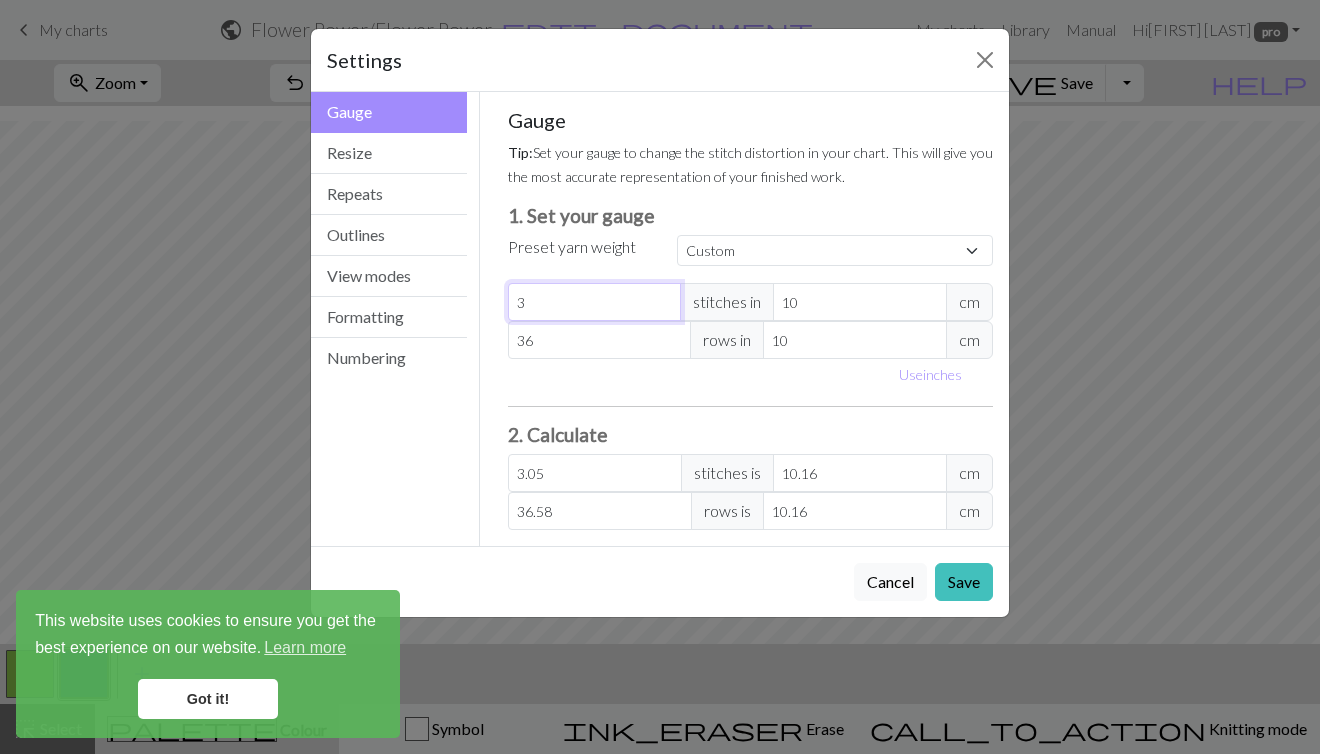 type on "35" 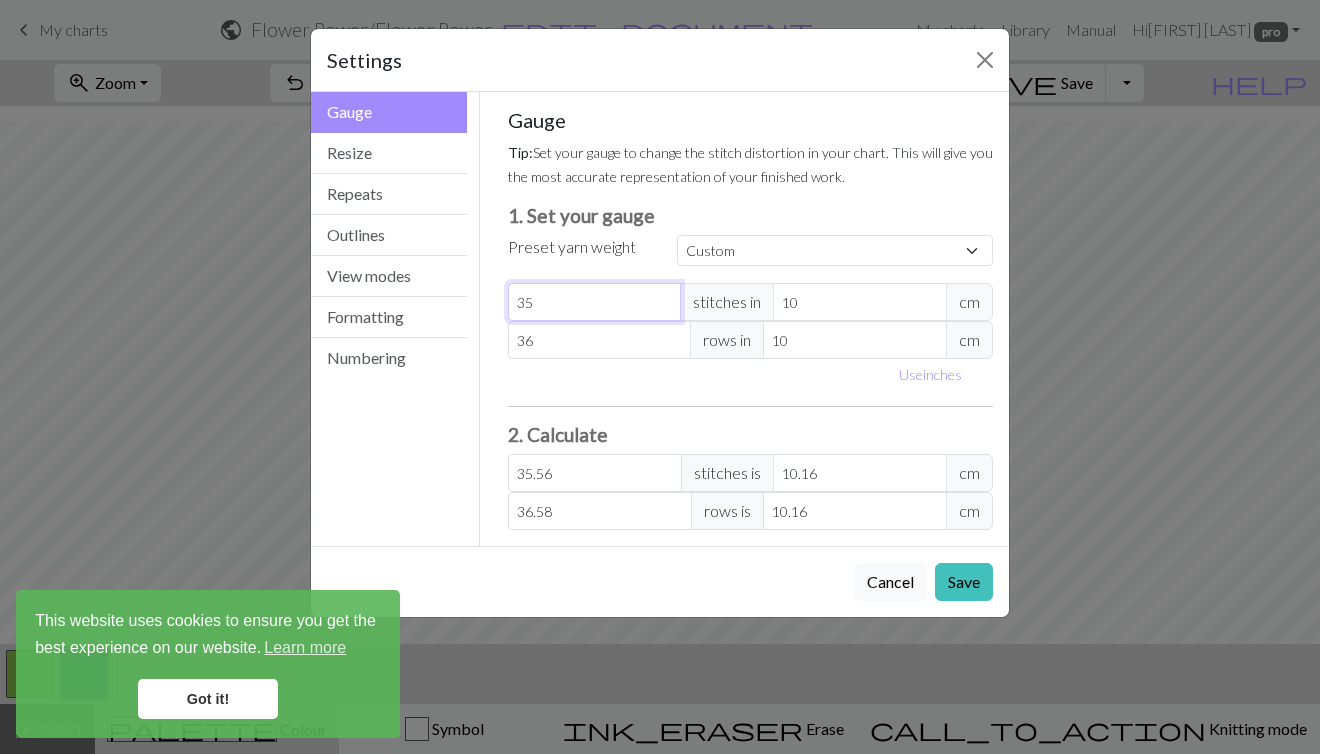 type on "35" 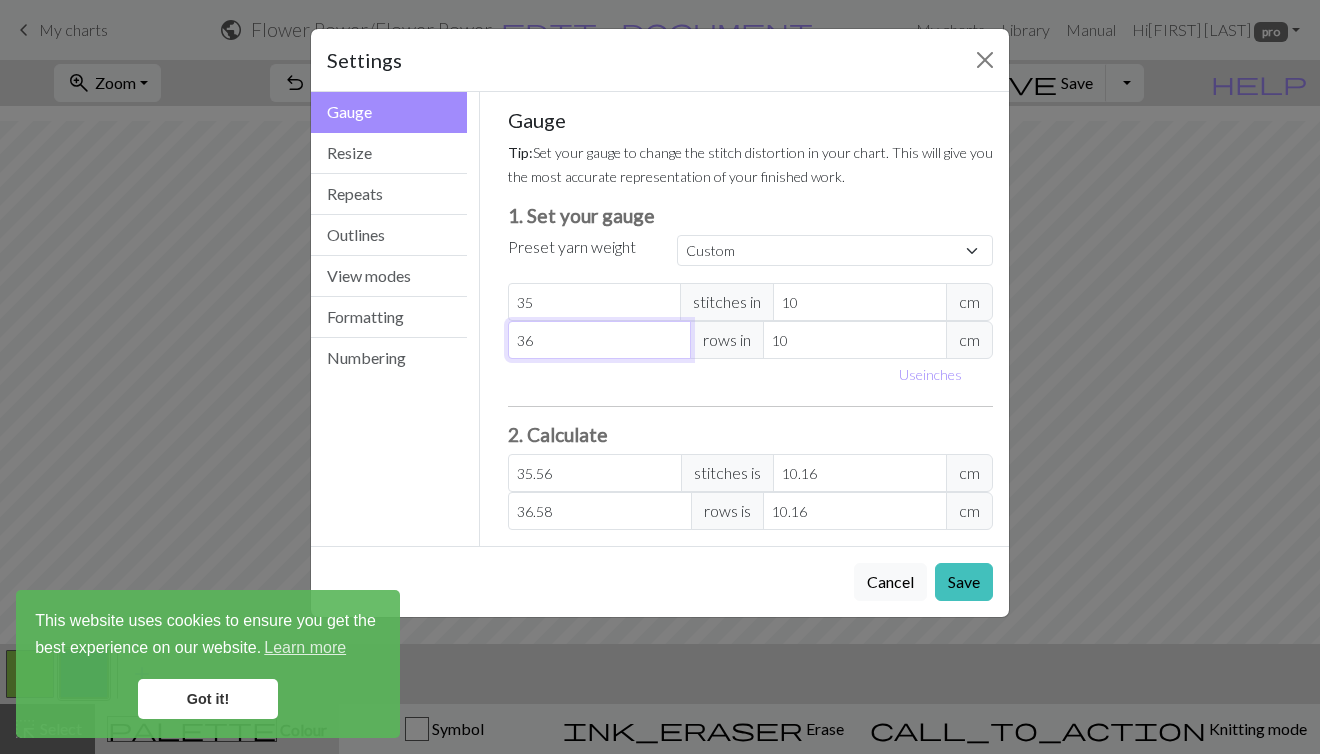 click on "36" at bounding box center [600, 340] 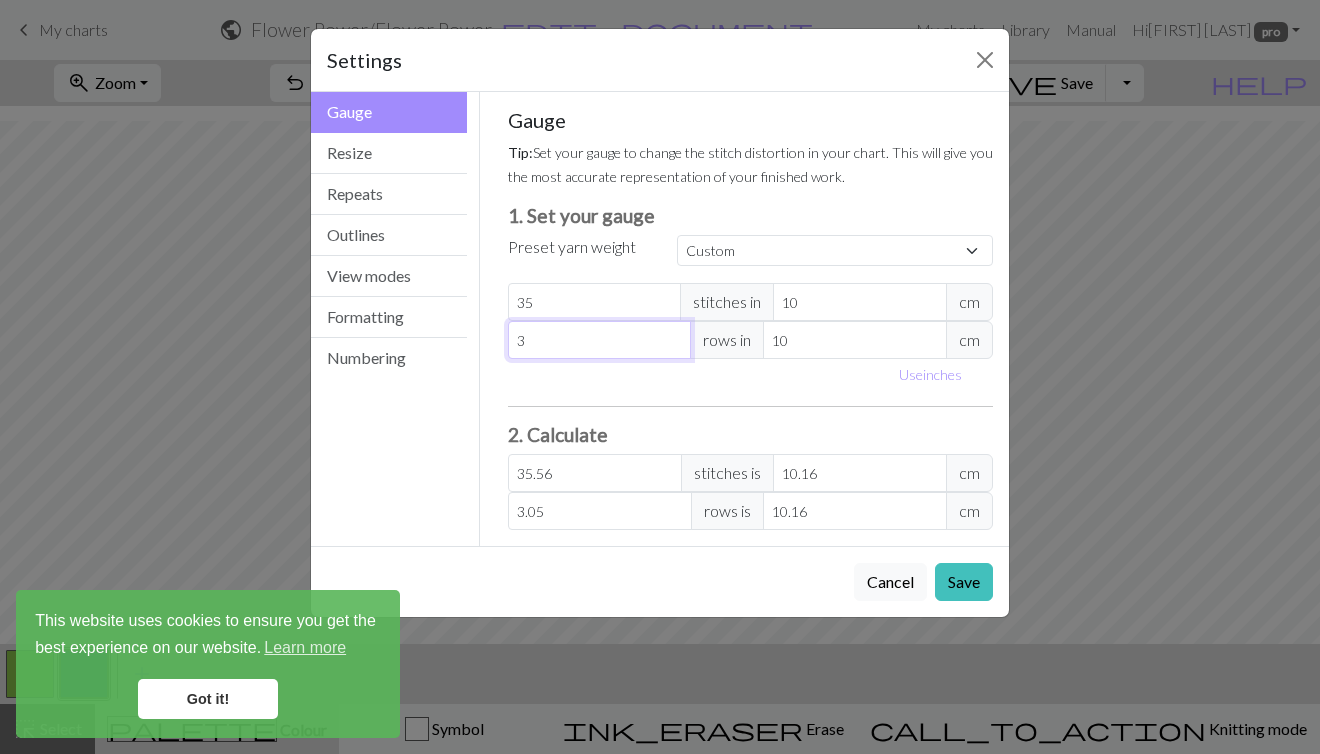type 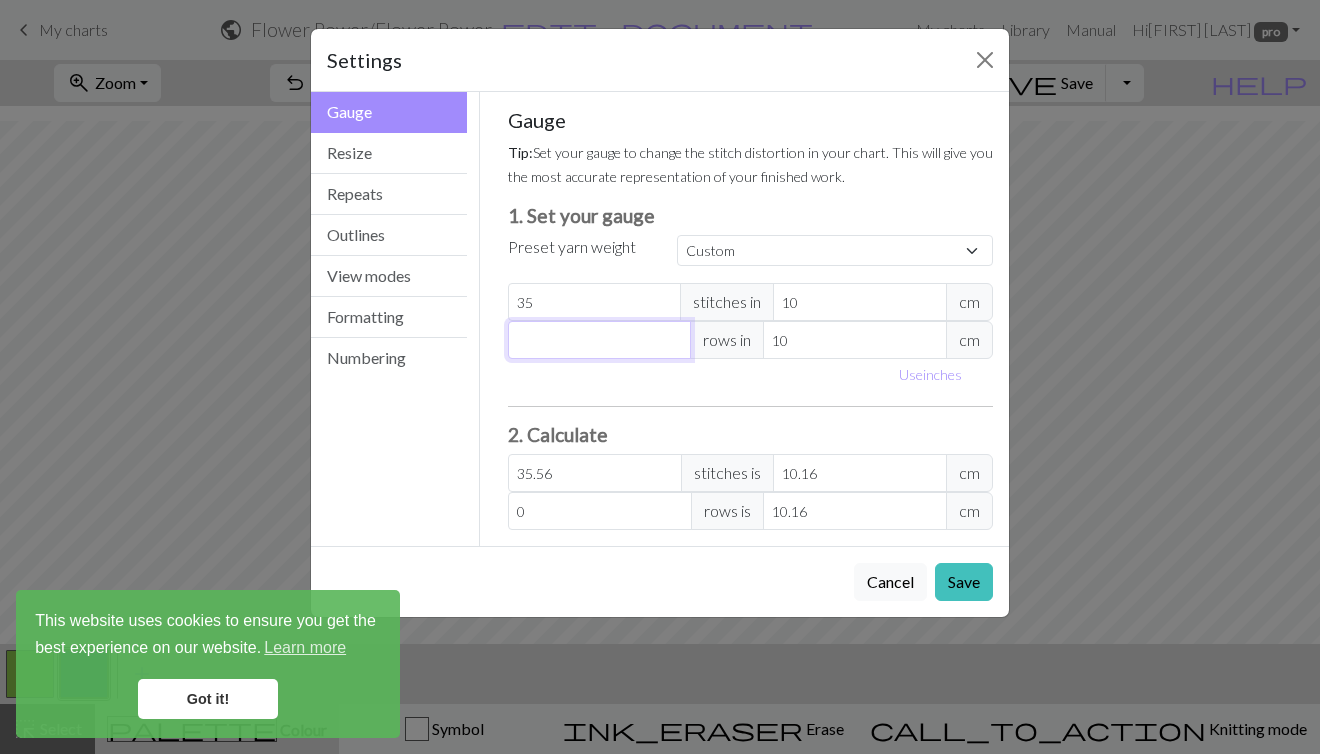 type on "4" 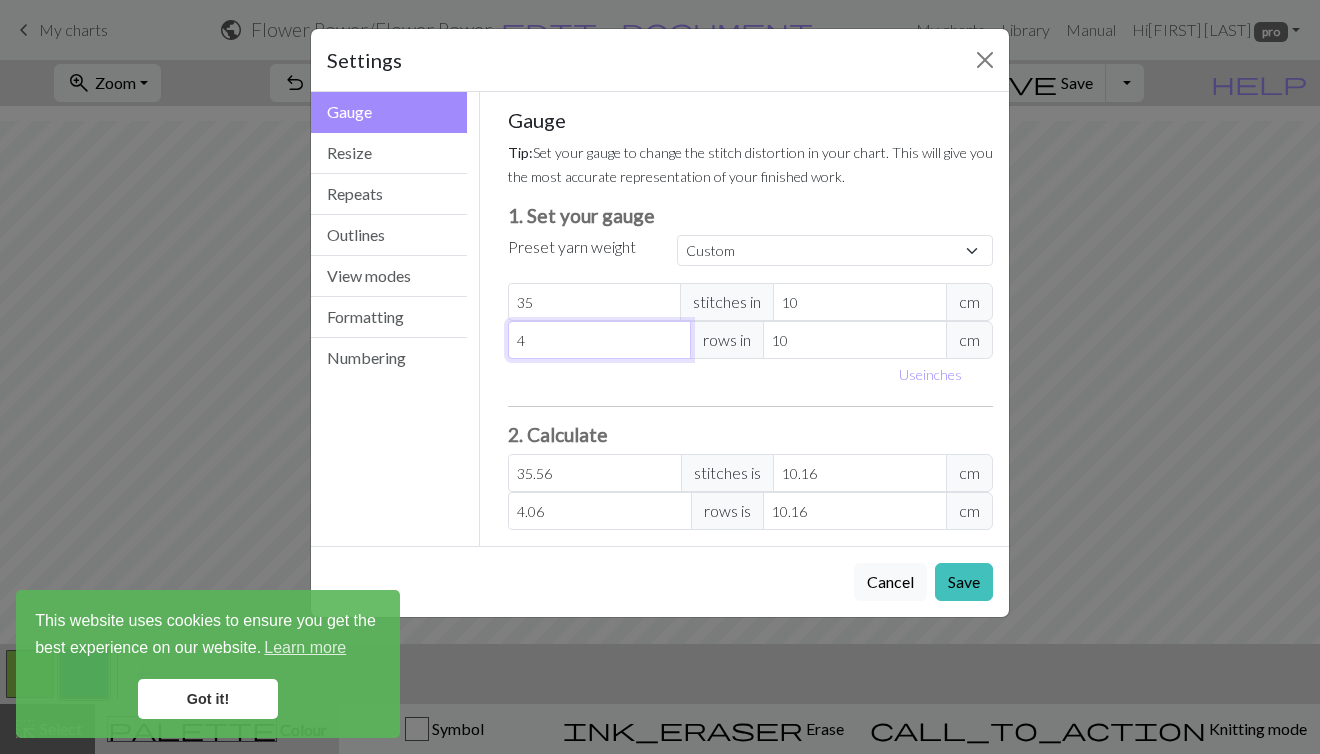 type on "40" 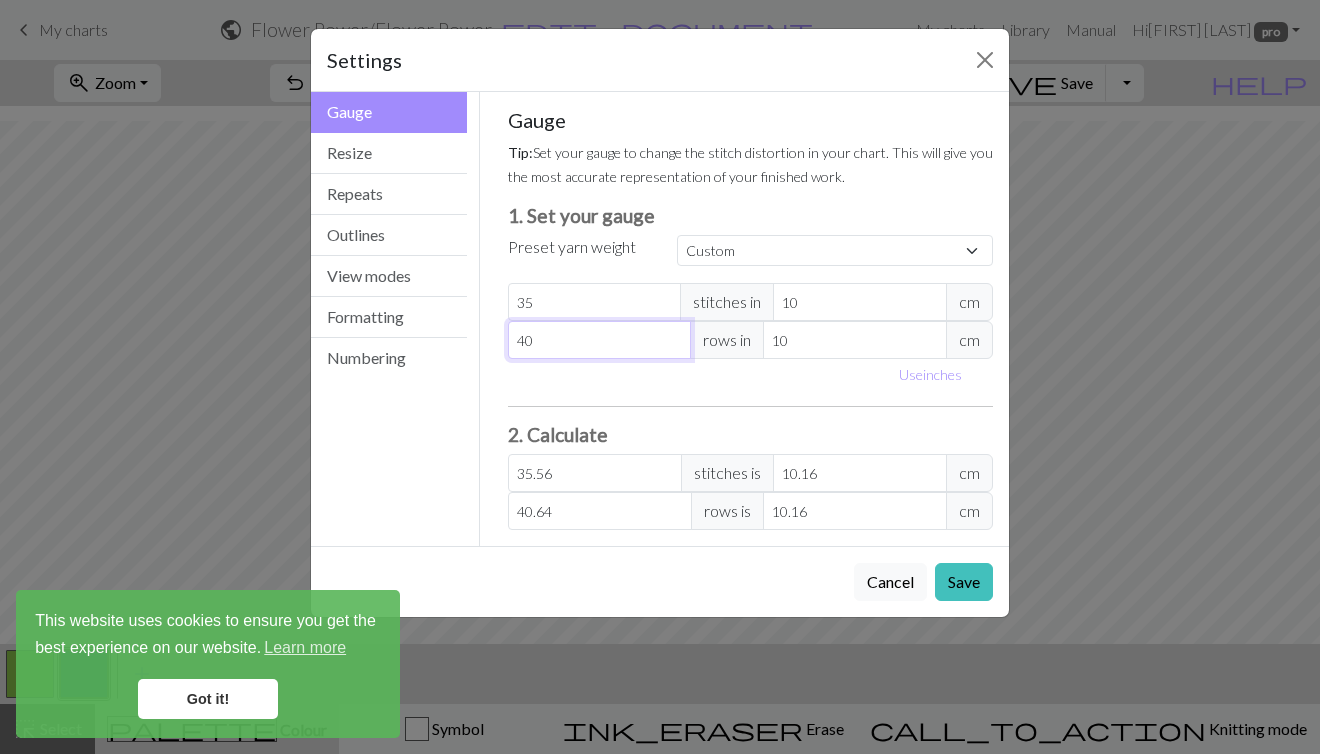 type on "40" 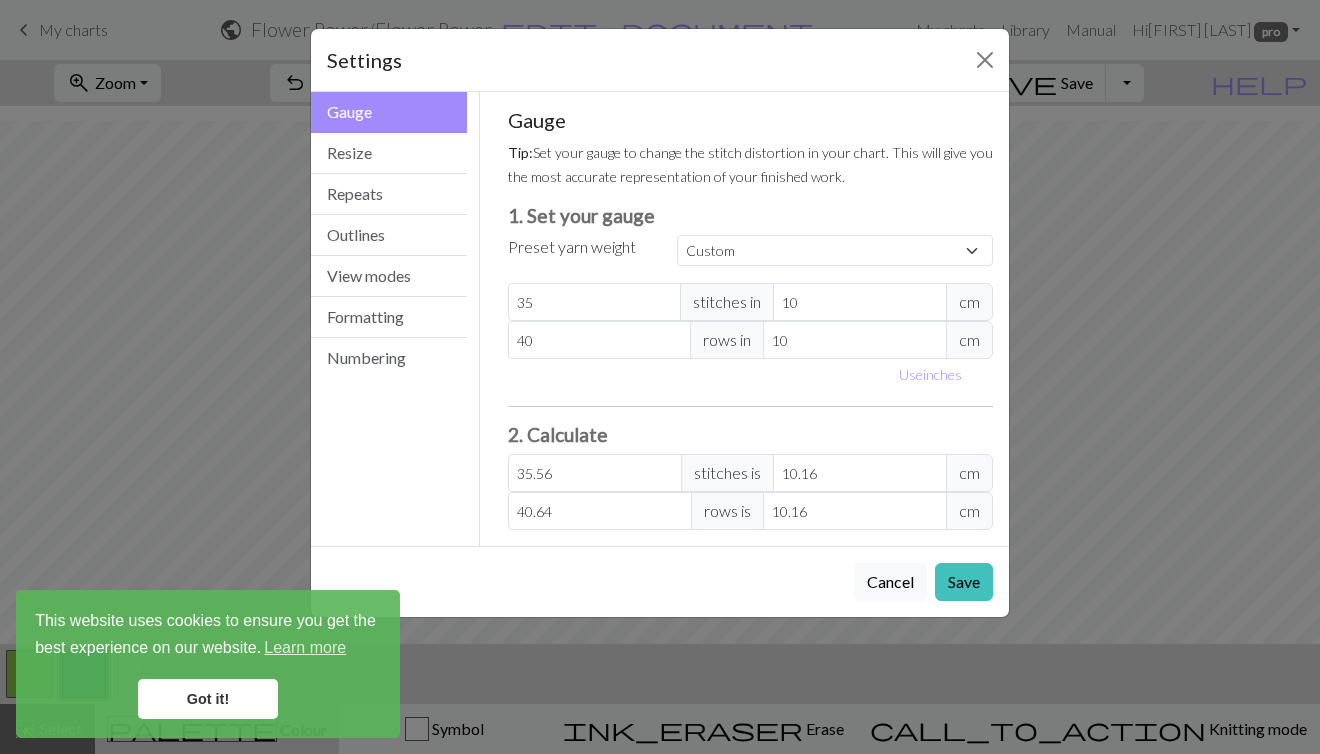 click on "Gauge Tip: Set your gauge to change the stitch distortion in your chart. This will give you the most accurate representation of your finished work. 1. Set your gauge Preset yarn weight Custom Square Lace Light Fingering Fingering Sport Double knit Worsted Aran Bulky Super Bulky 35 stitches in 10 cm 40 rows in 10 cm Use inches 2. Calculate 35.56 stitches is 10.16 cm 40.64 rows is 10.16 cm" at bounding box center [751, 319] 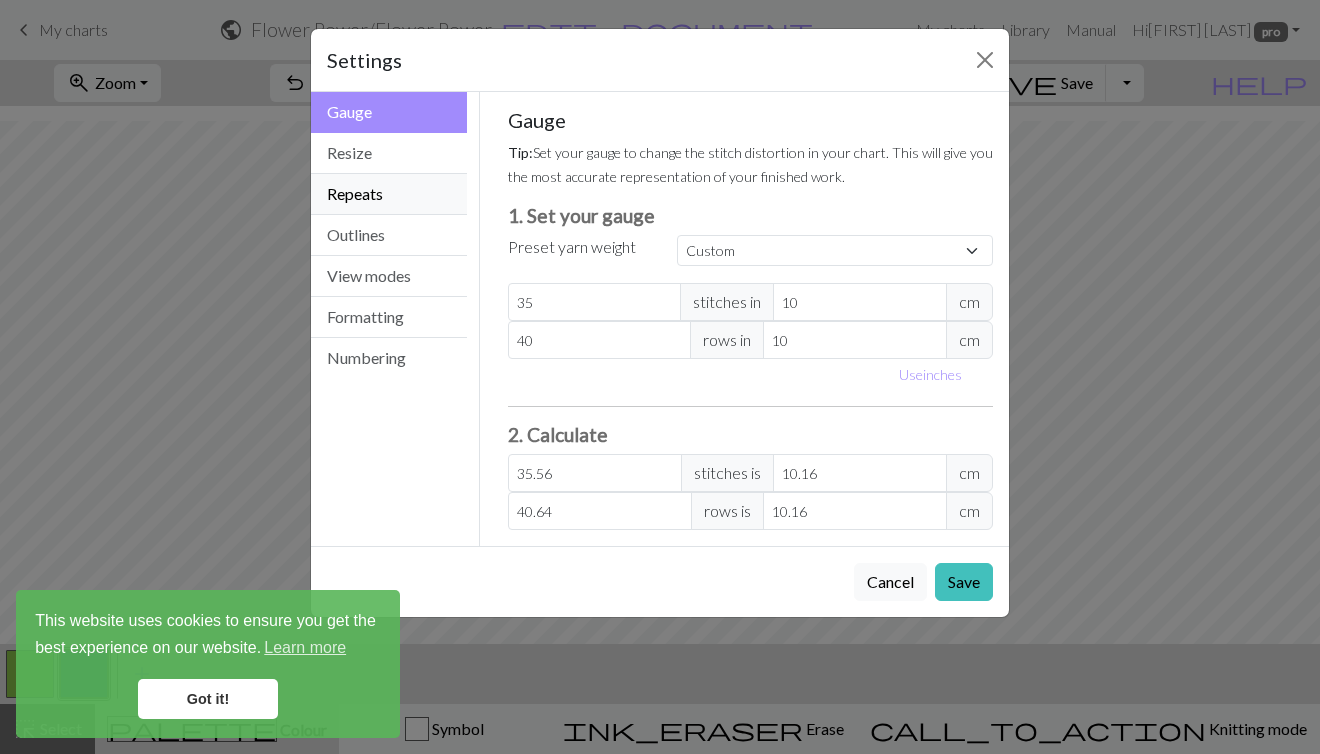 click on "Repeats" at bounding box center (389, 194) 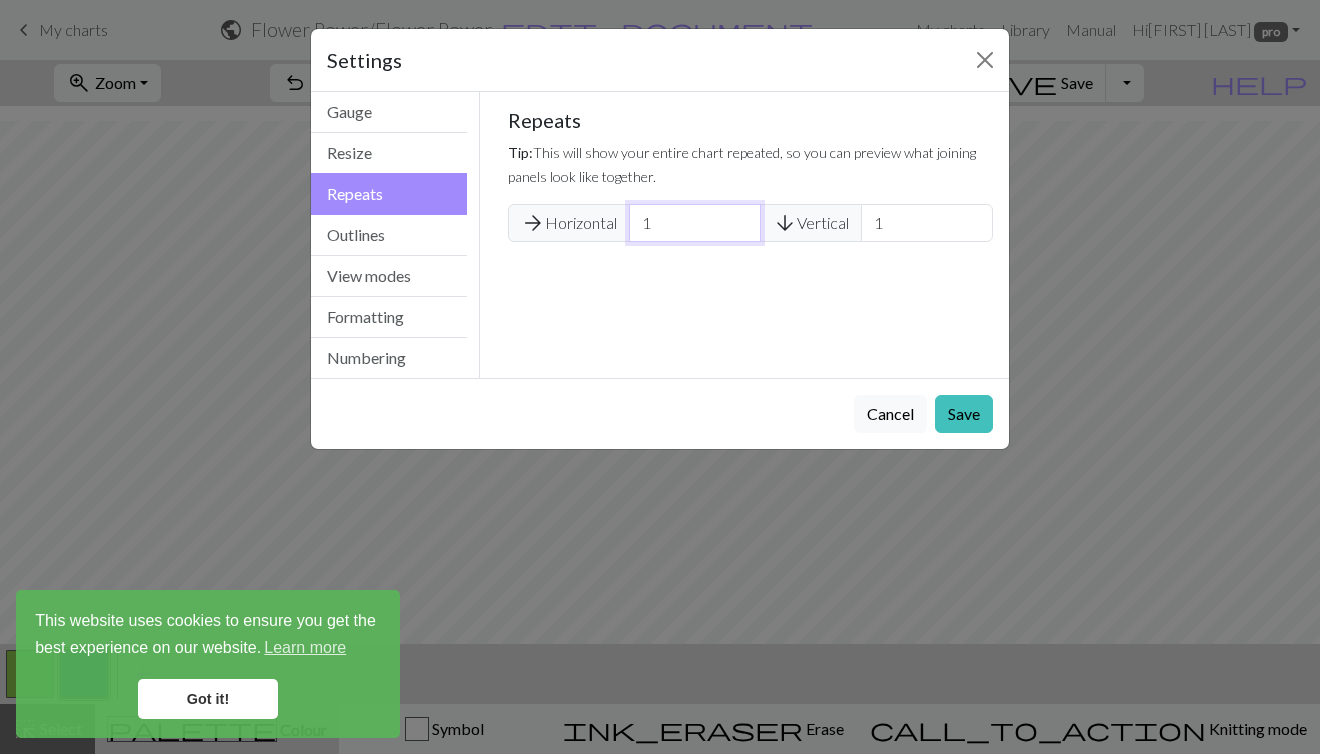 click on "1" at bounding box center (695, 223) 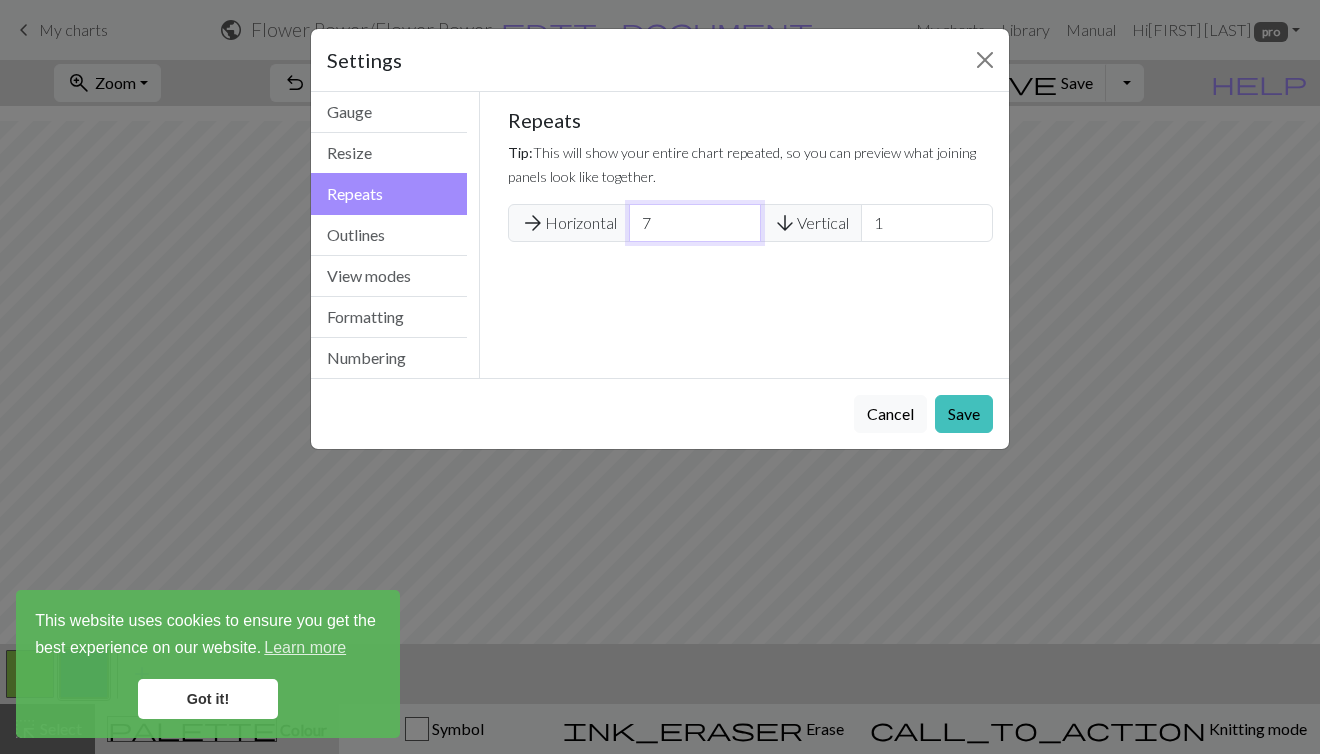 type on "7" 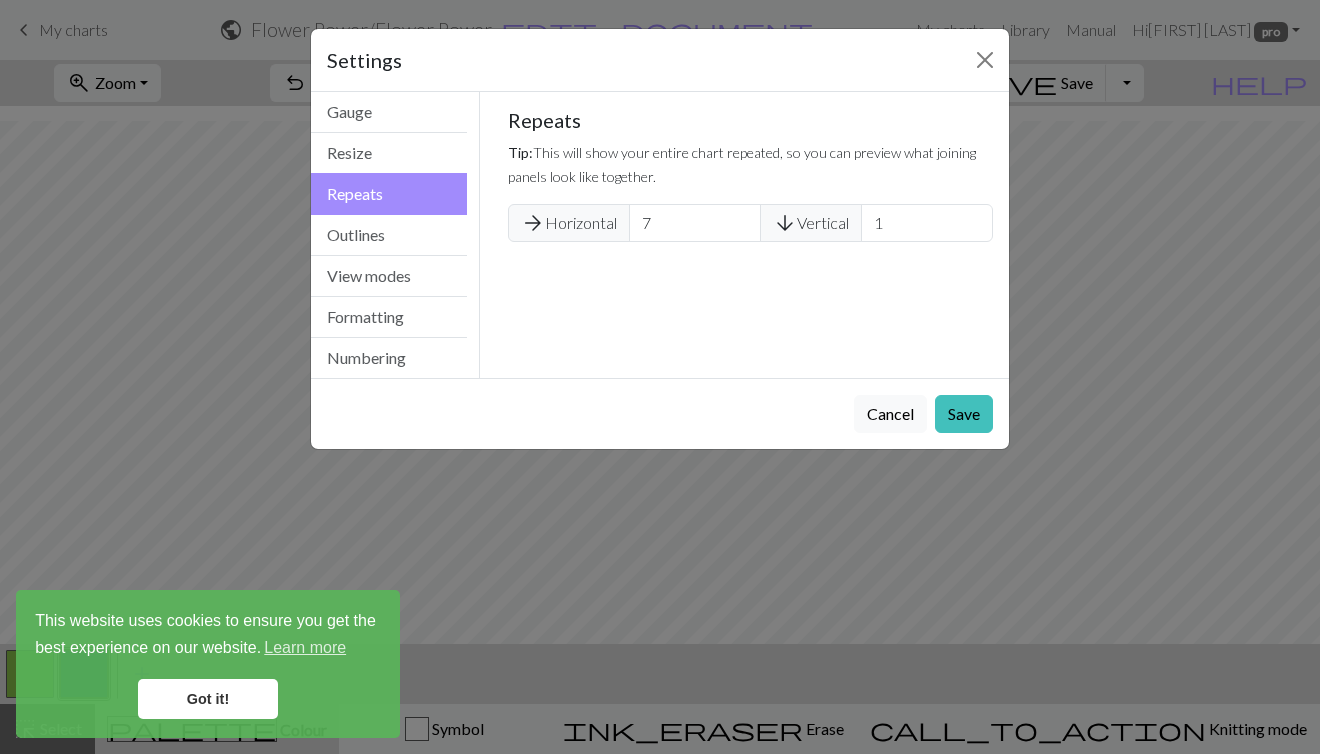 click on "Gauge Tip: Set your gauge to change the stitch distortion in your chart. This will give you the most accurate representation of your finished work. 1. Set your gauge Preset yarn weight Custom Square Lace Light Fingering Fingering Sport Double knit Worsted Aran Bulky Super Bulky 35 stitches in 10 cm 40 rows in 10 cm Use inches 2. Calculate 35.56 stitches is 10.16 cm 40.64 rows is 10.16 cm Resize your chart Tip: Changes will be applied from the bottom right. To change rows and columns in other areas (e.g. within the chart or at the top), use the select tool or click the grid numbers to select then insert or remove from the top toolbar. Width 24 Height 40 Repeats Tip: This will show your entire chart repeated, so you can preview what joining panels look like together. arrow_forward Horizontal 7 arrow_downward Vertical 1 Outlines Tip: Click on row/stitch numbers, or long-press and drag to add section outlines directly in your workspace Add an outline View modes Show Legend Draw cells as Grid Stitches" at bounding box center [751, 235] 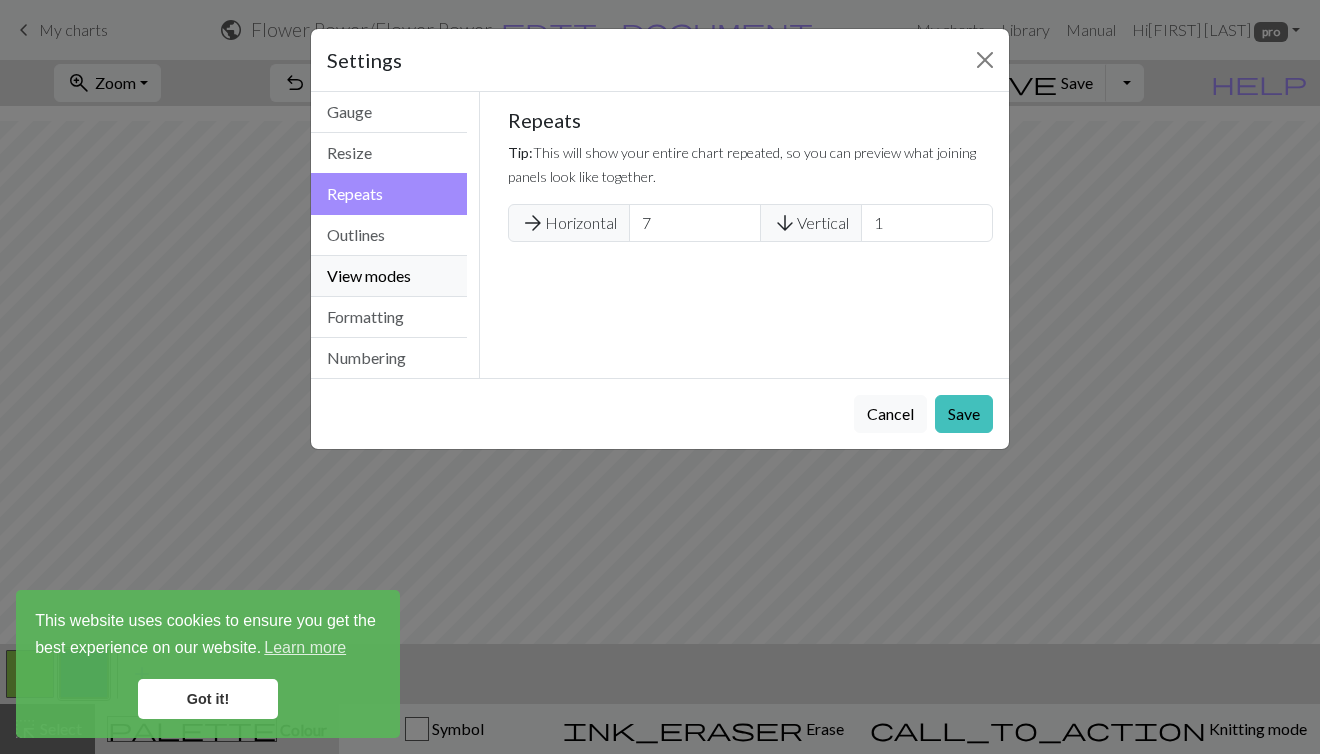 click on "View modes" at bounding box center (389, 276) 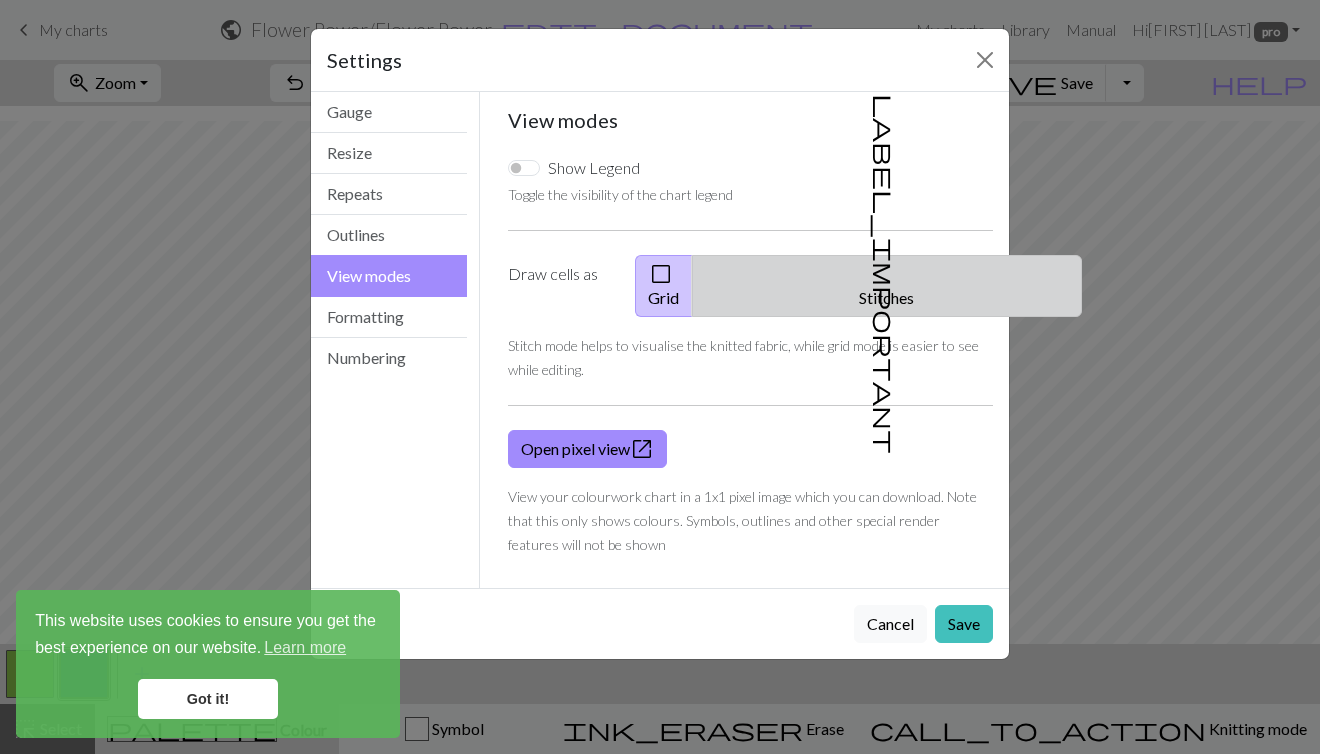 click on "label_important Stitches" at bounding box center [887, 286] 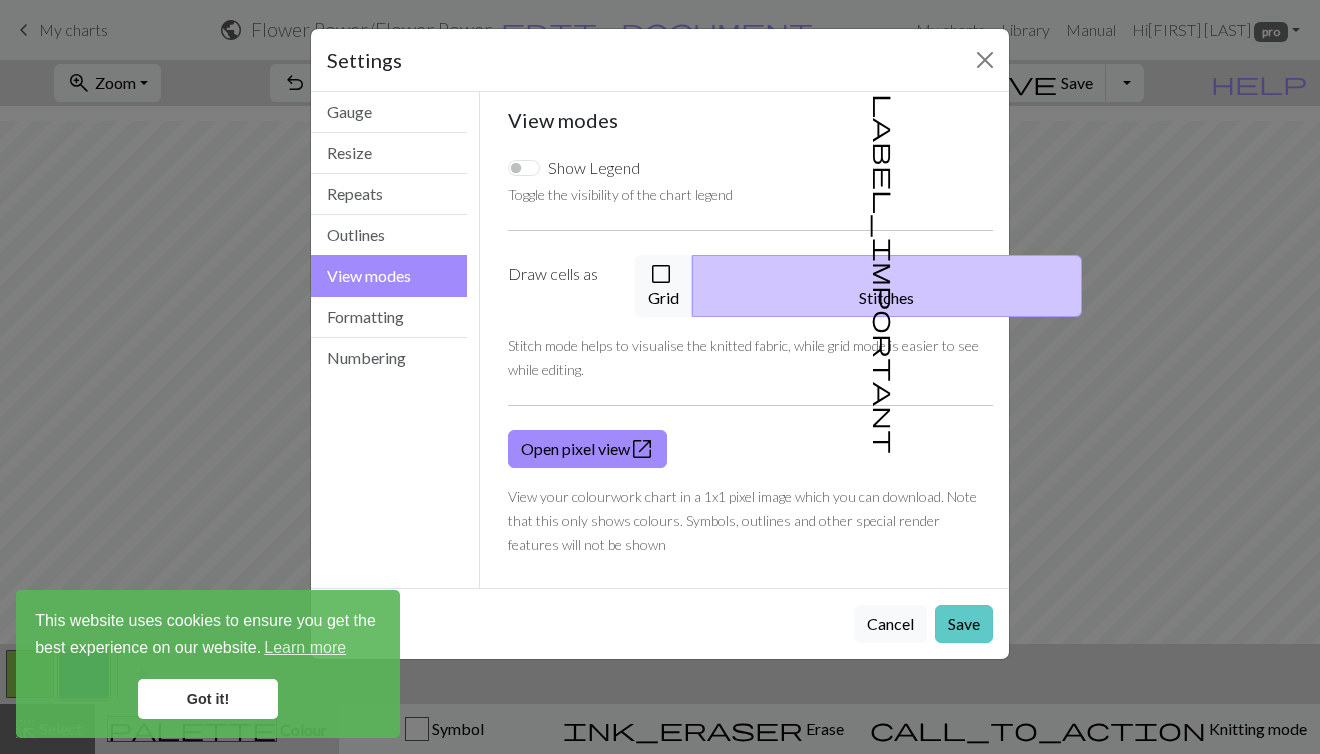 click on "Save" at bounding box center (964, 624) 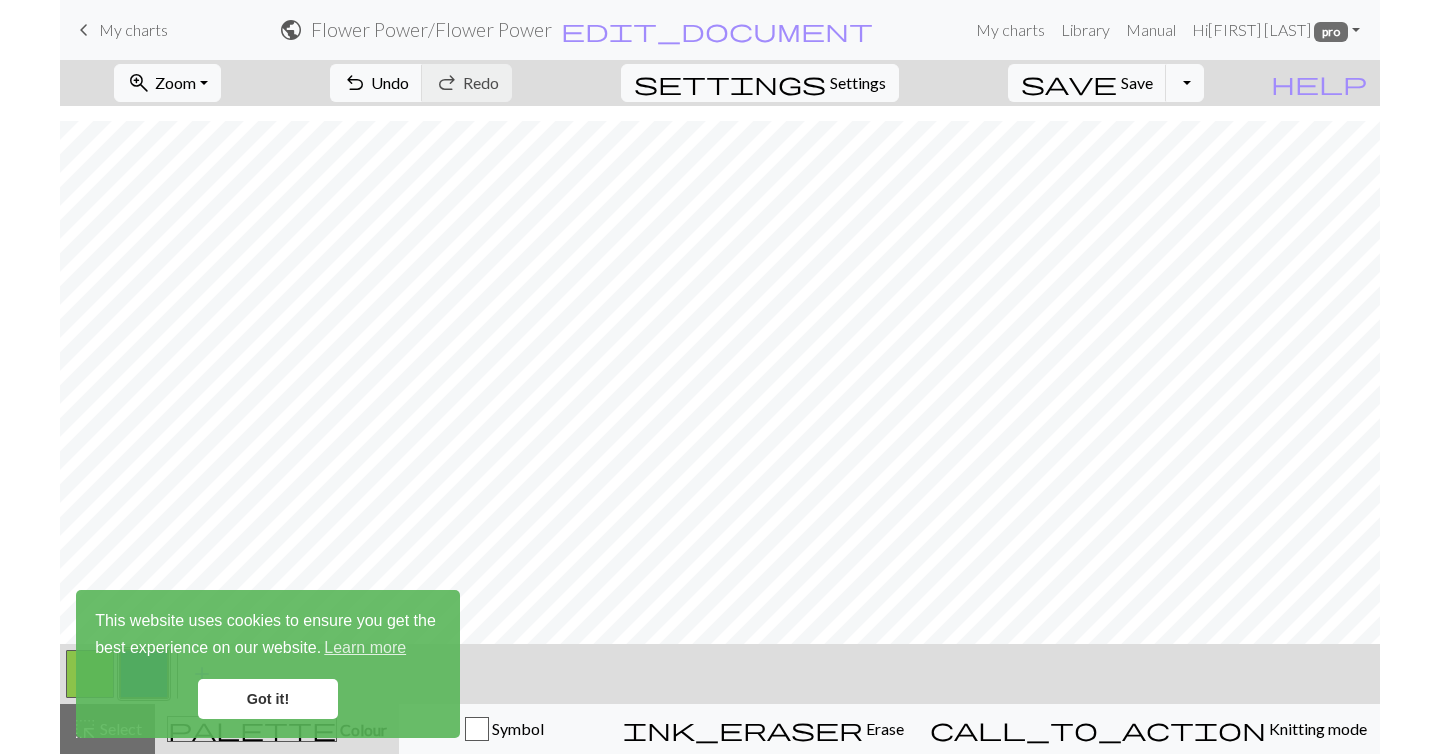 scroll, scrollTop: 216, scrollLeft: 0, axis: vertical 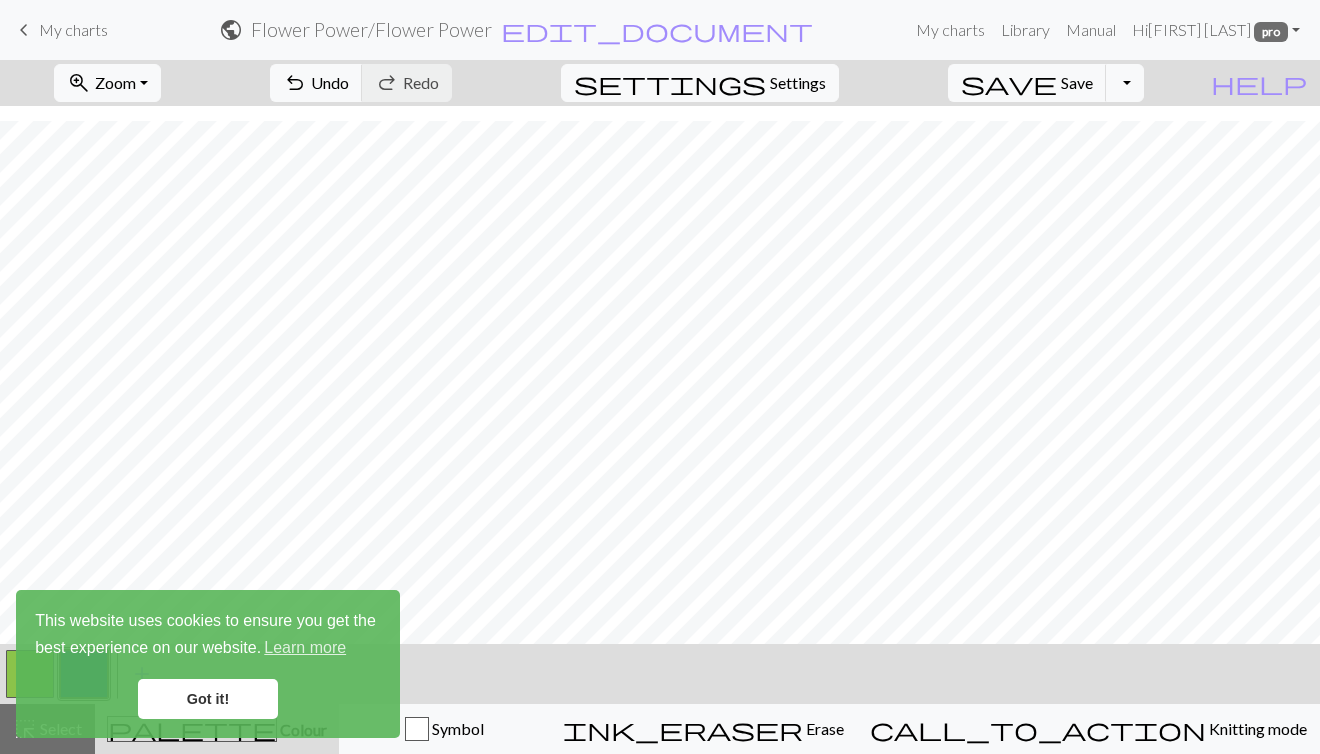 click on "Got it!" at bounding box center [208, 699] 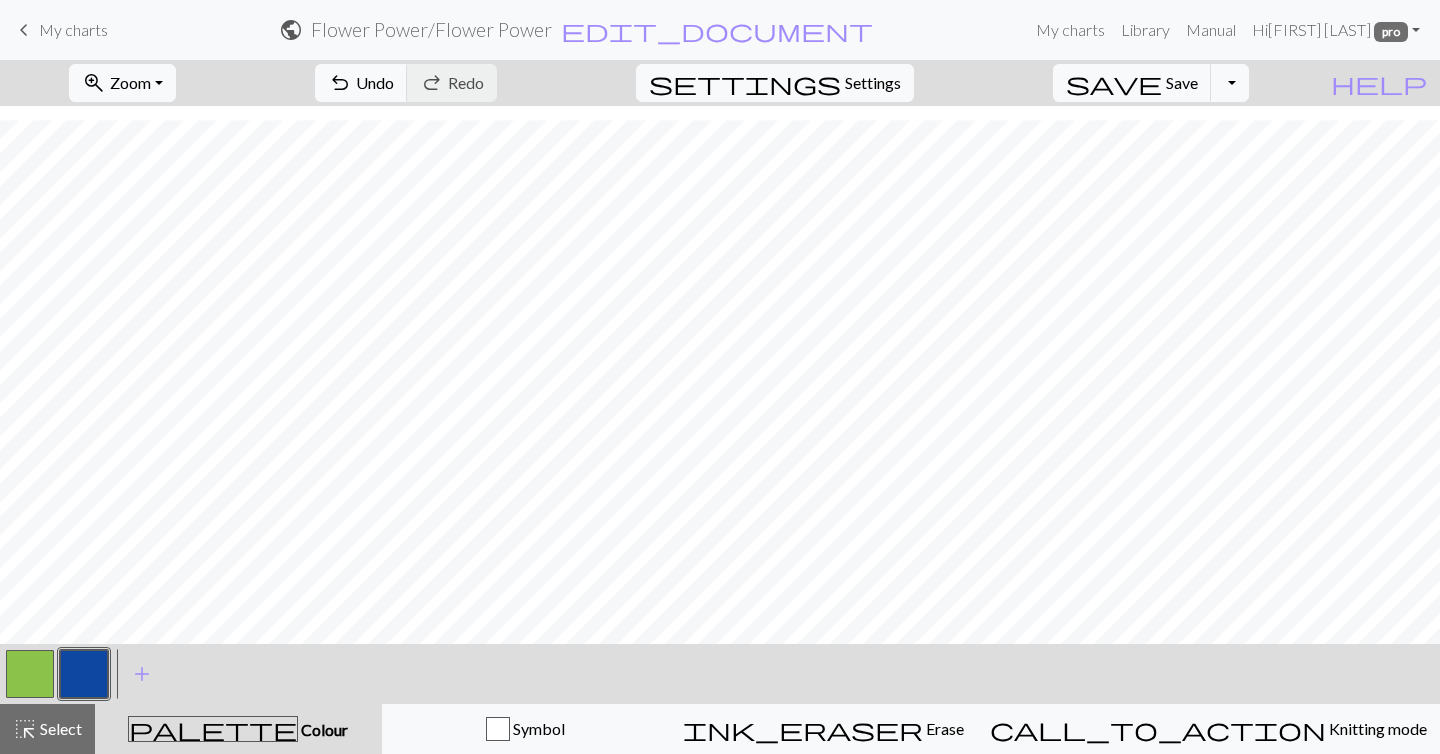 scroll, scrollTop: 64, scrollLeft: 0, axis: vertical 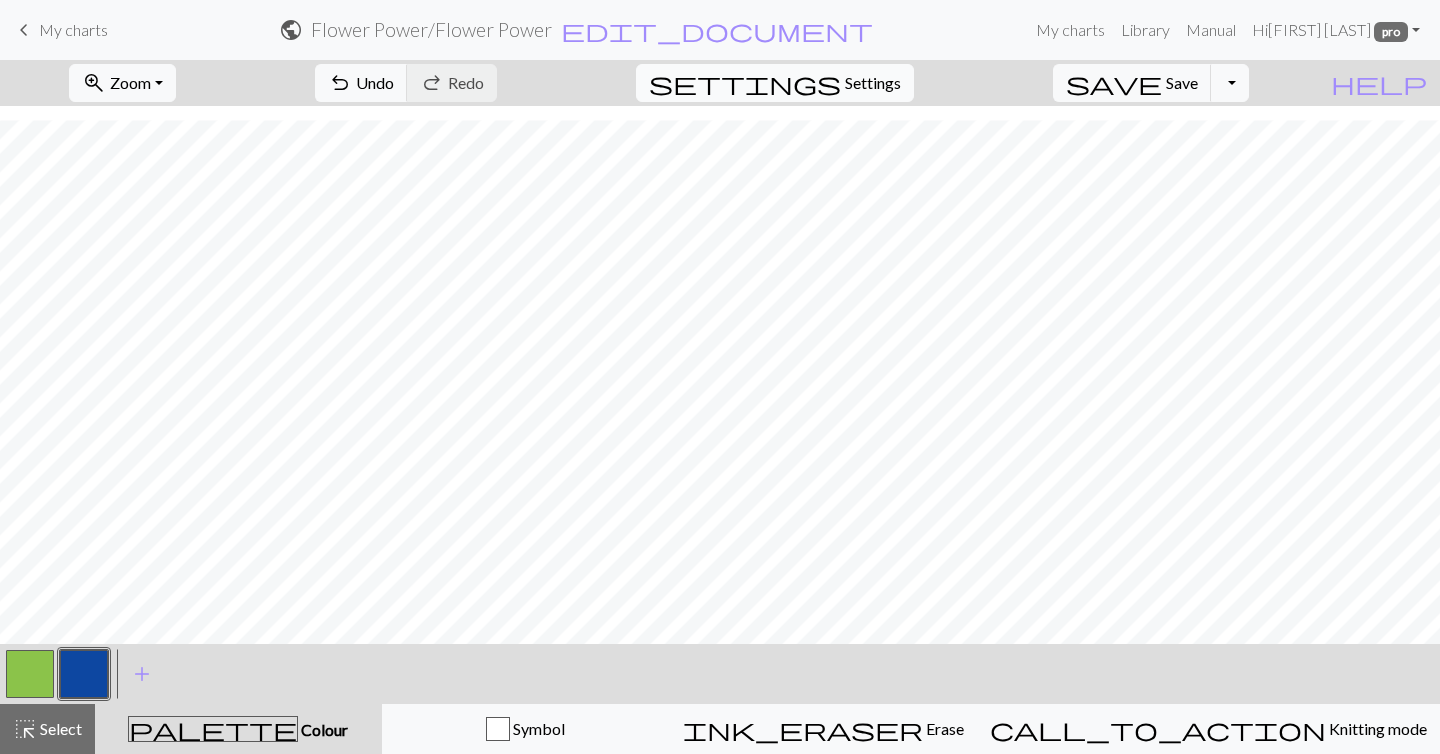 click on "Settings" at bounding box center [873, 83] 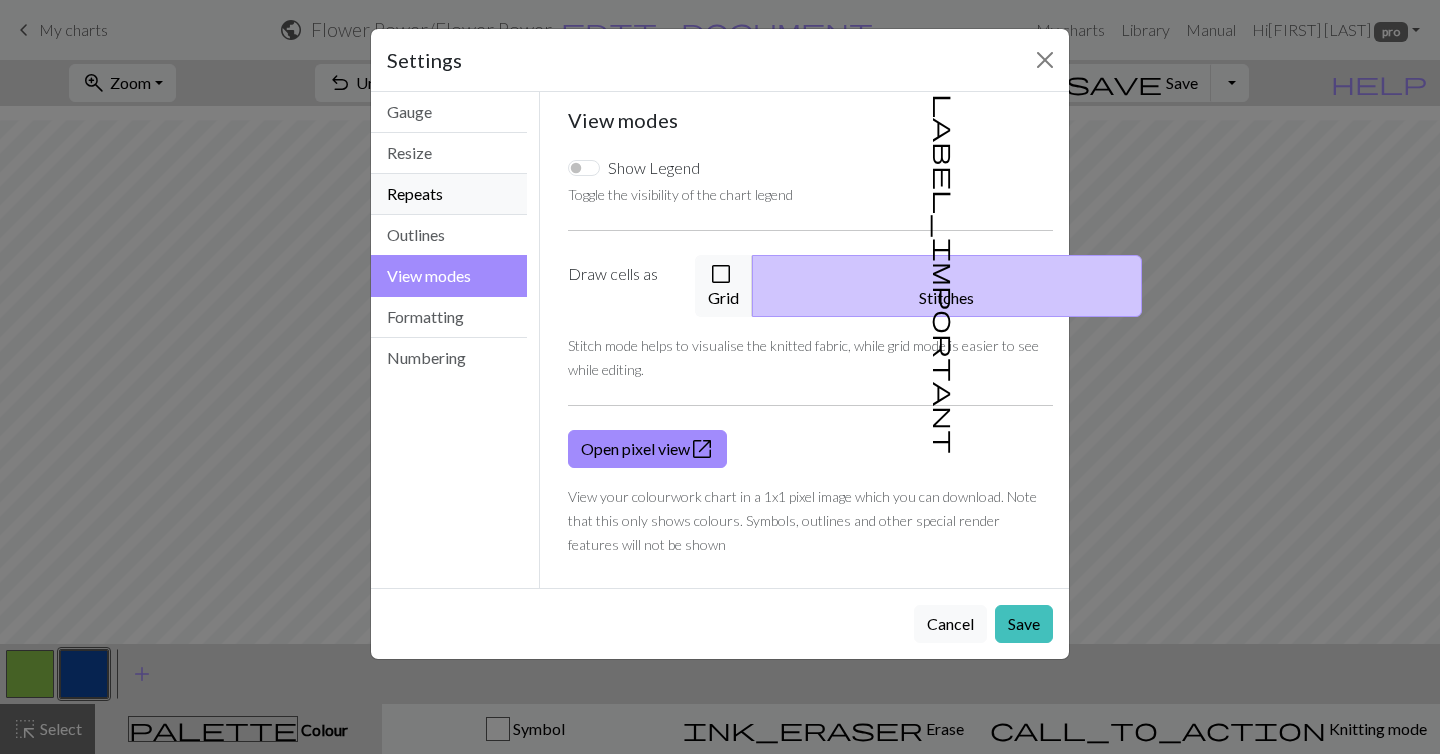 click on "Repeats" at bounding box center [449, 194] 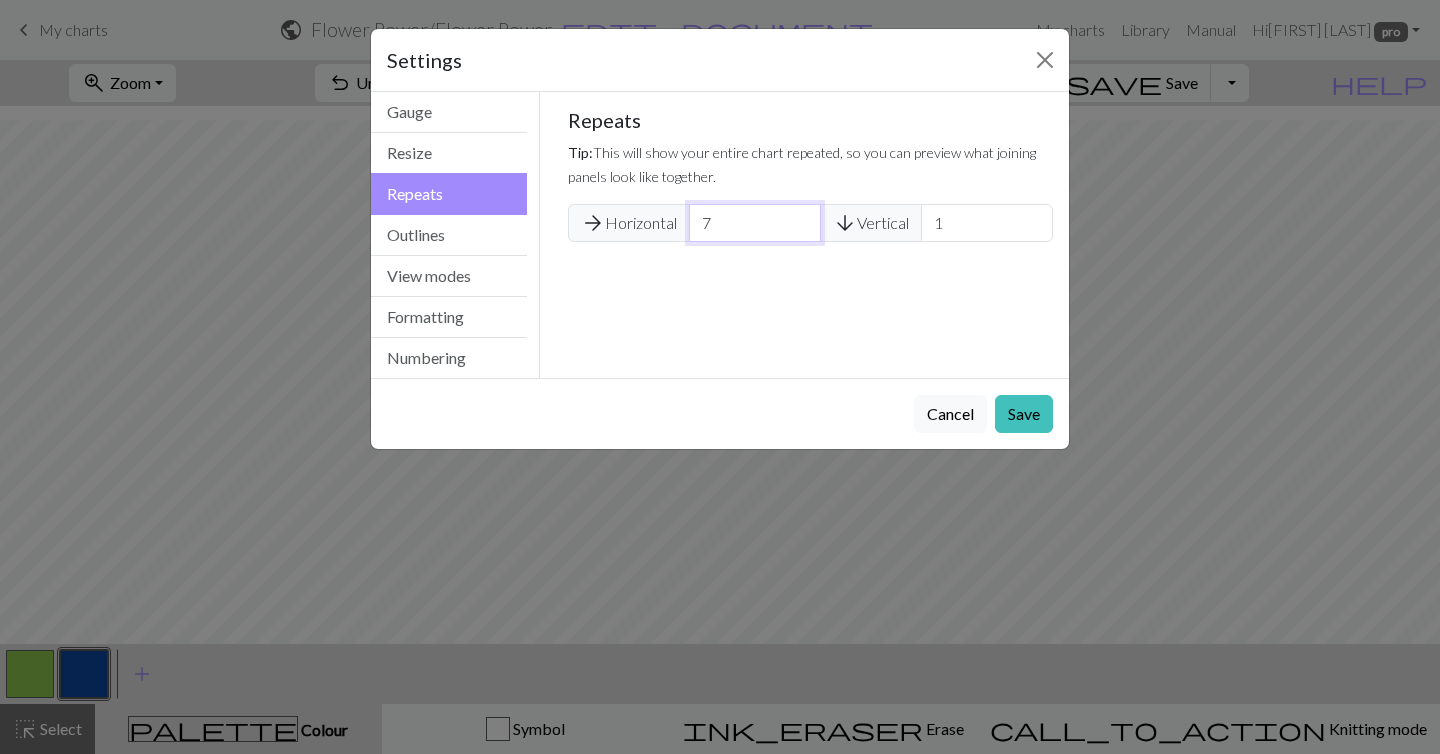 drag, startPoint x: 719, startPoint y: 214, endPoint x: 697, endPoint y: 214, distance: 22 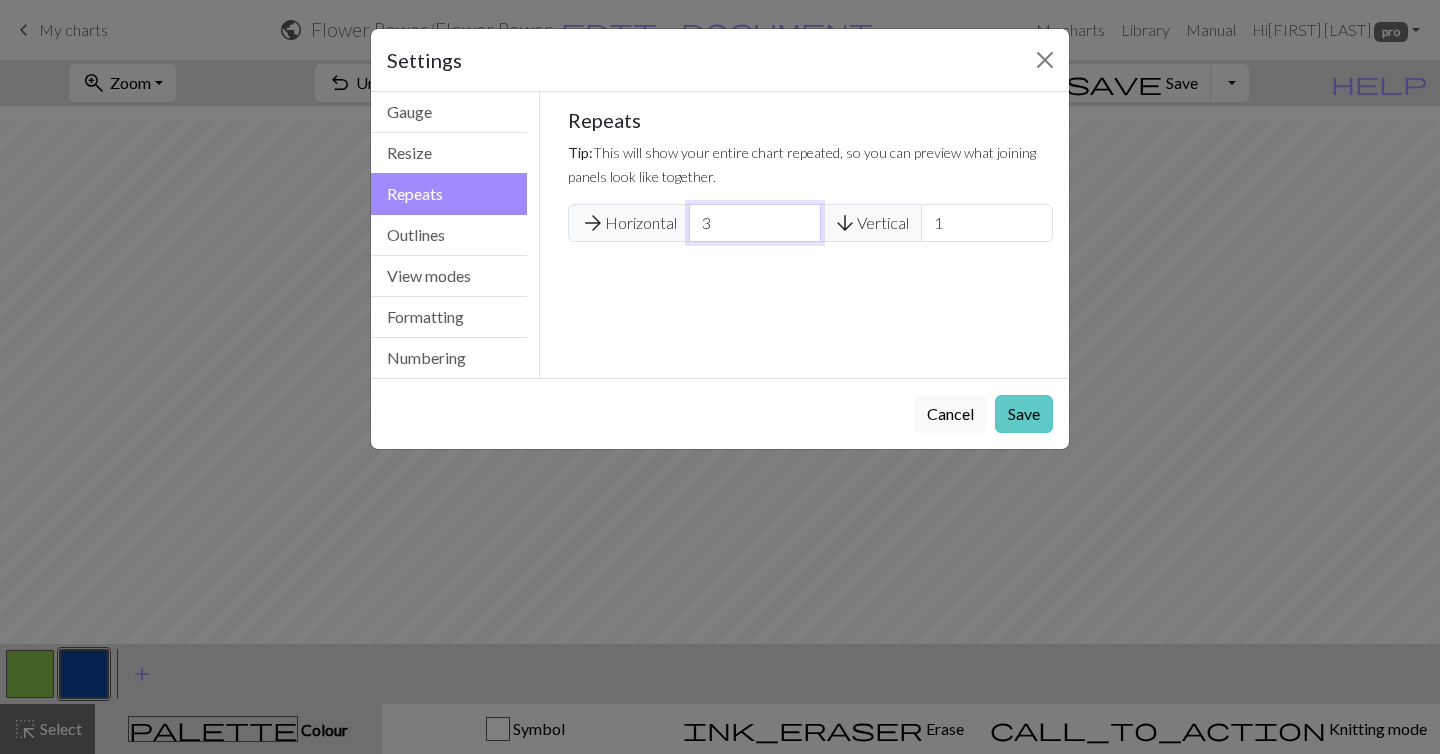 type on "3" 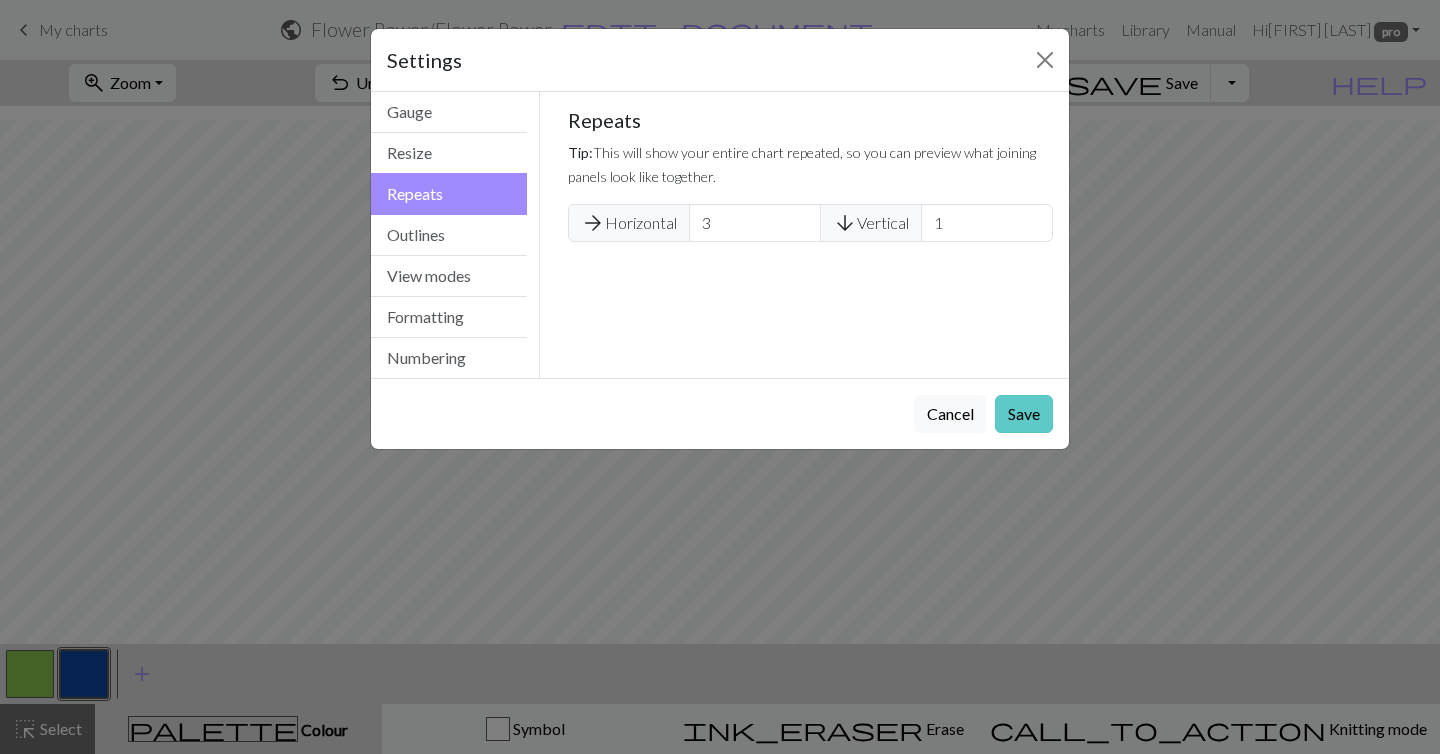click on "Save" at bounding box center (1024, 414) 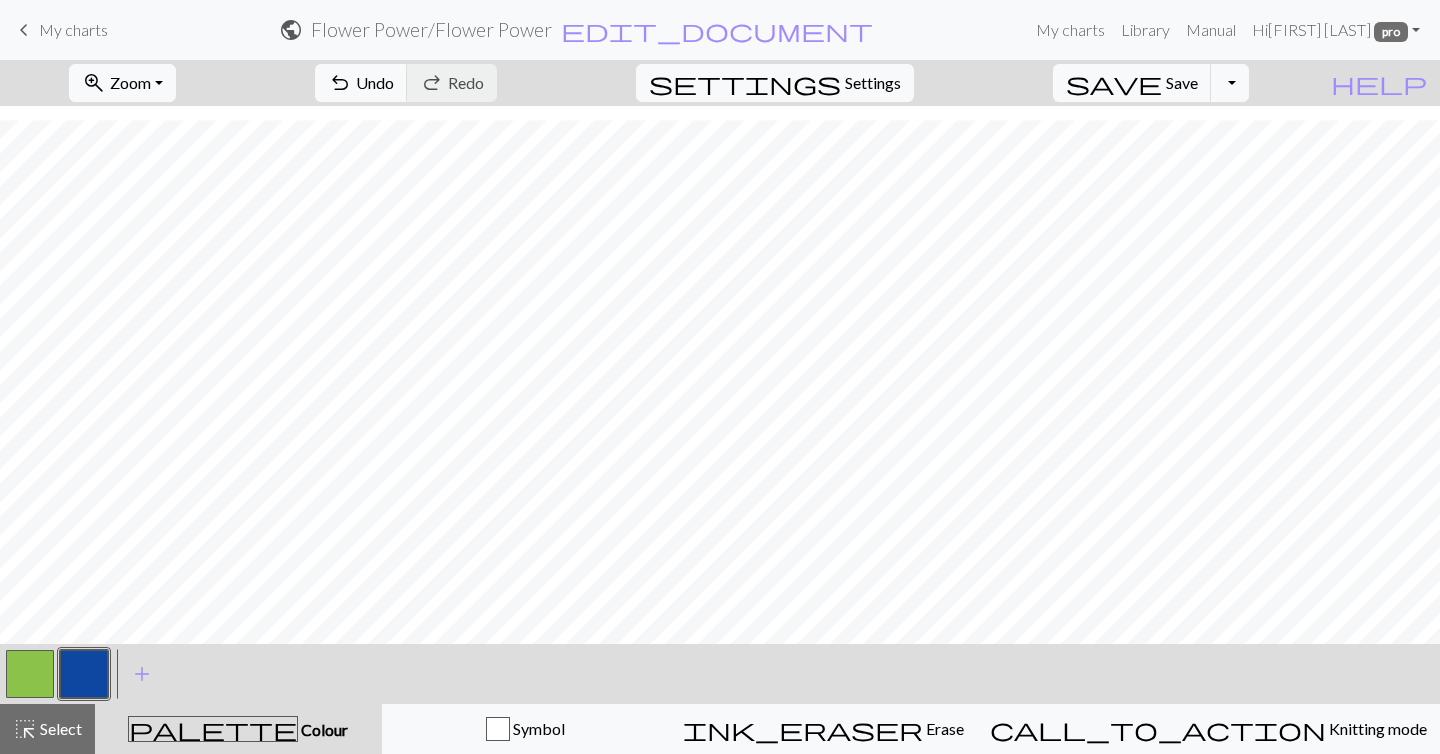 click at bounding box center (30, 674) 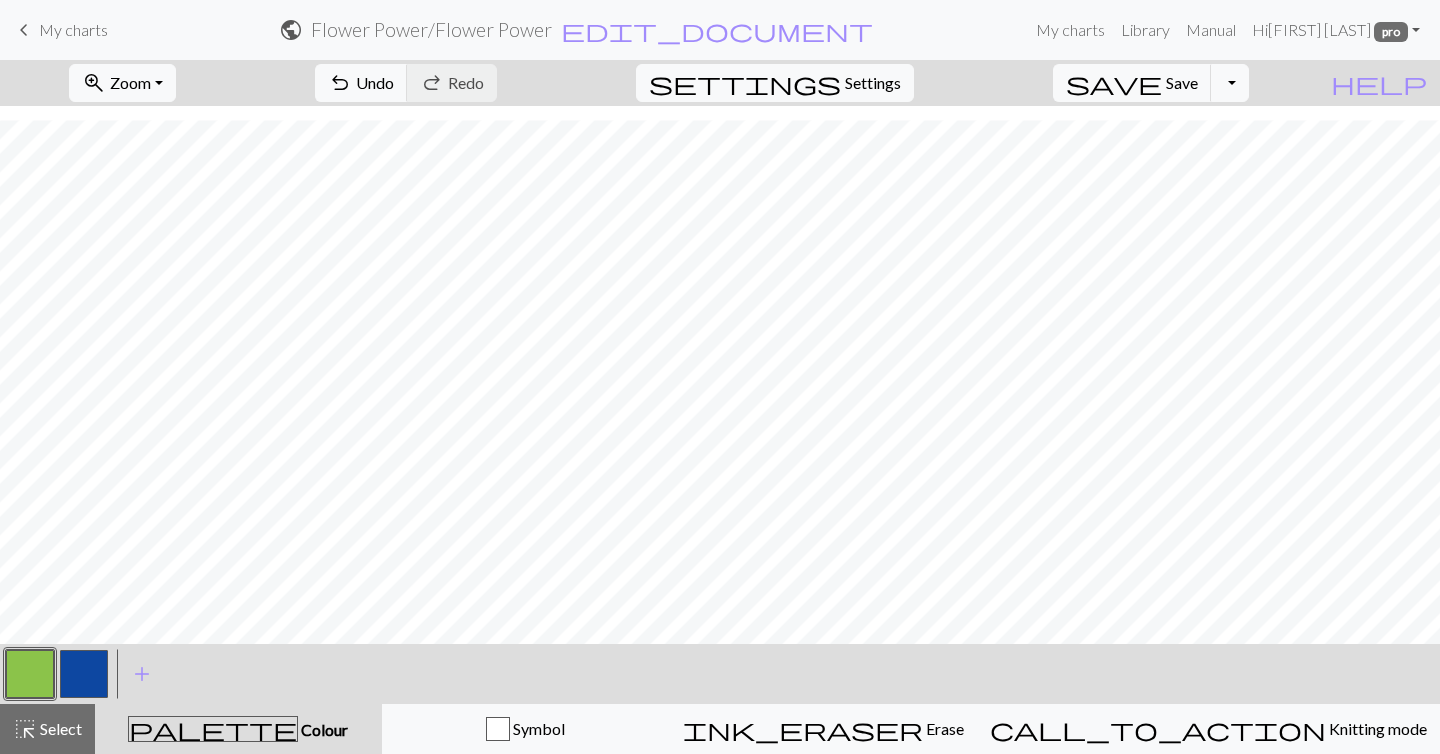 click at bounding box center (84, 674) 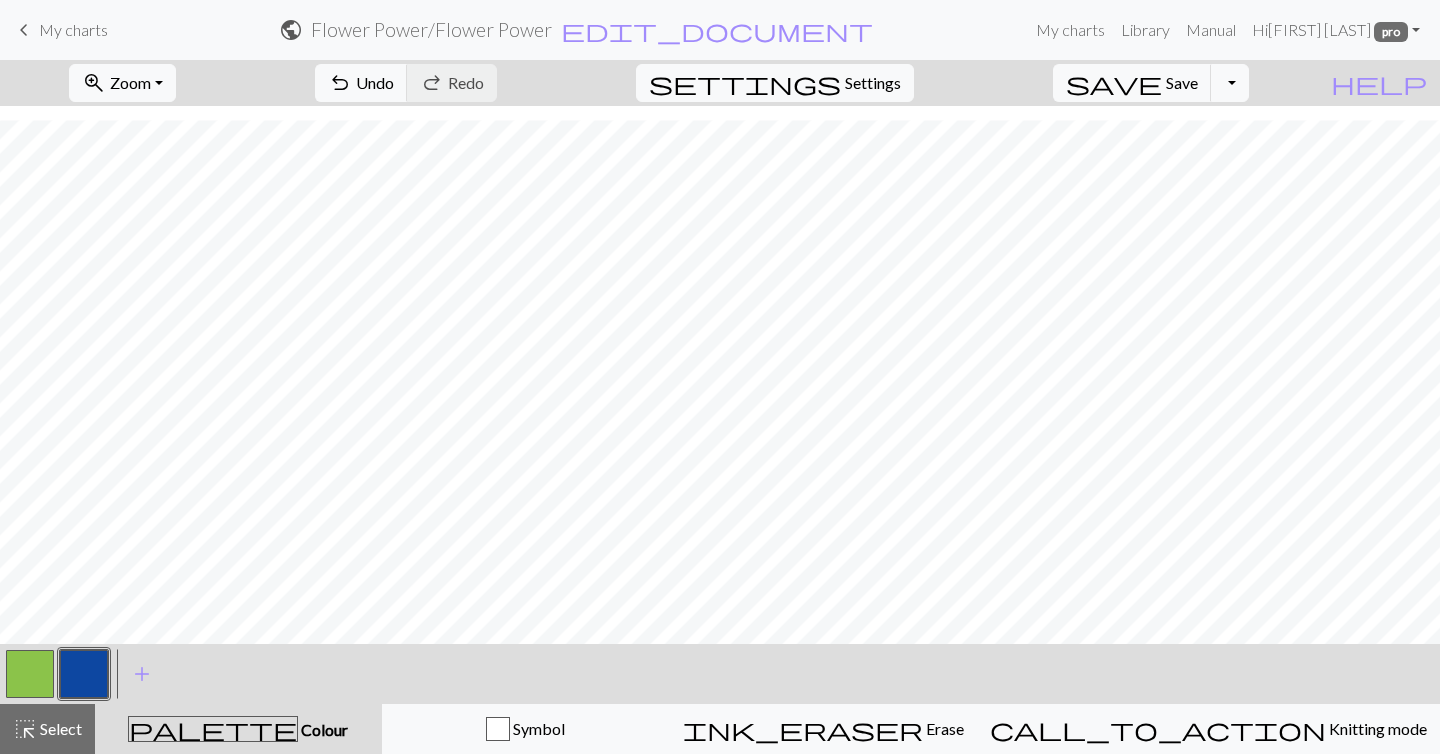 click at bounding box center (30, 674) 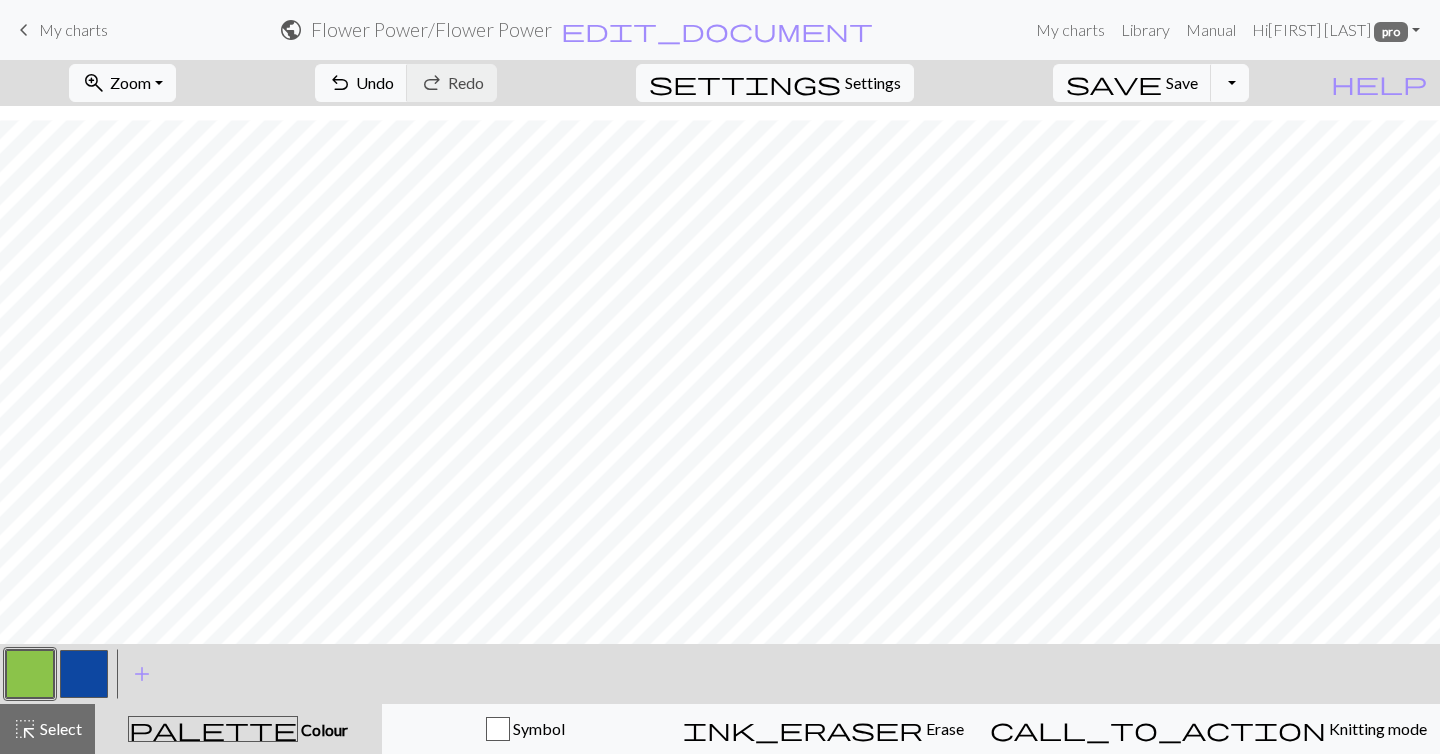 click at bounding box center (84, 674) 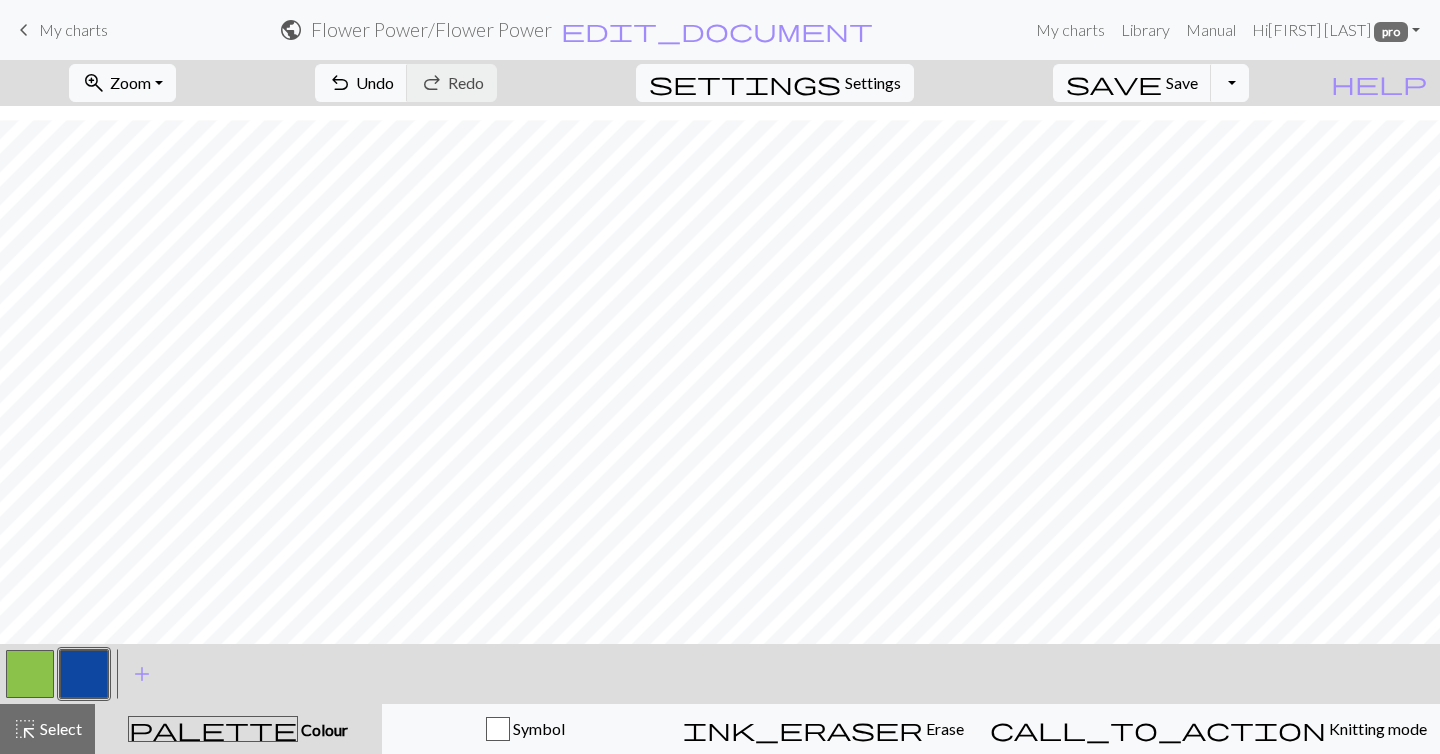 click at bounding box center (30, 674) 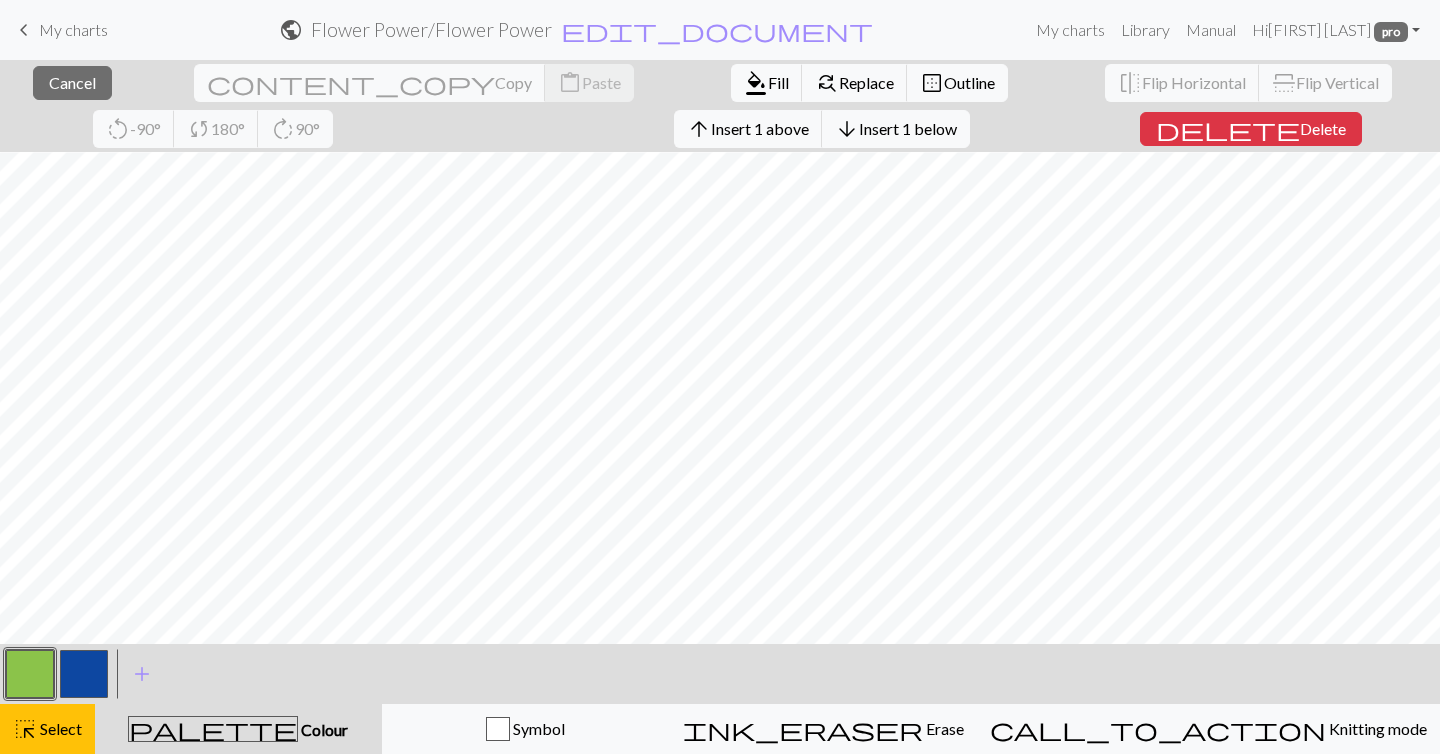 click at bounding box center [30, 674] 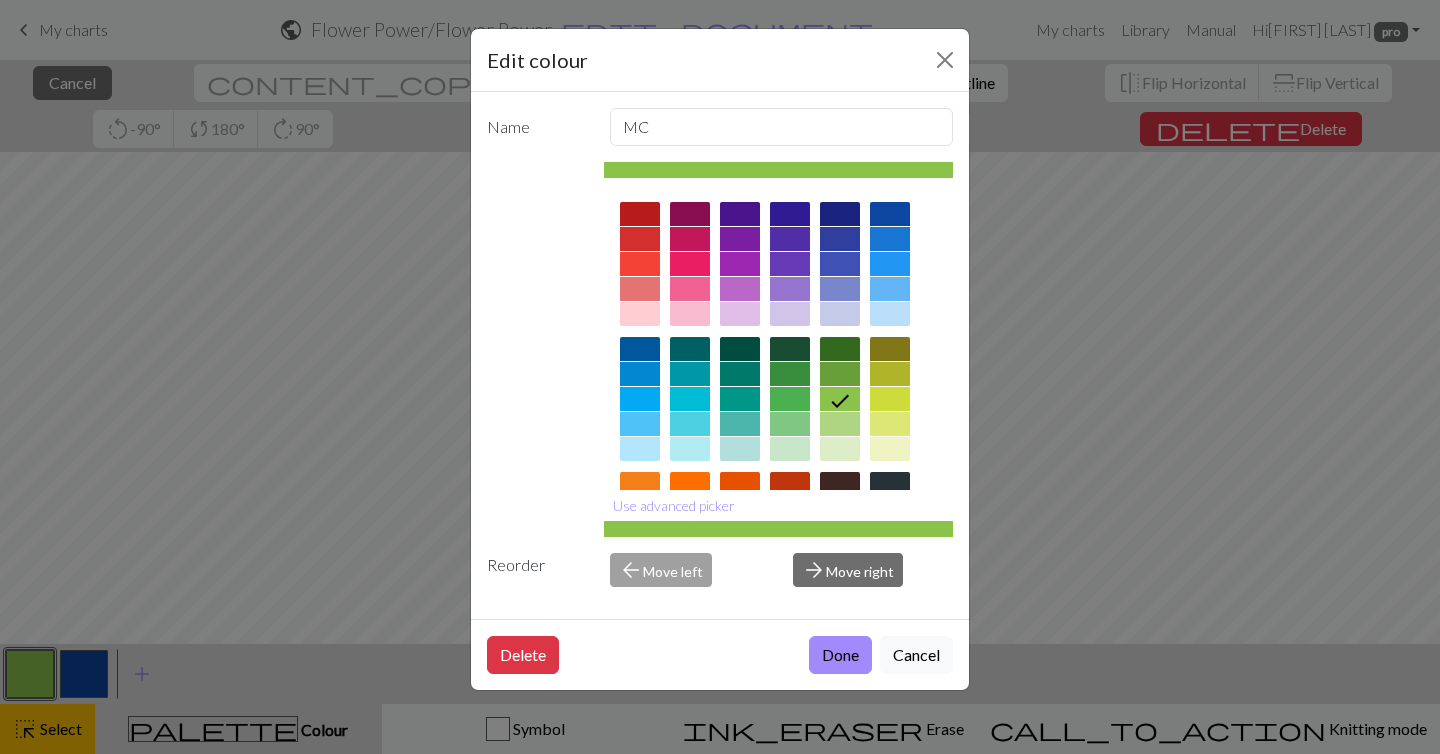click on "Cancel" at bounding box center [916, 655] 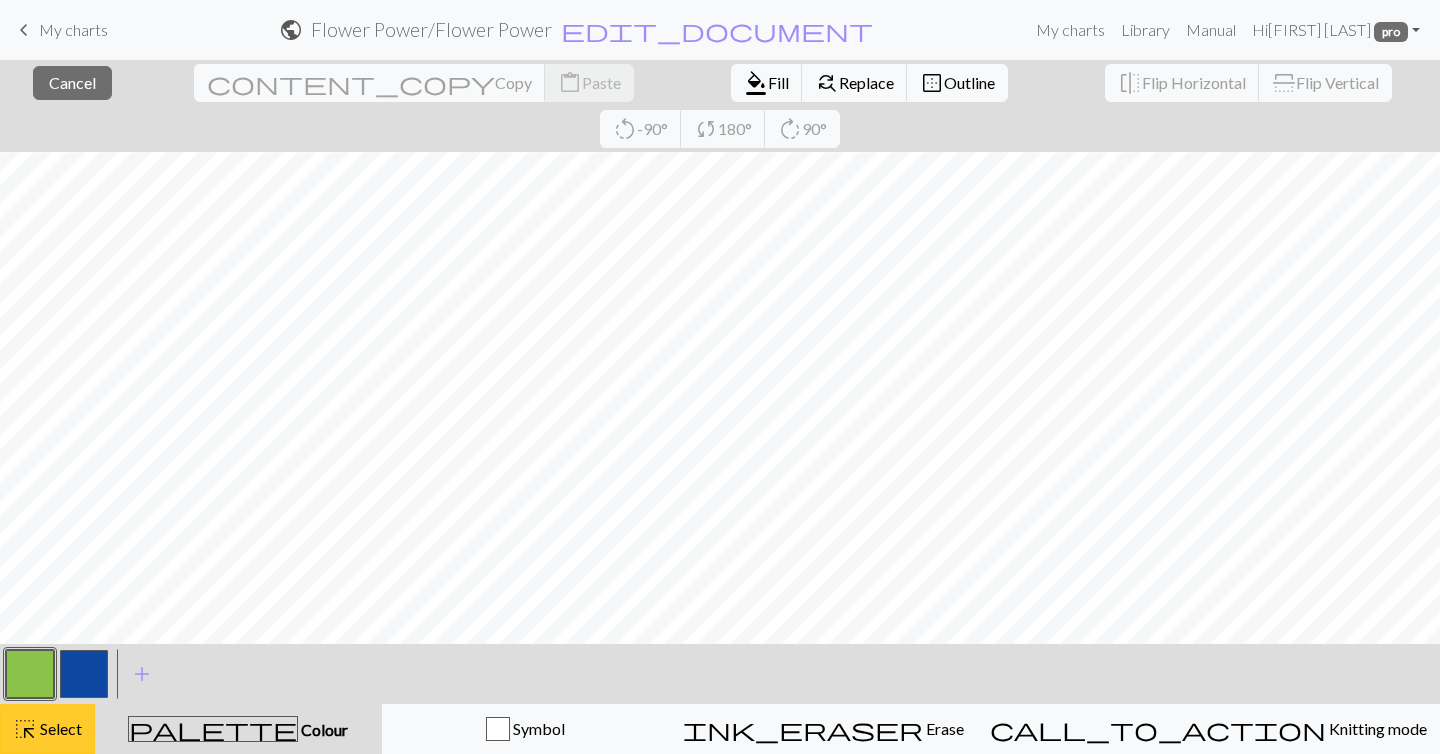 click on "Select" at bounding box center [59, 728] 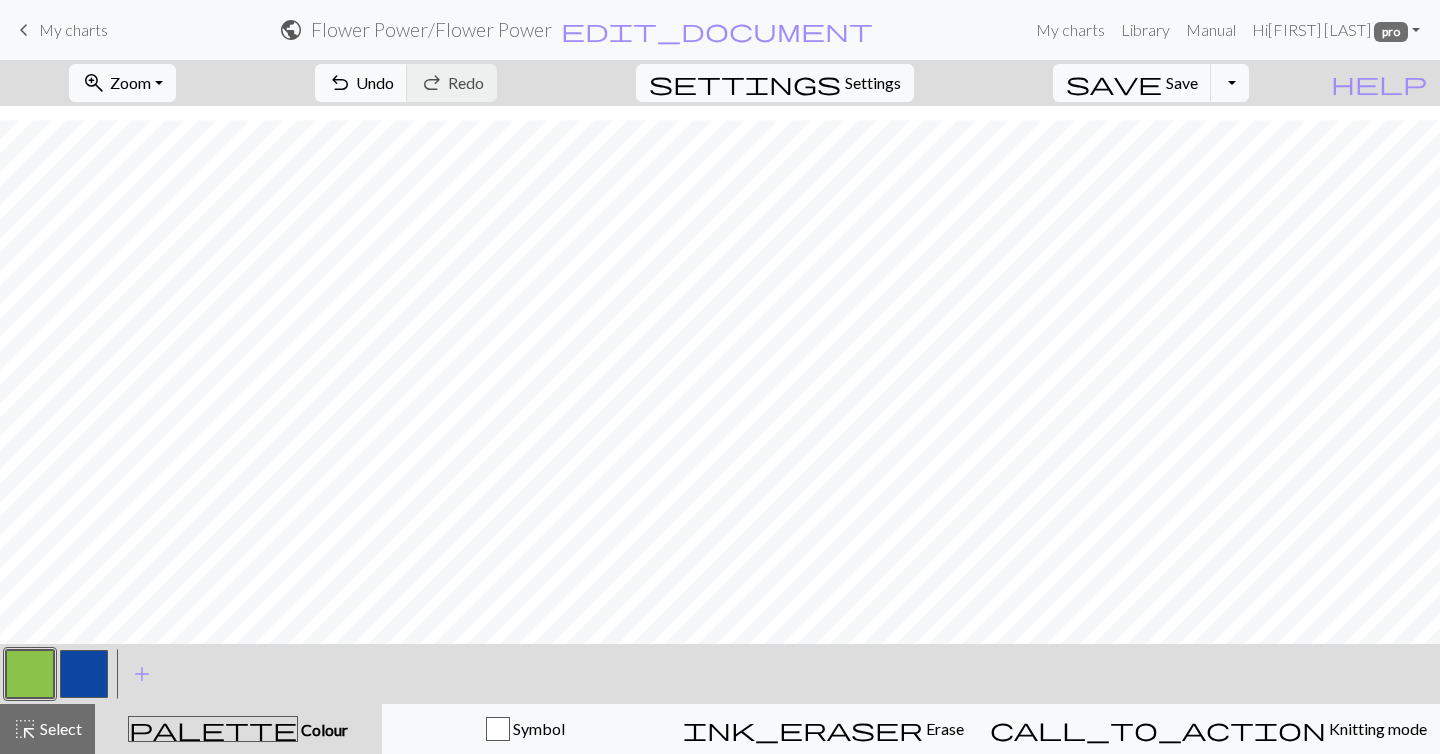 click at bounding box center (30, 674) 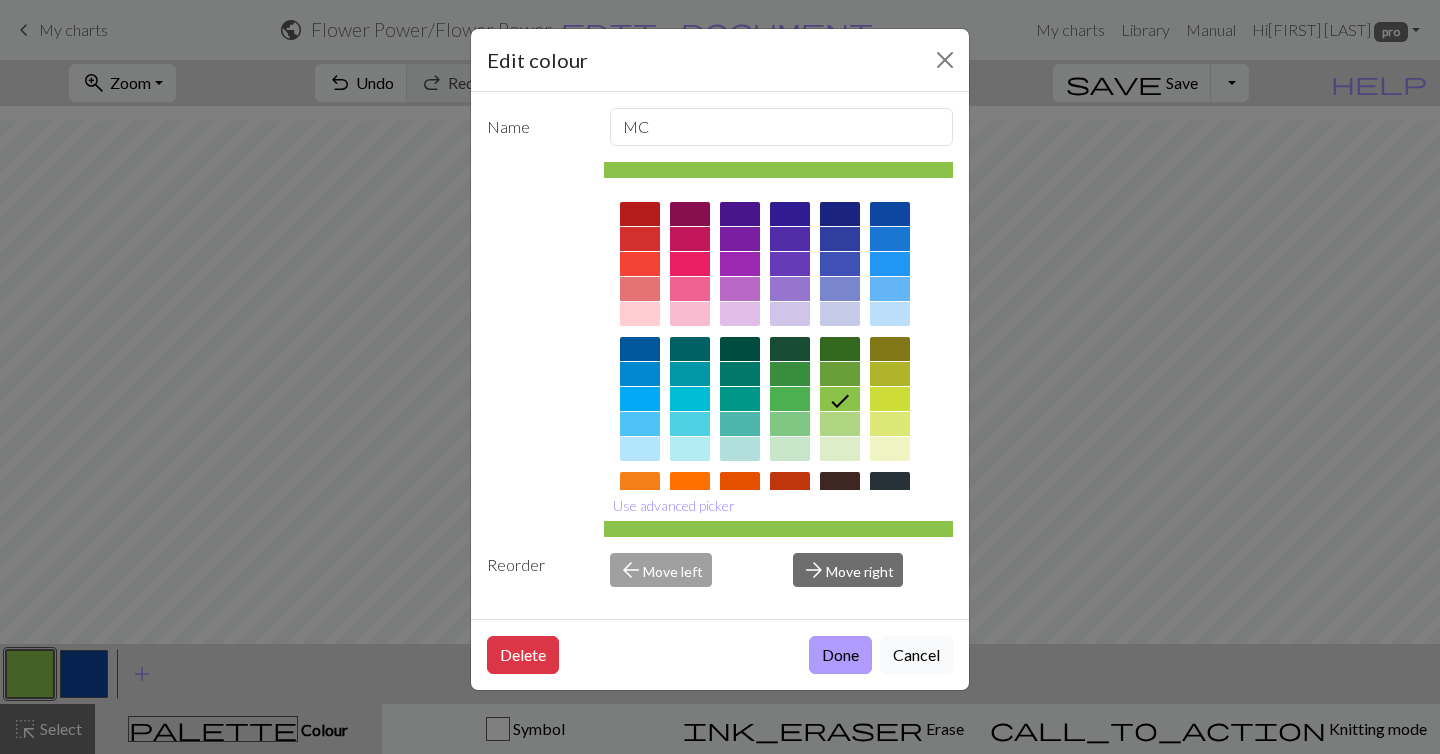 click on "Done" at bounding box center (840, 655) 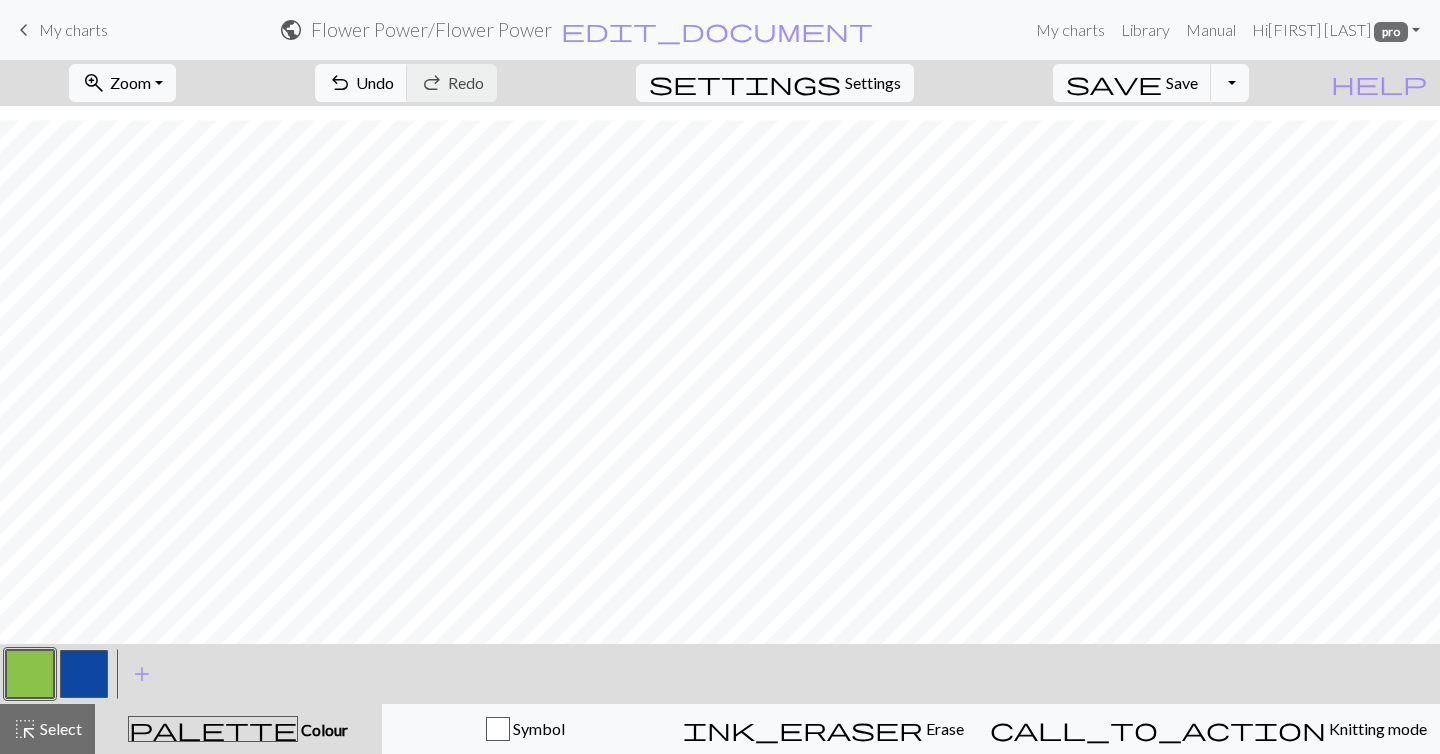 click at bounding box center [84, 674] 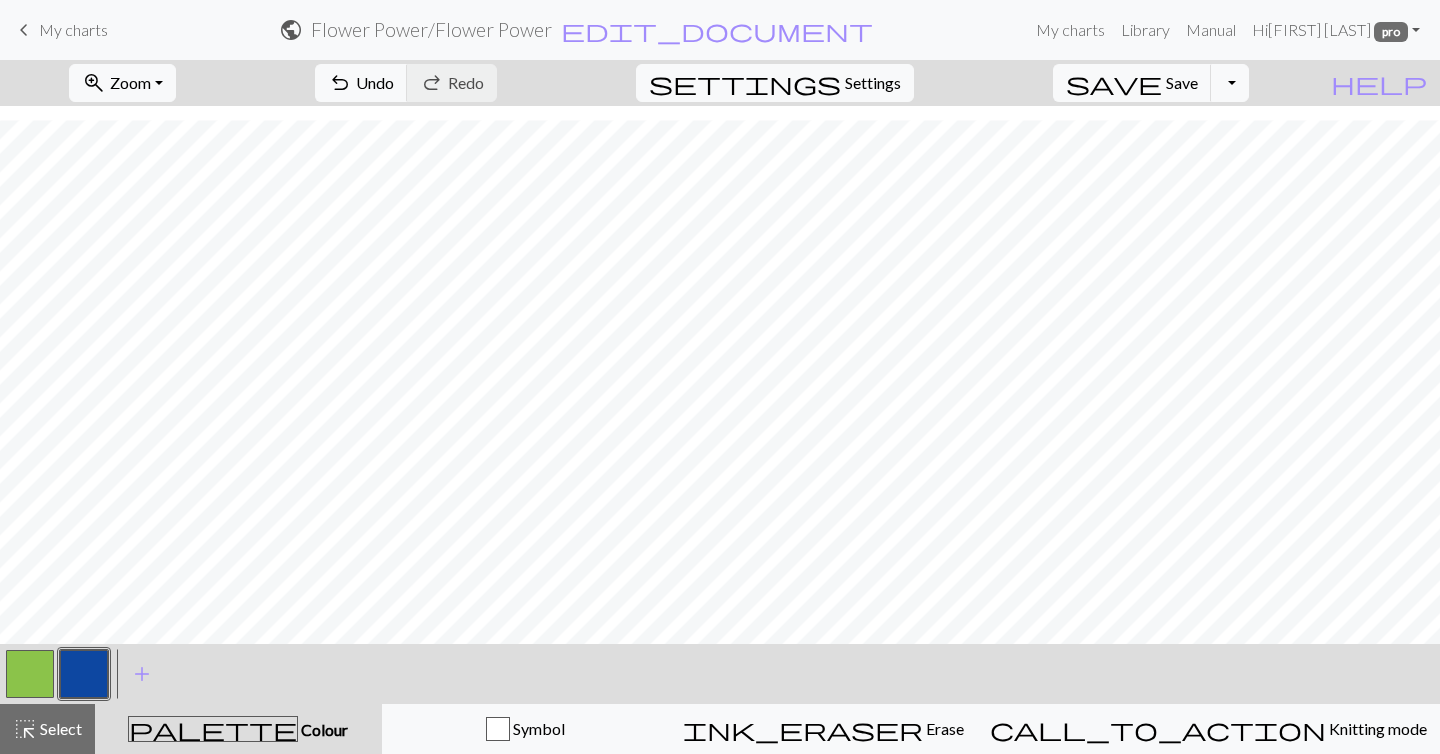 click at bounding box center [30, 674] 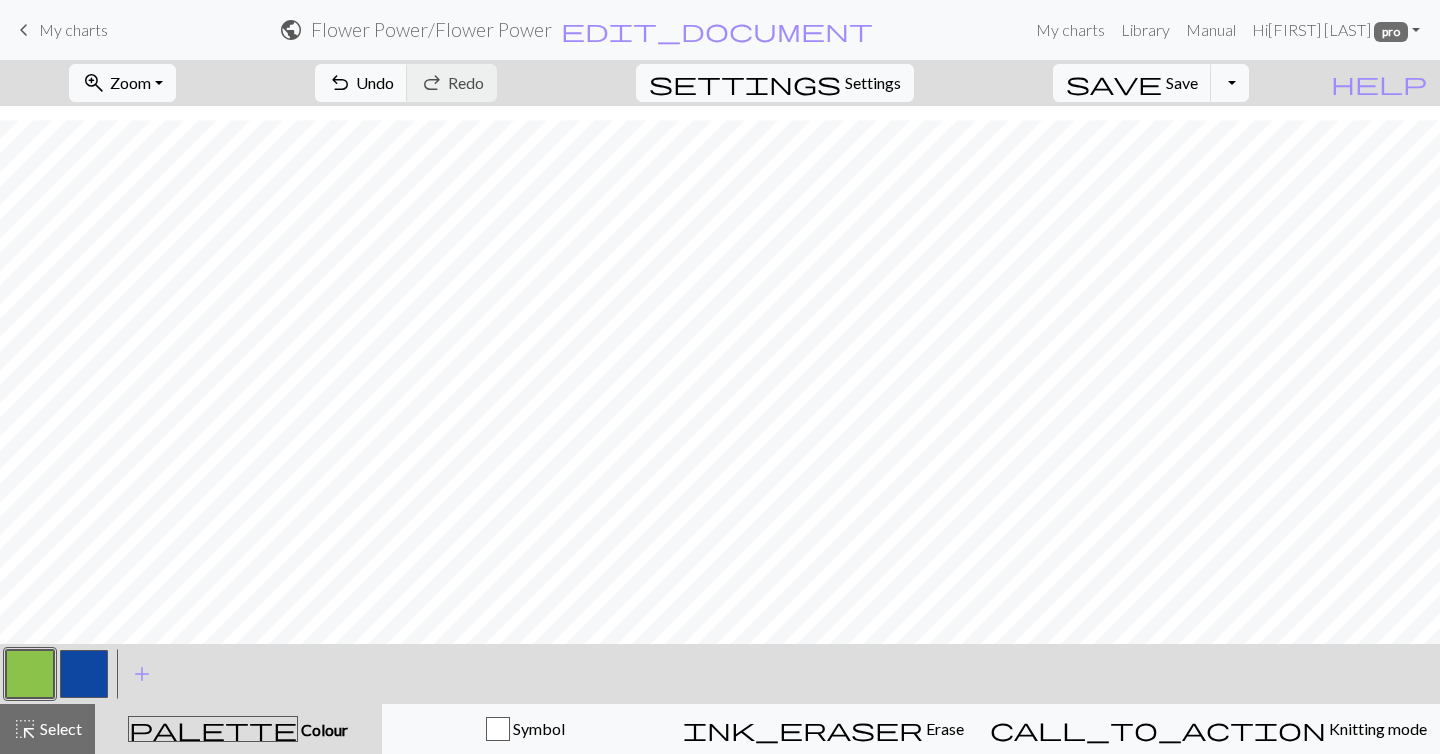 click at bounding box center [84, 674] 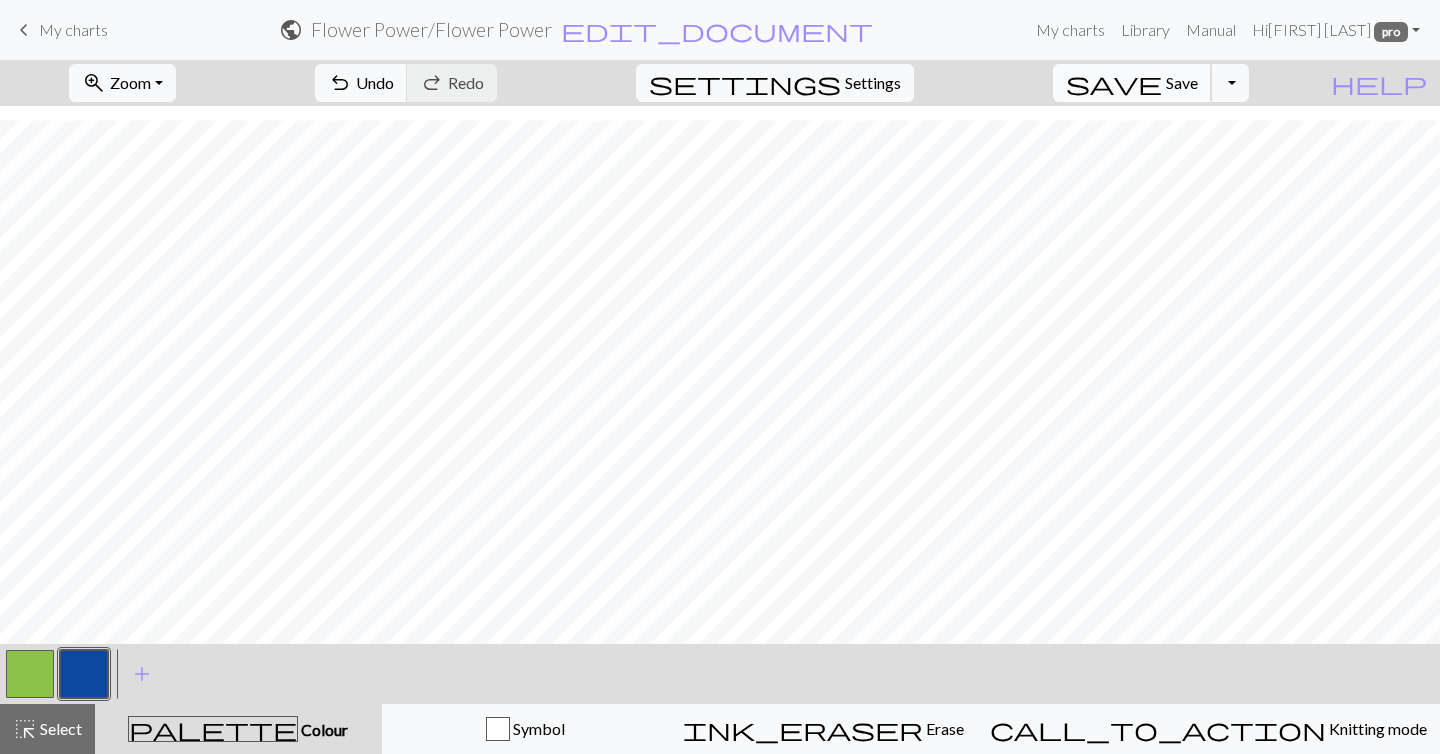click on "save" at bounding box center (1114, 83) 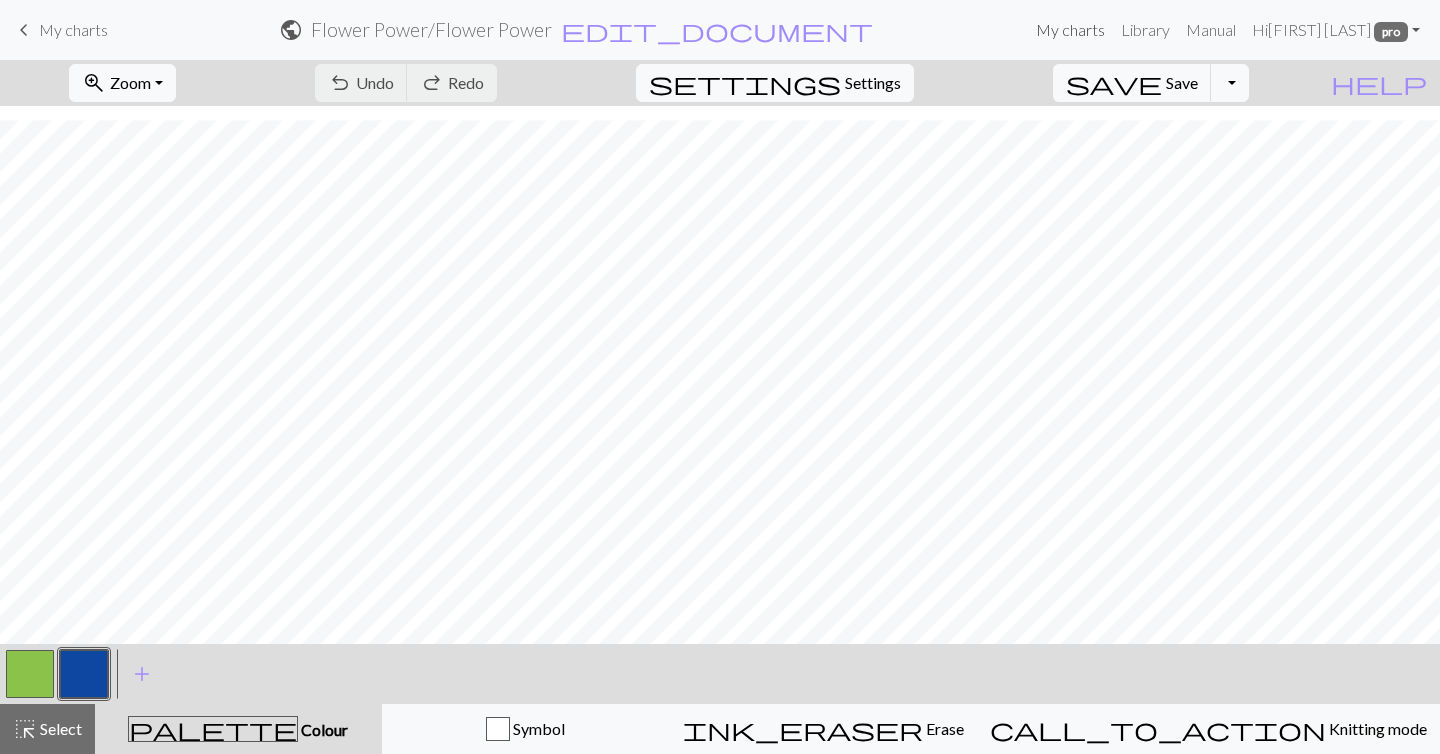click on "My charts" at bounding box center [1070, 30] 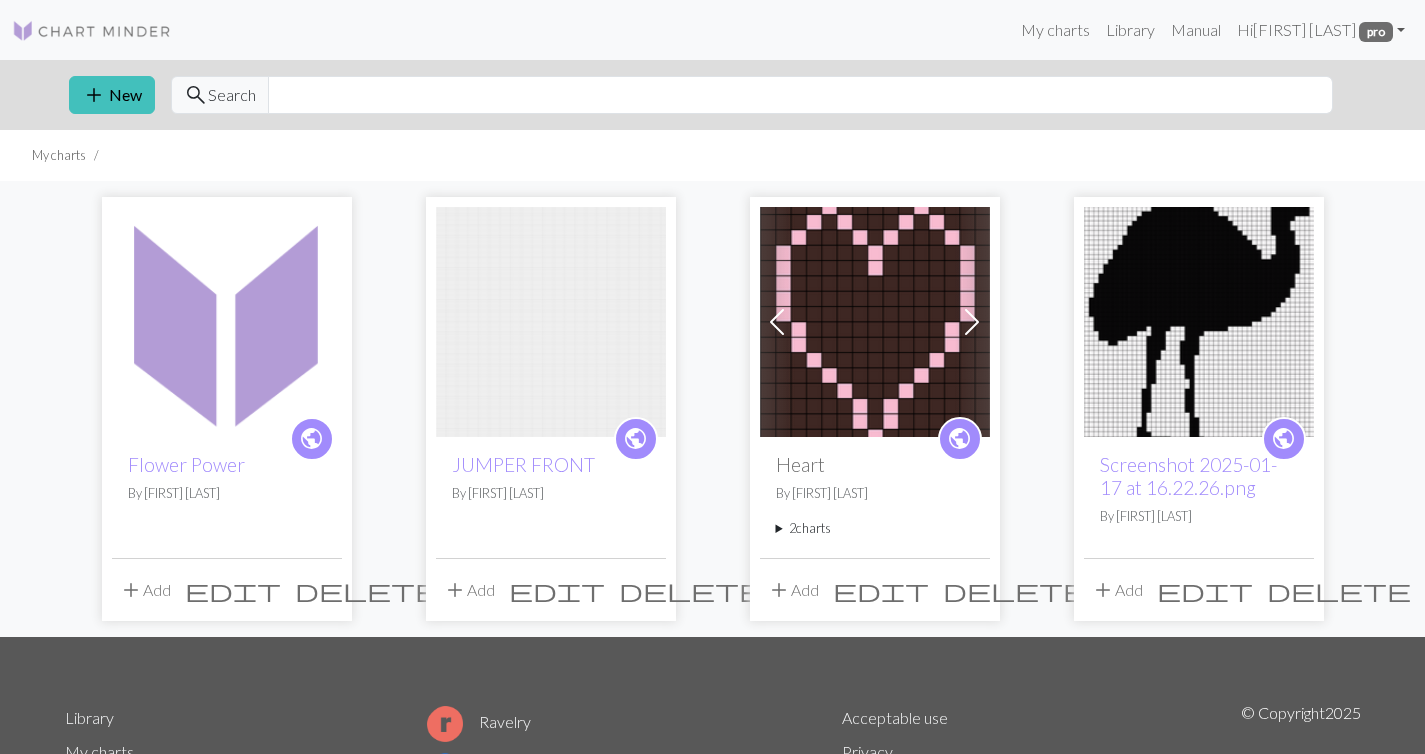 click on "add  Add" at bounding box center [145, 590] 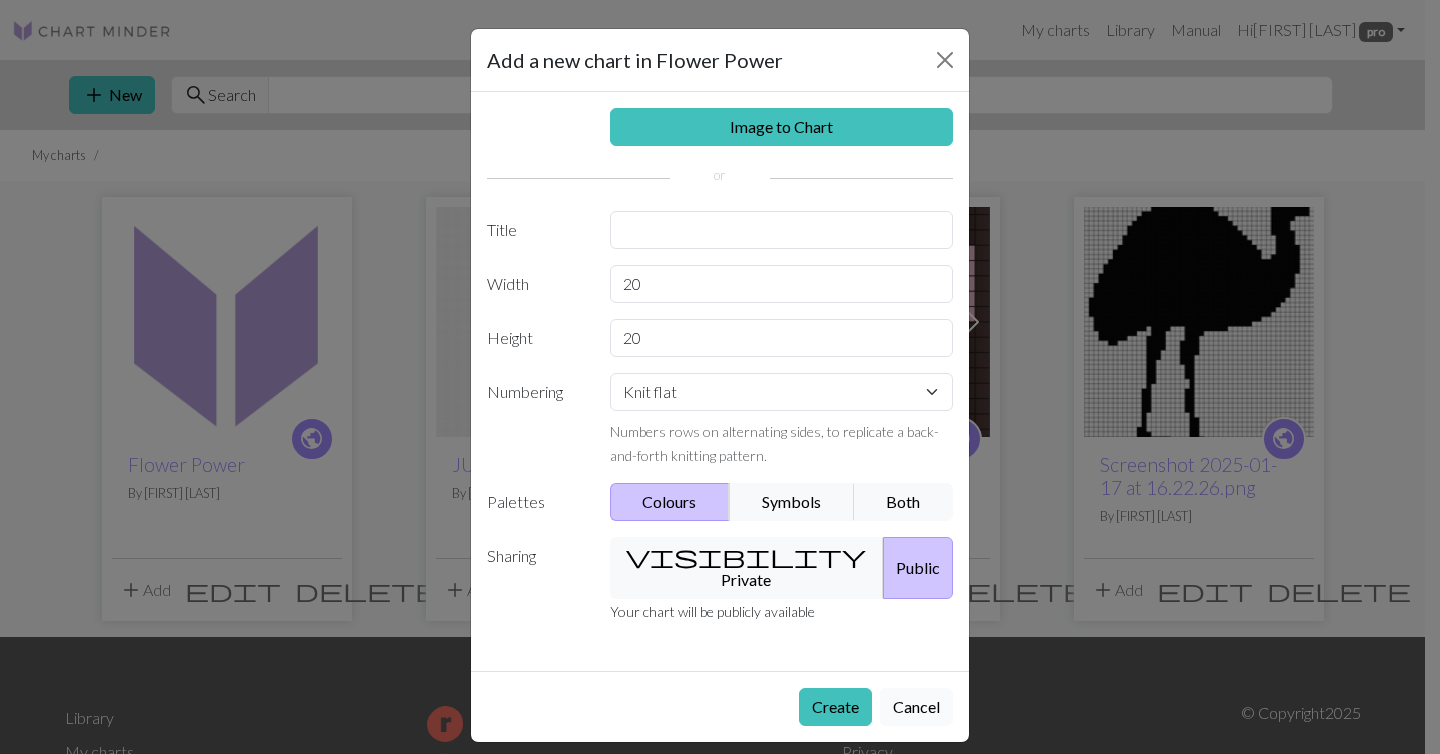 click on "Cancel" at bounding box center [916, 707] 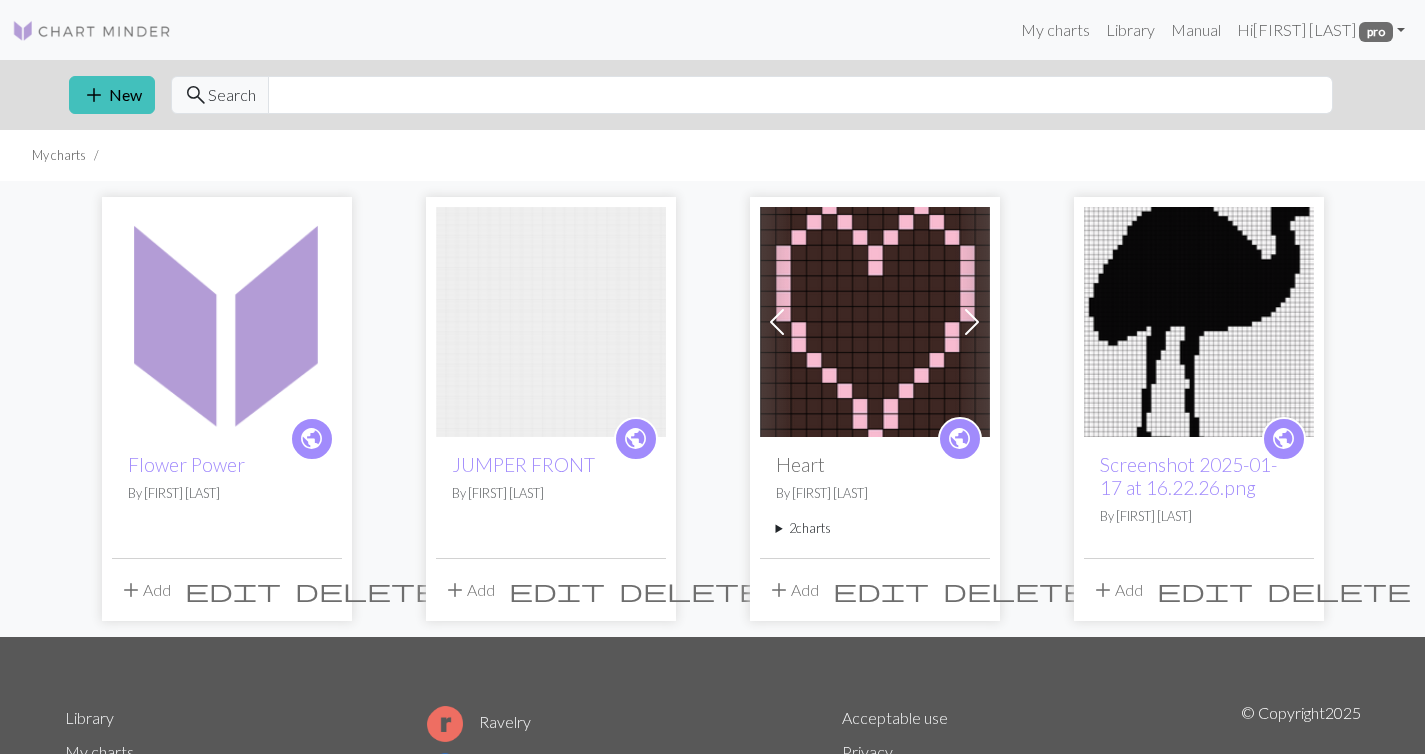 click on "public" at bounding box center (311, 438) 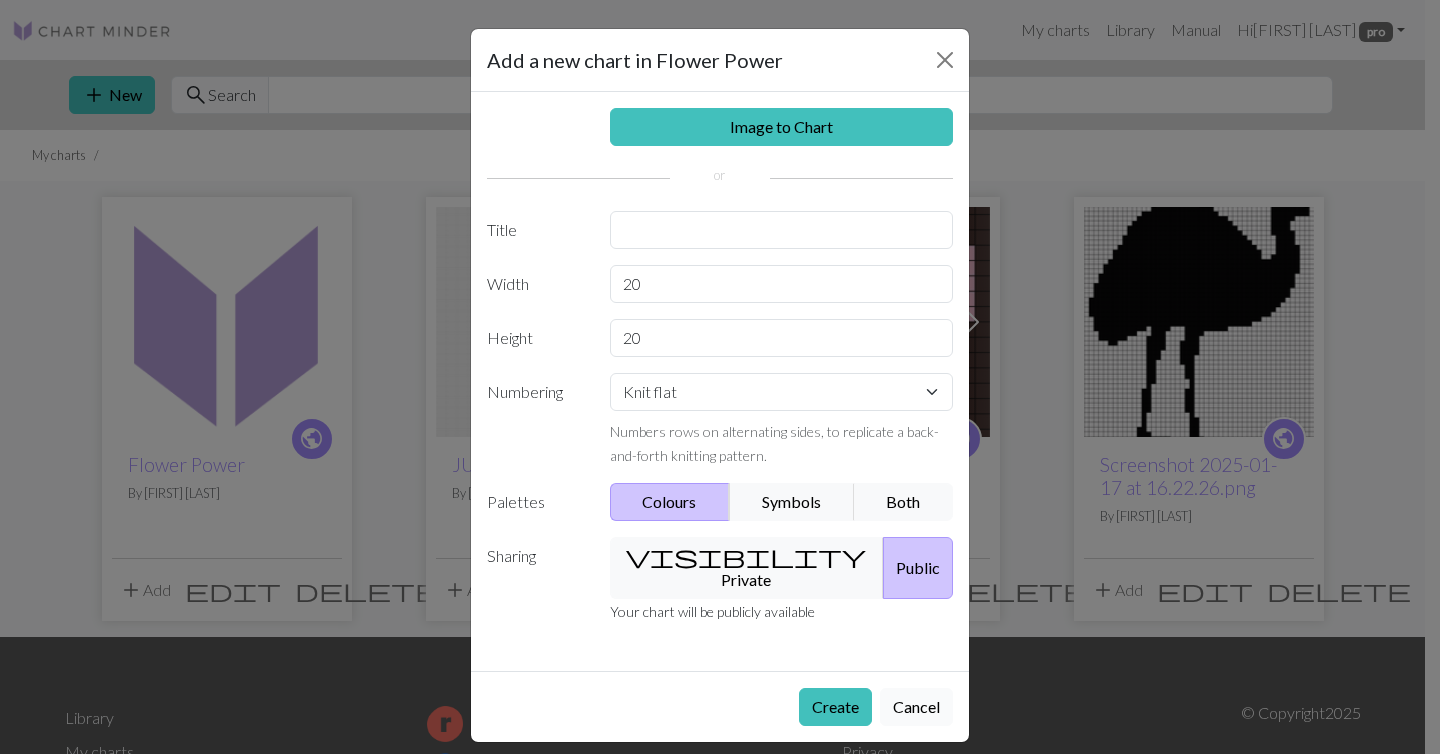 click on "Cancel" at bounding box center (916, 707) 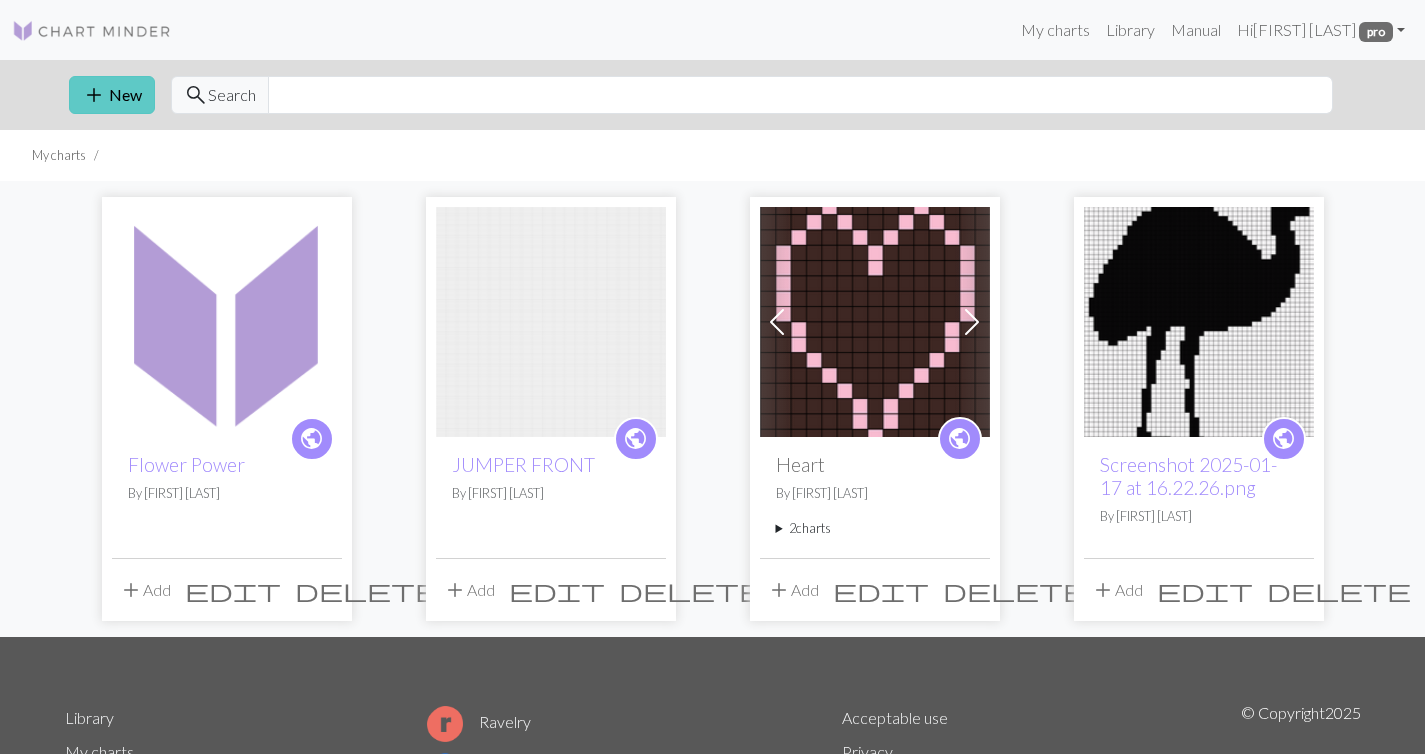 click on "add New" at bounding box center [112, 95] 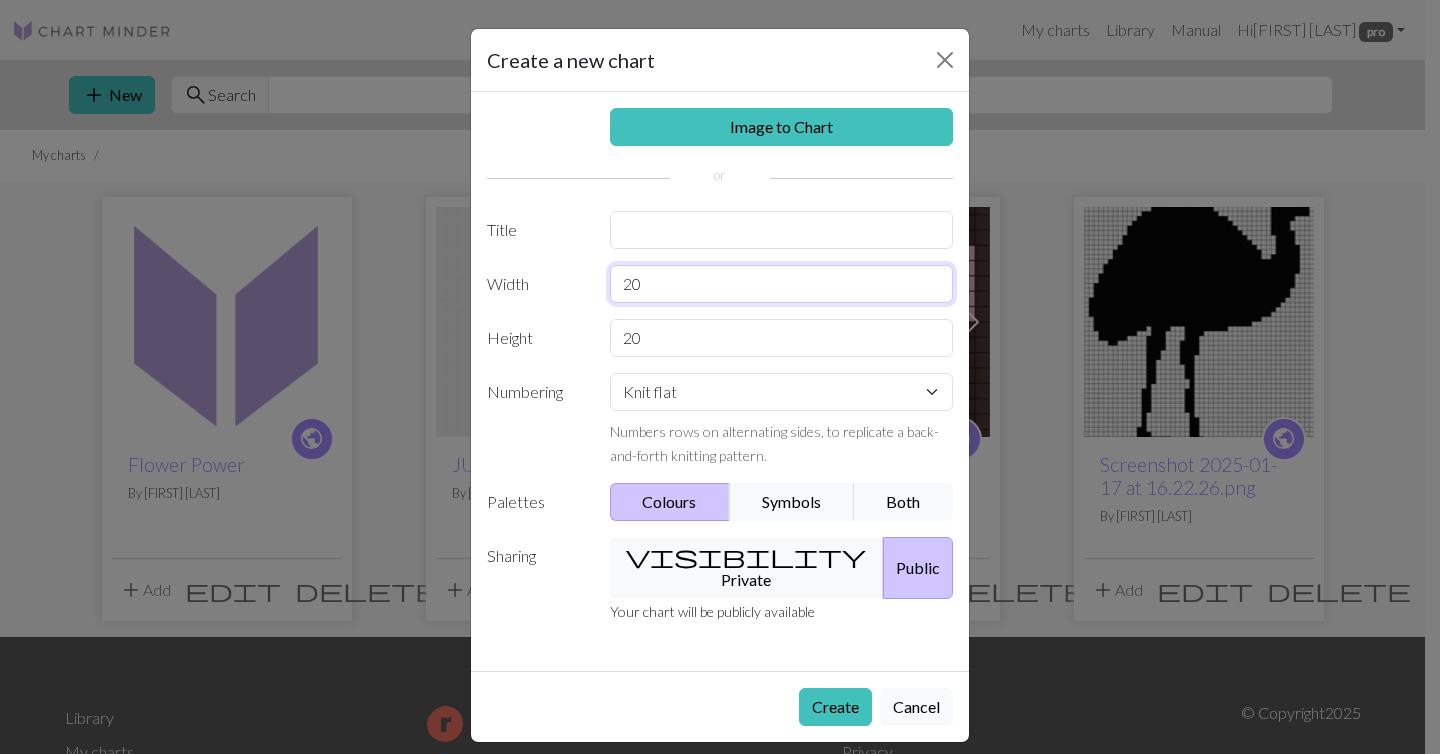 click on "20" at bounding box center [782, 284] 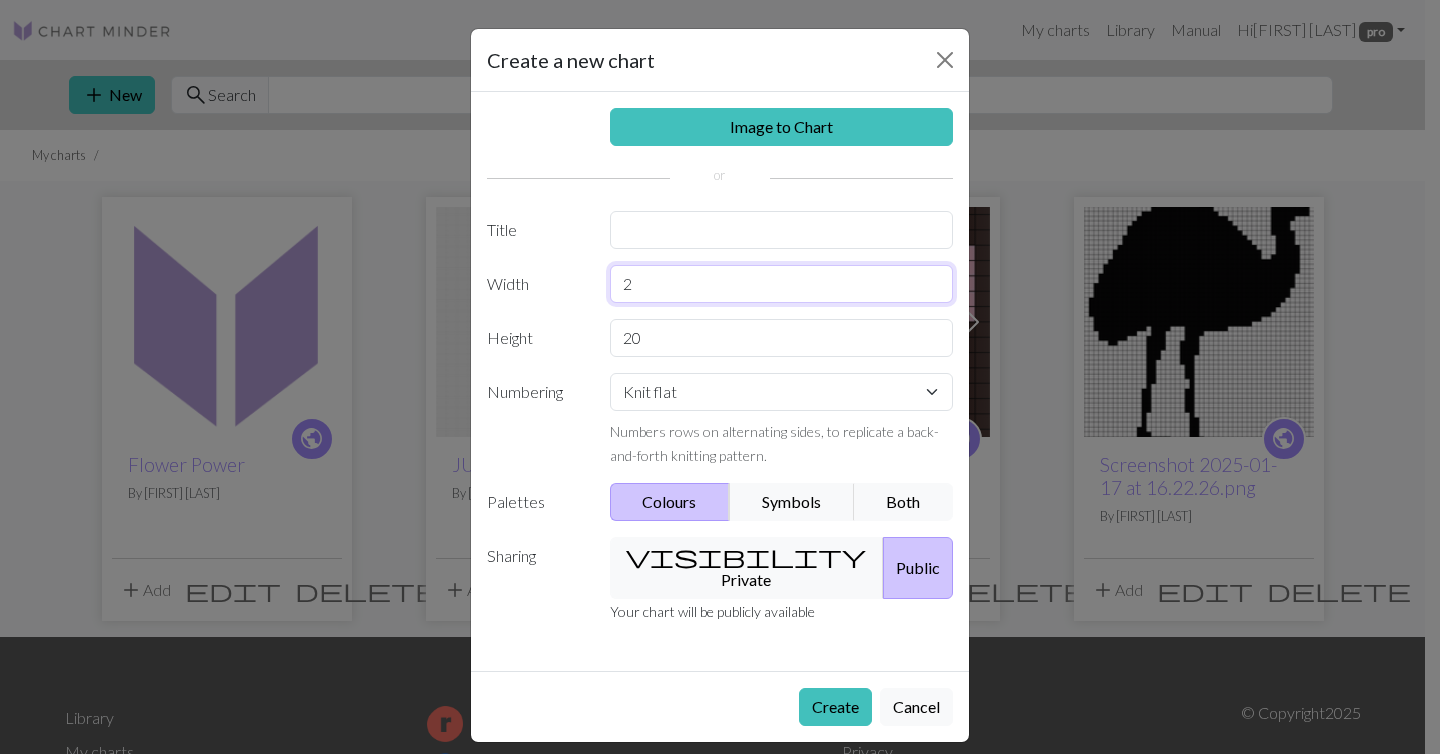 type on "24" 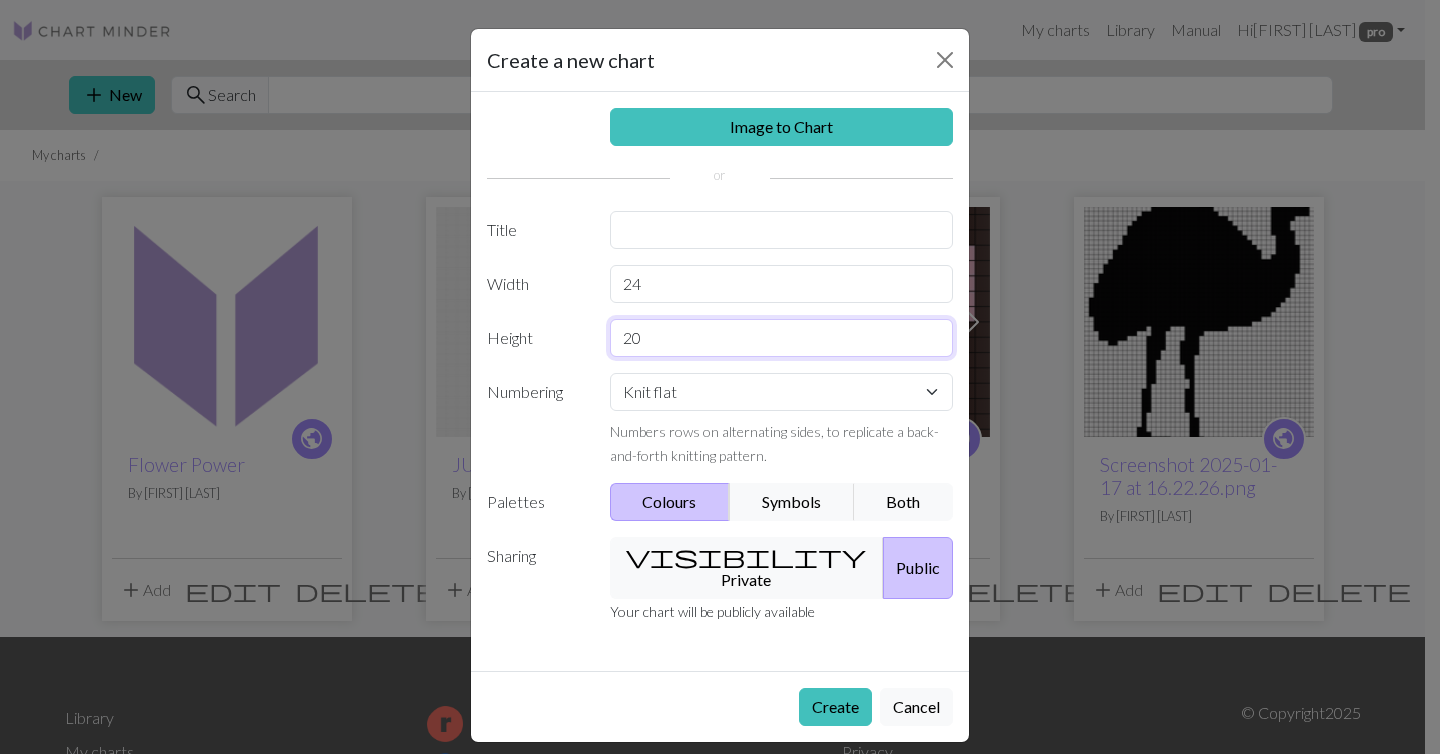 click on "20" at bounding box center [782, 338] 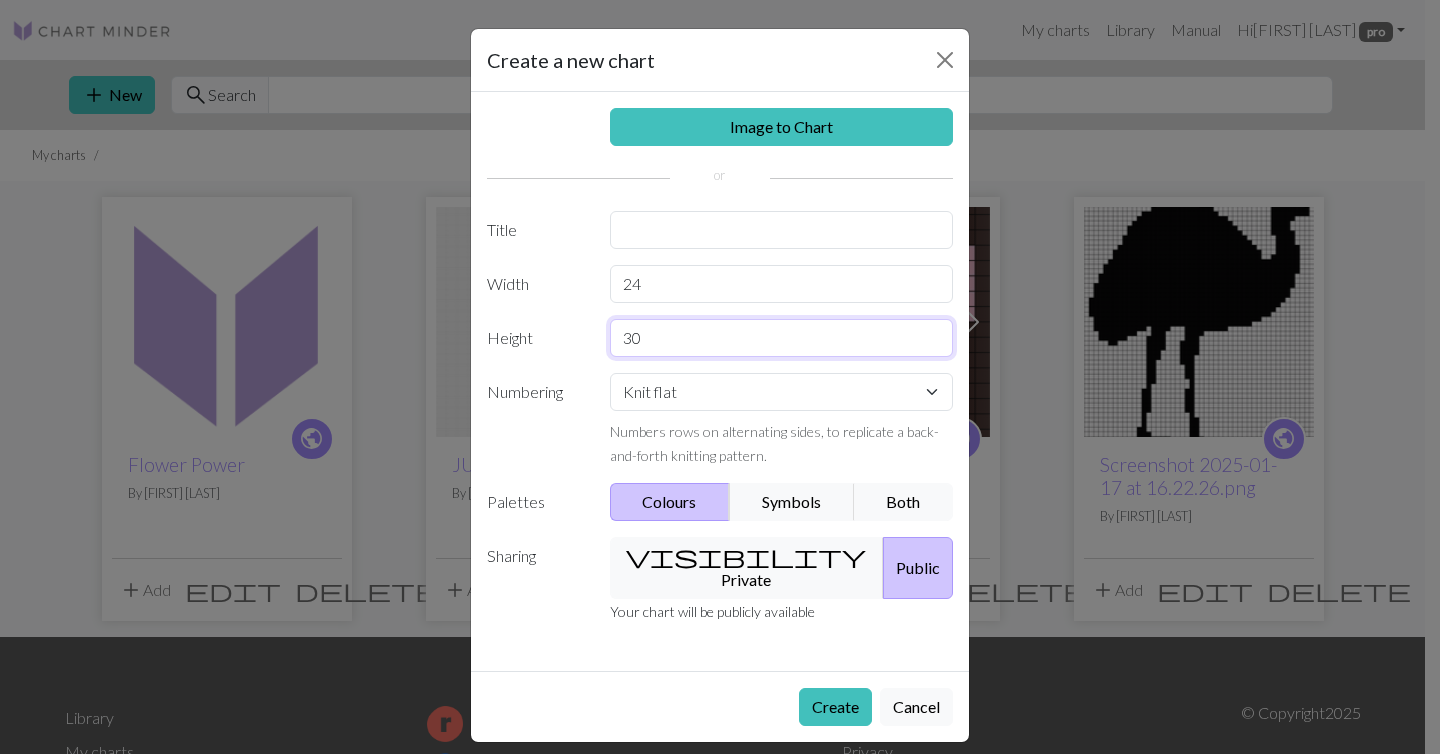 type on "30" 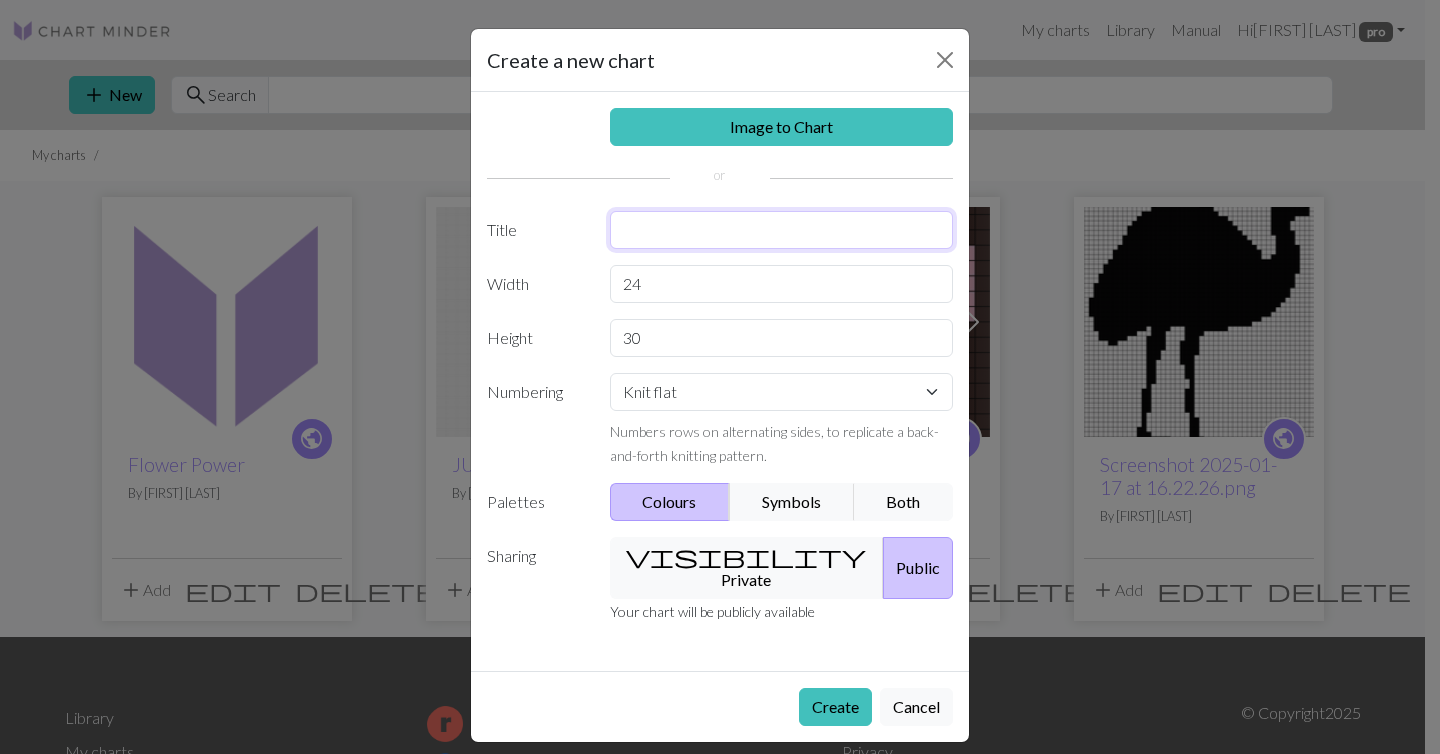 click at bounding box center (782, 230) 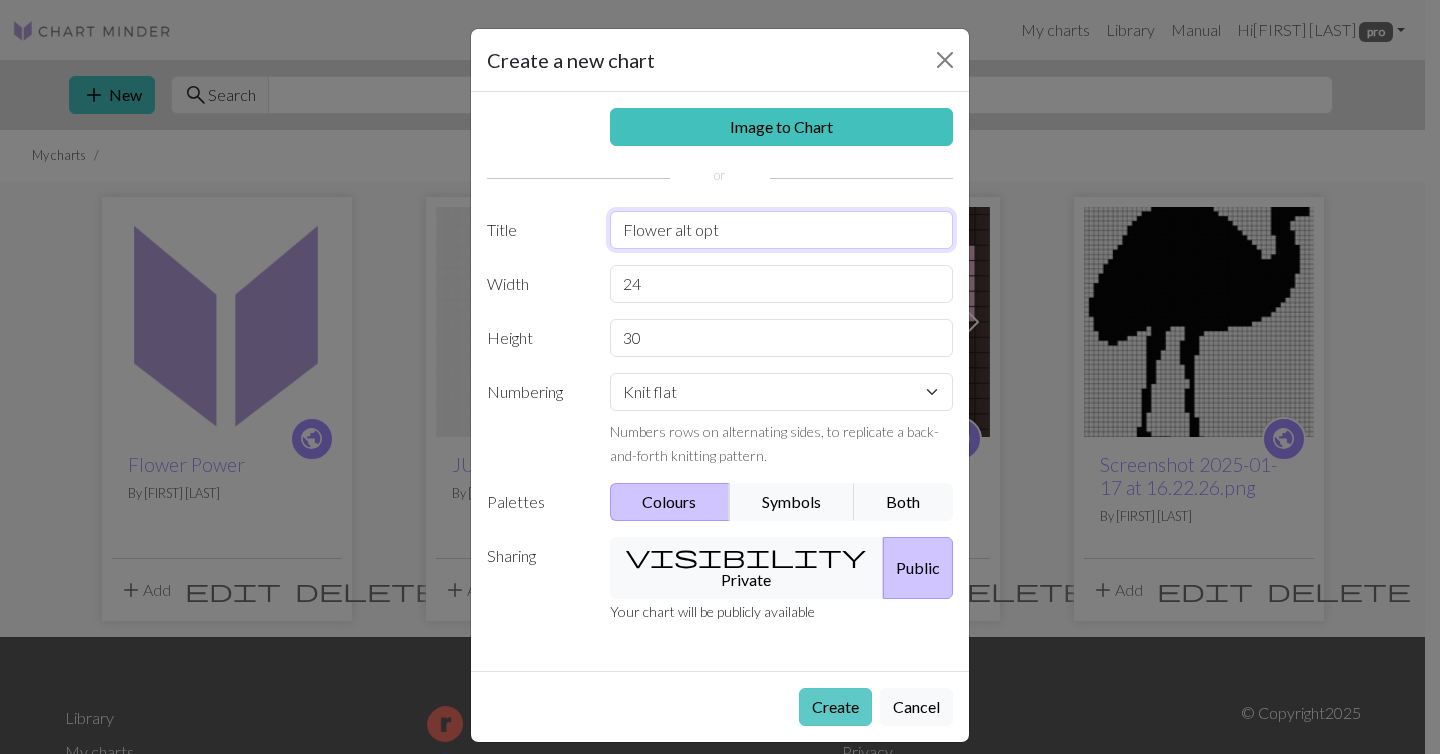 type on "Flower alt opt" 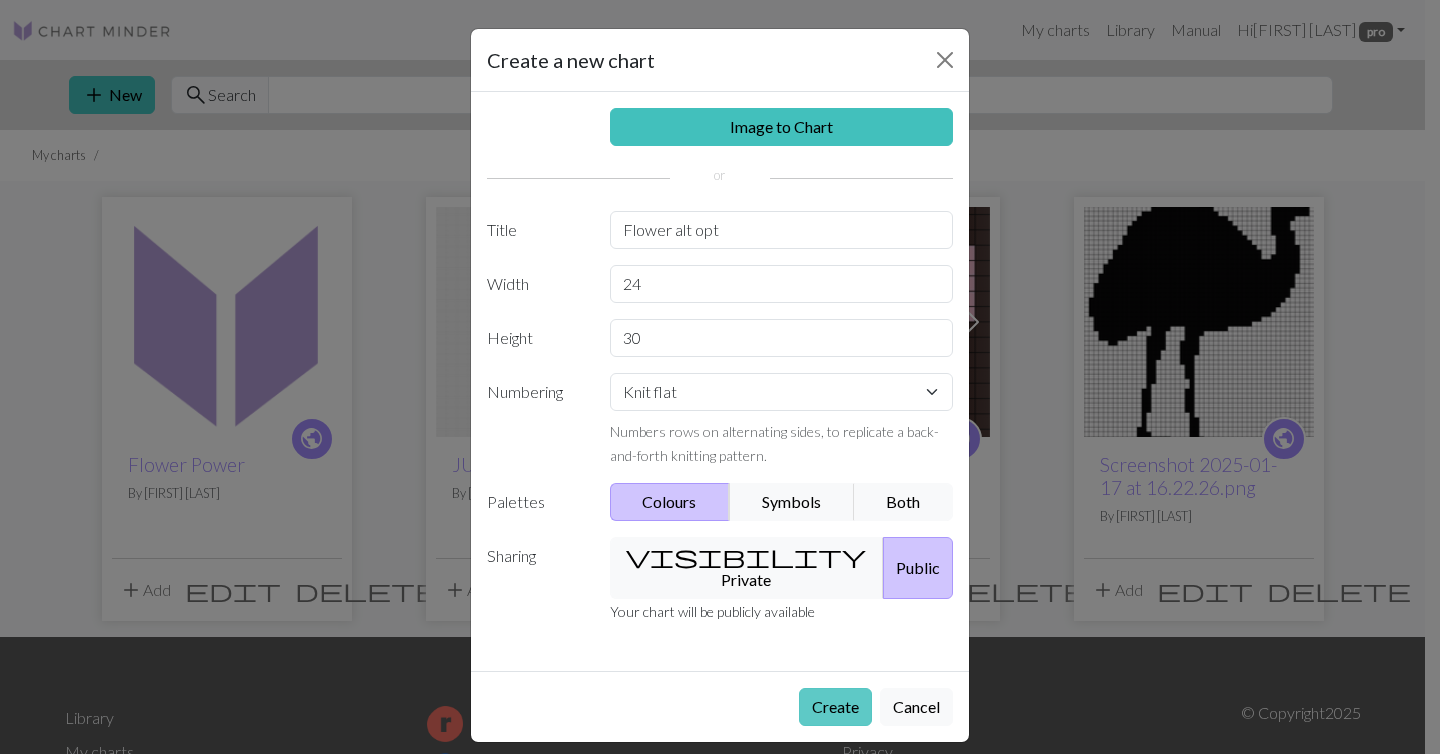 click on "Create" at bounding box center (835, 707) 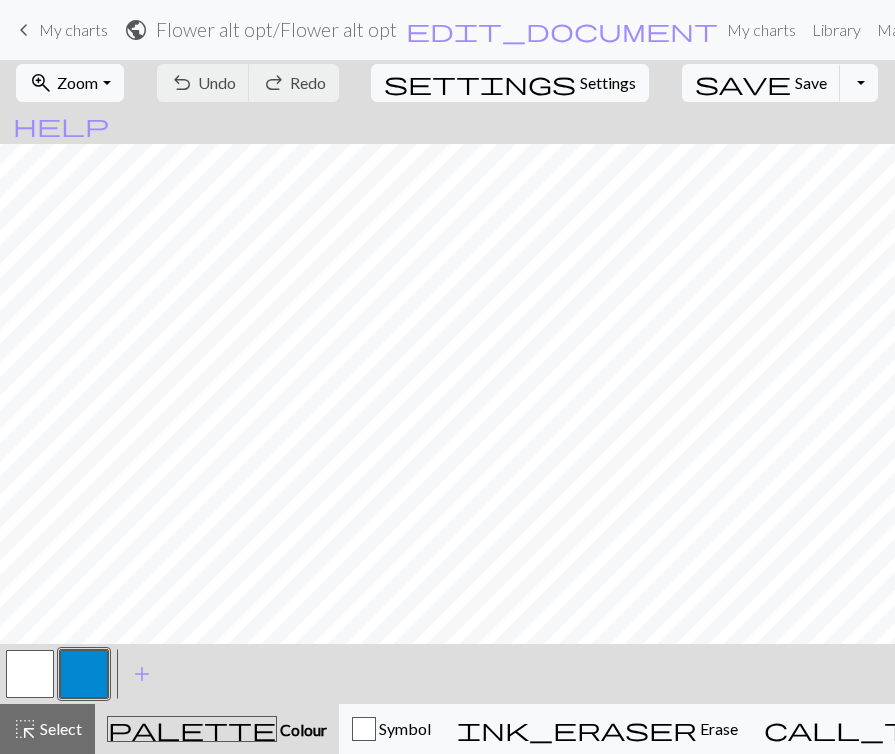 scroll, scrollTop: 0, scrollLeft: 0, axis: both 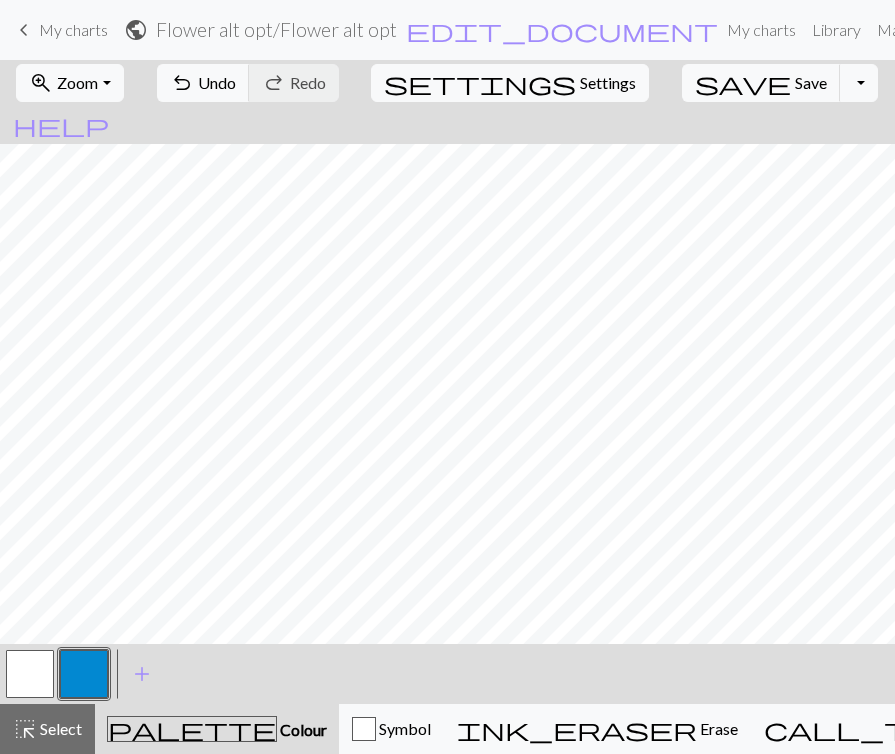 click at bounding box center [30, 674] 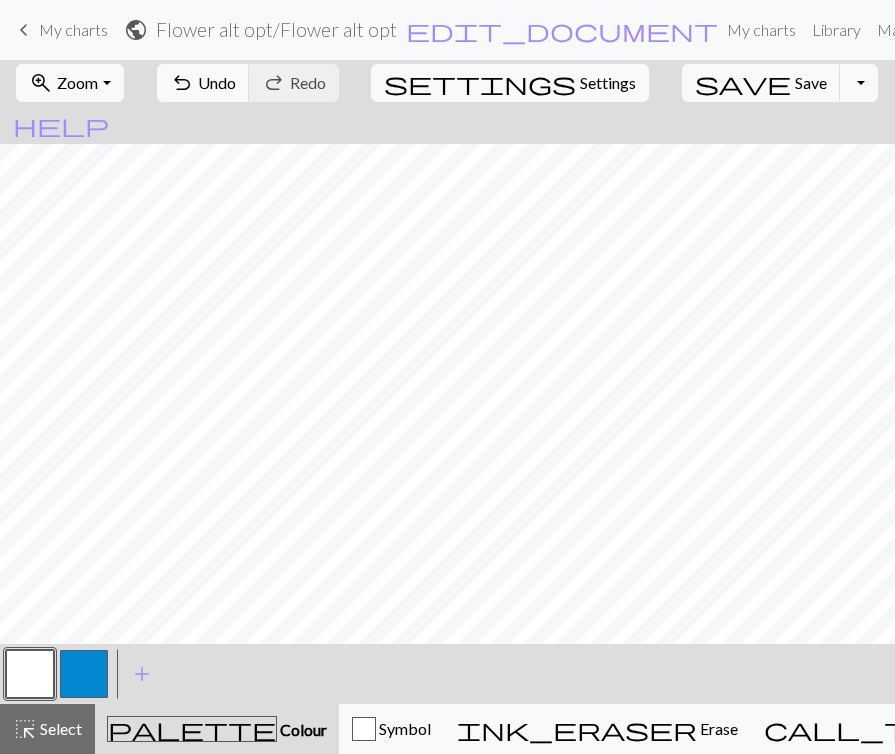 click at bounding box center [84, 674] 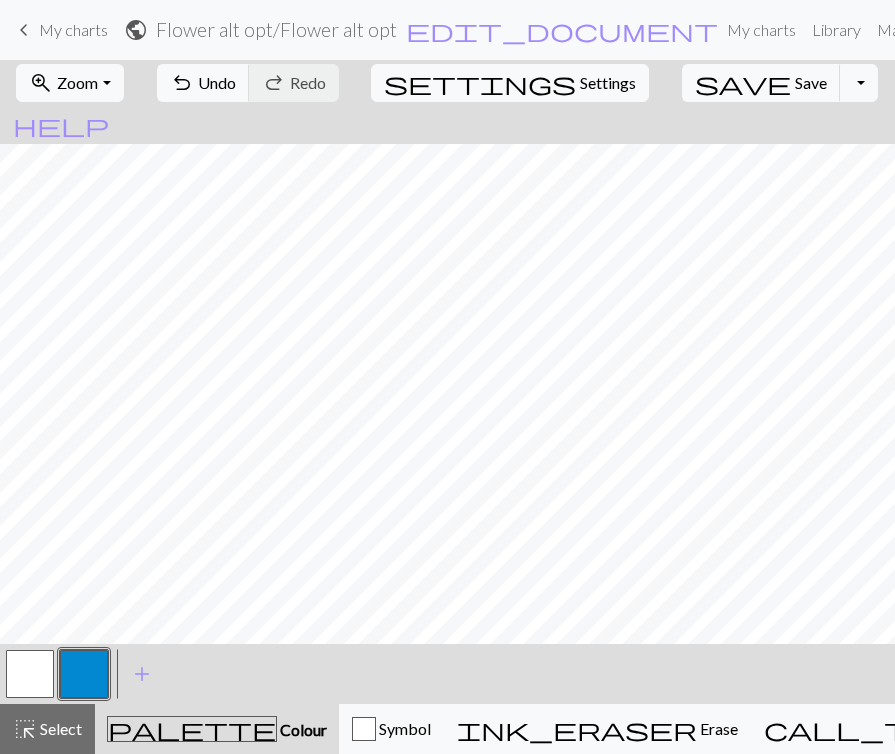 click at bounding box center [30, 674] 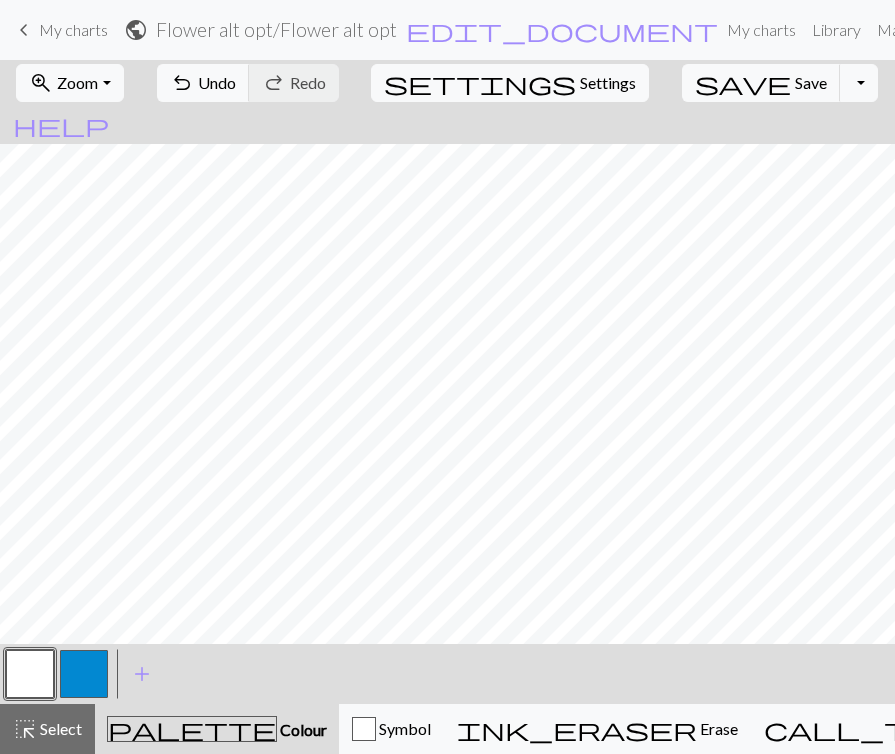 click at bounding box center (84, 674) 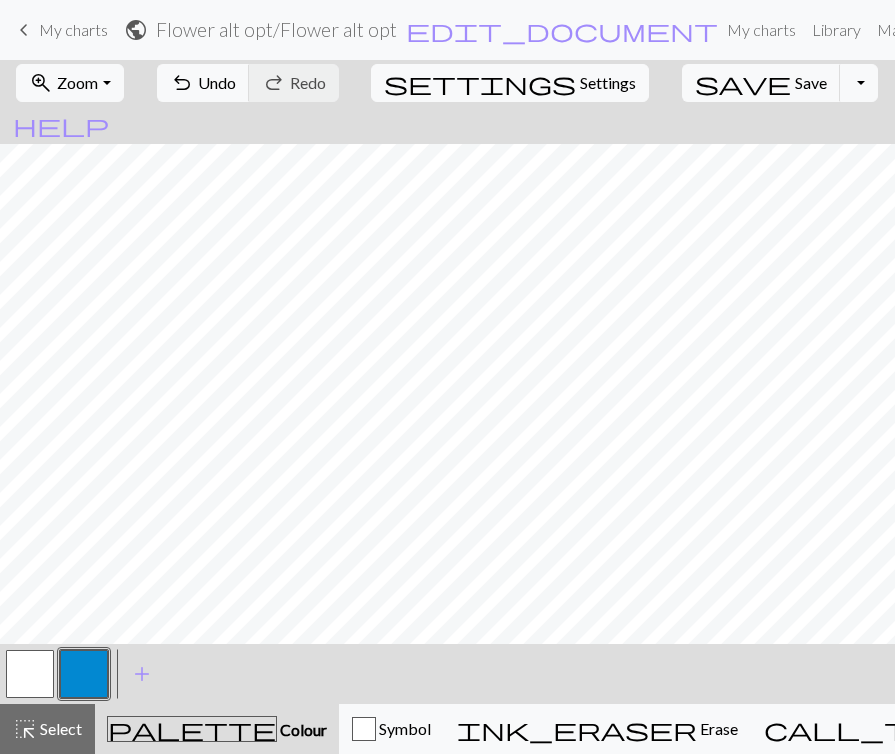scroll, scrollTop: 166, scrollLeft: 0, axis: vertical 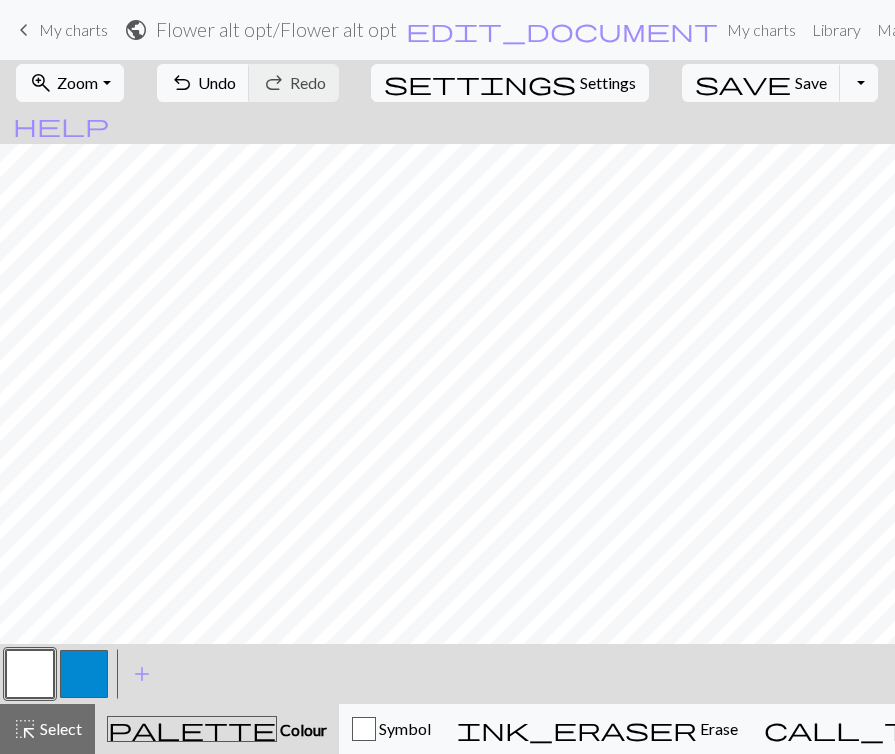 click at bounding box center (84, 674) 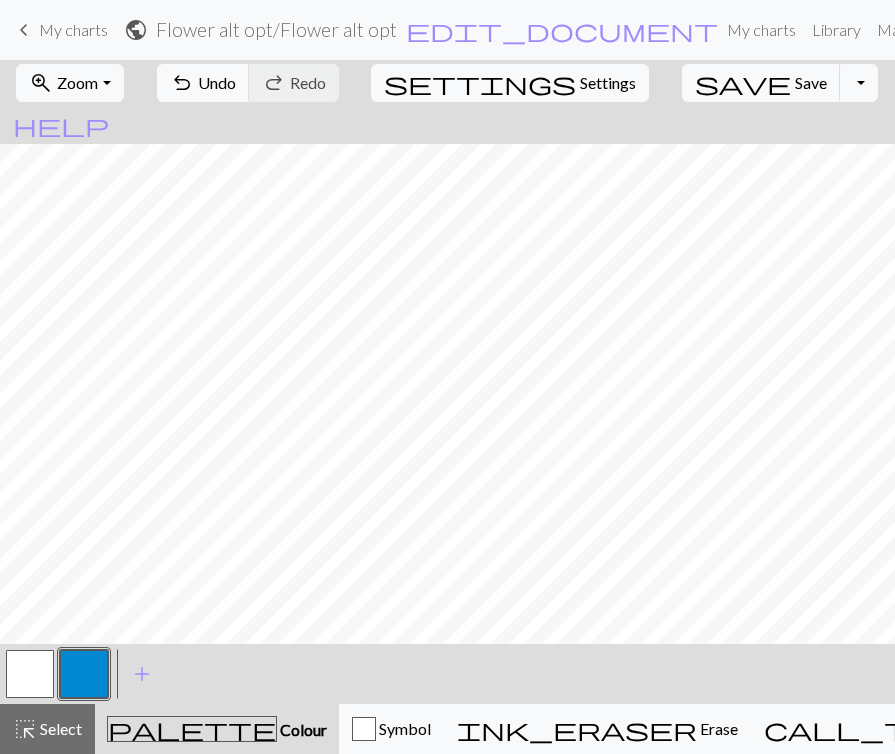 scroll, scrollTop: 167, scrollLeft: 0, axis: vertical 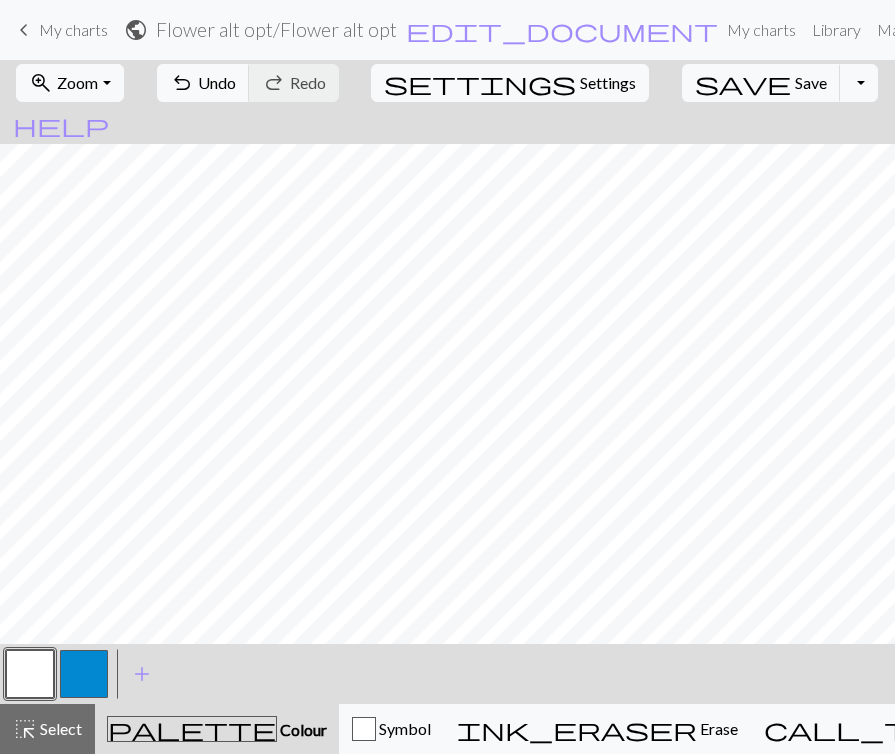click at bounding box center (30, 674) 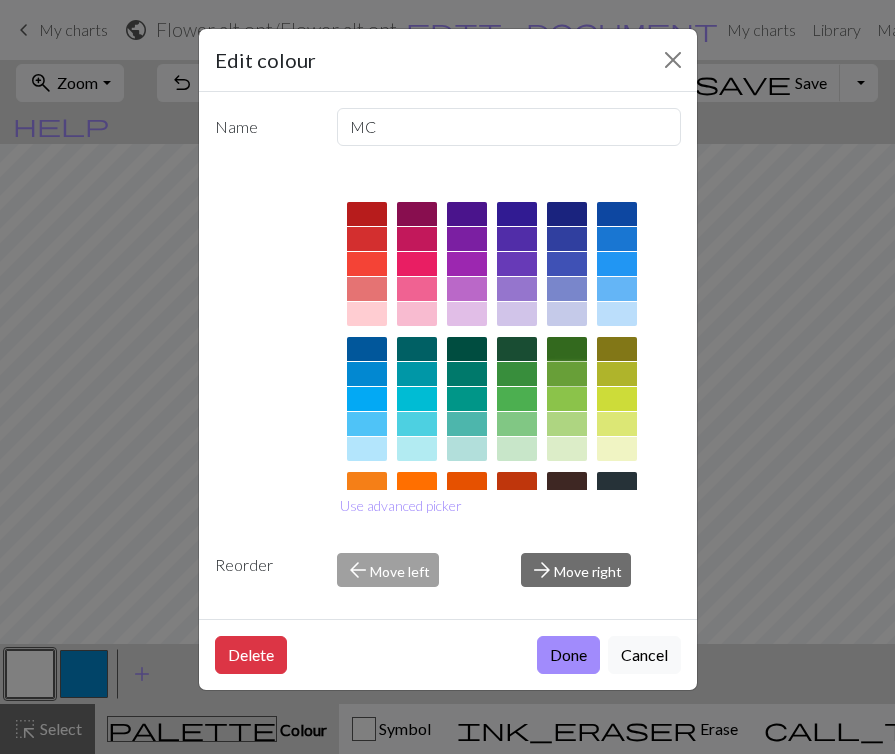 click at bounding box center [567, 374] 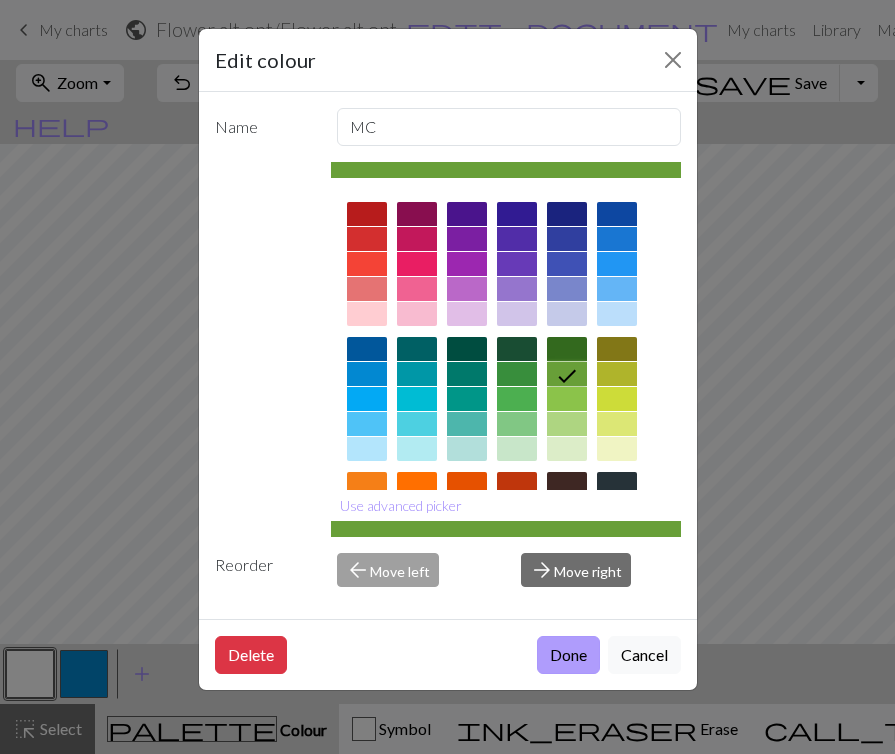 click on "Done" at bounding box center [568, 655] 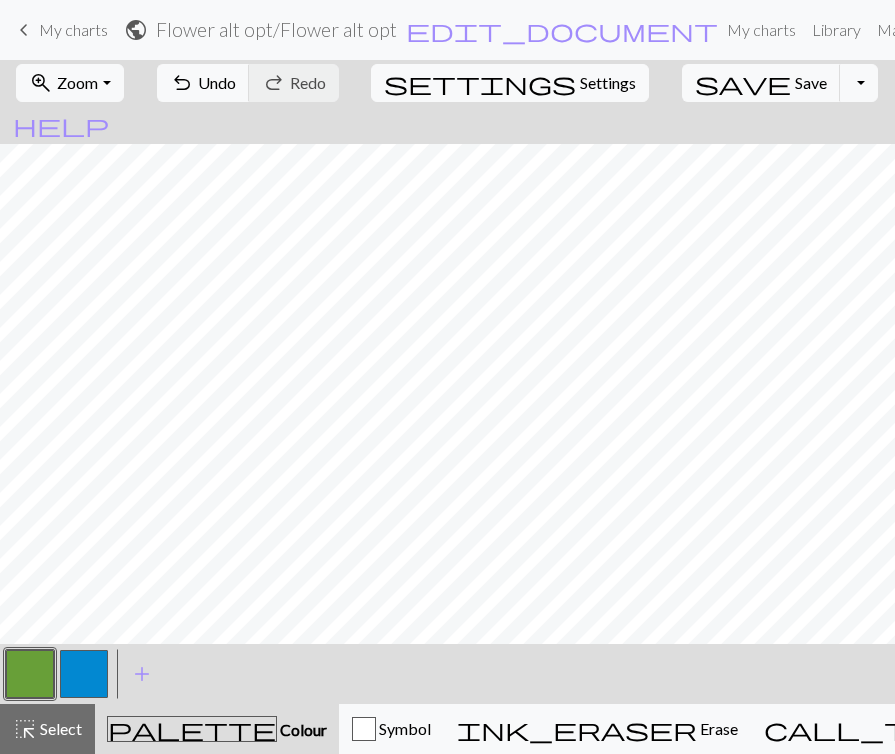 click at bounding box center (84, 674) 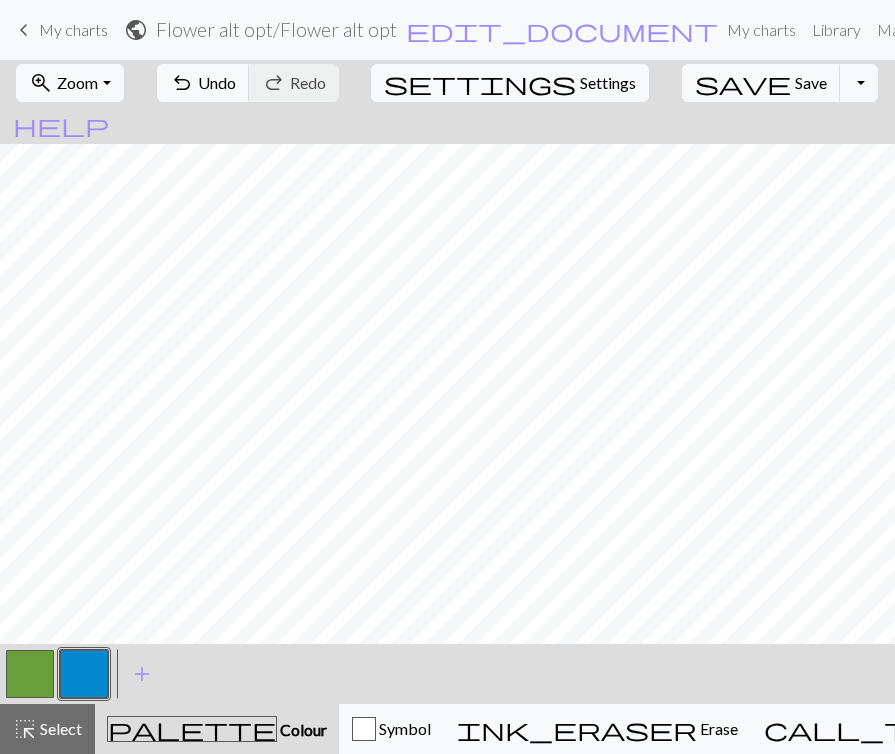 click at bounding box center (30, 674) 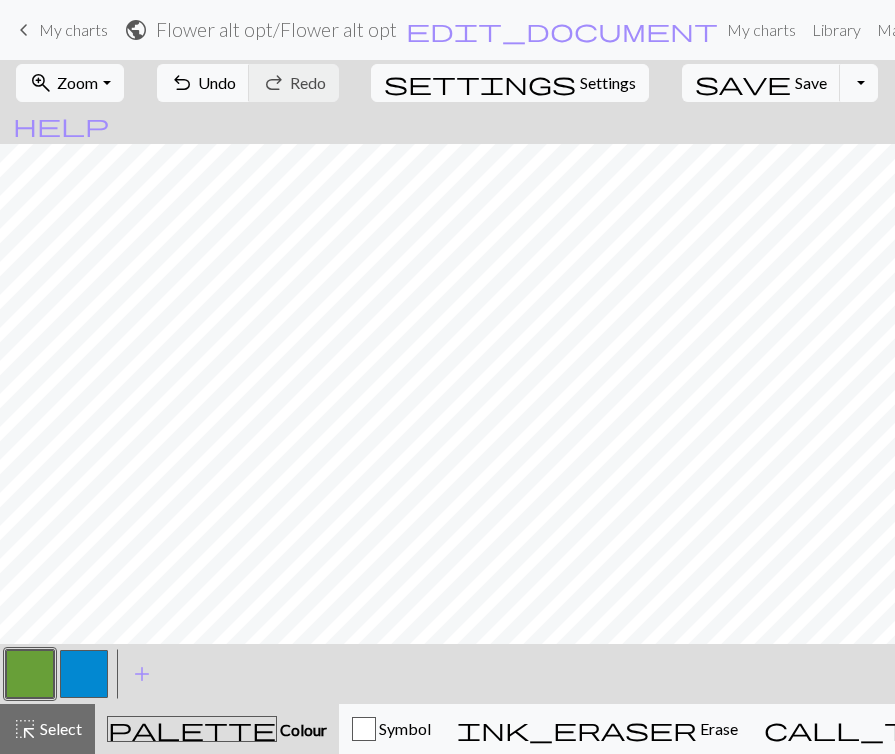click at bounding box center (30, 674) 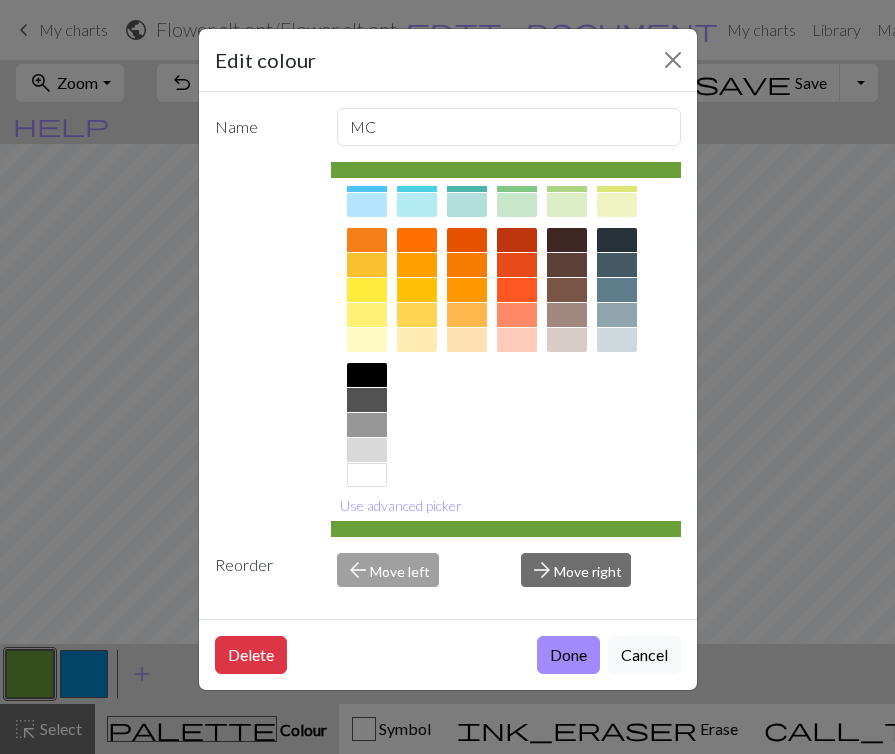 scroll, scrollTop: 264, scrollLeft: 0, axis: vertical 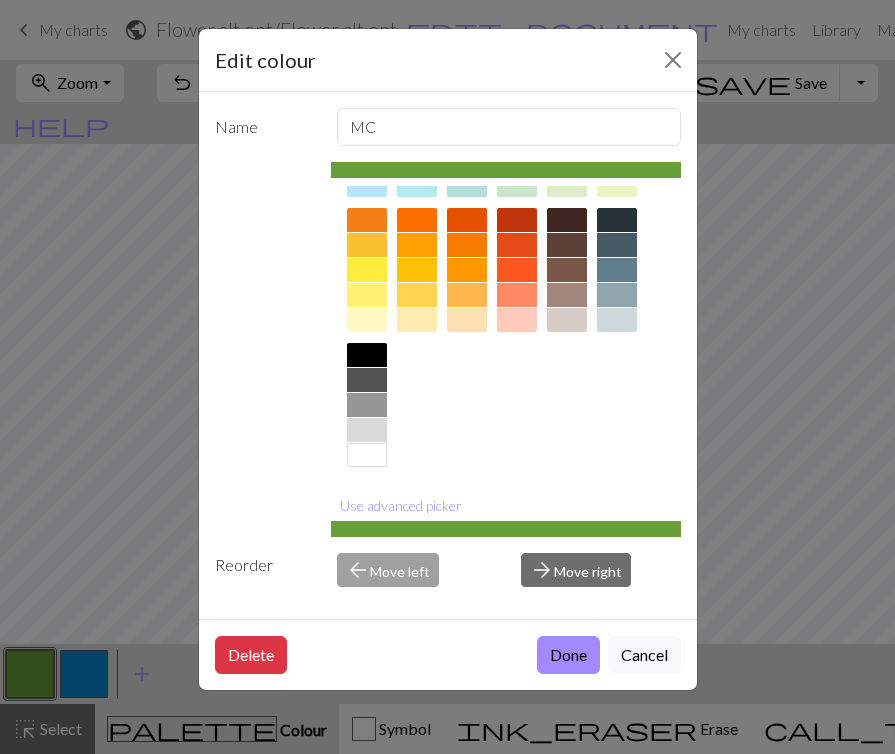 click at bounding box center [367, 455] 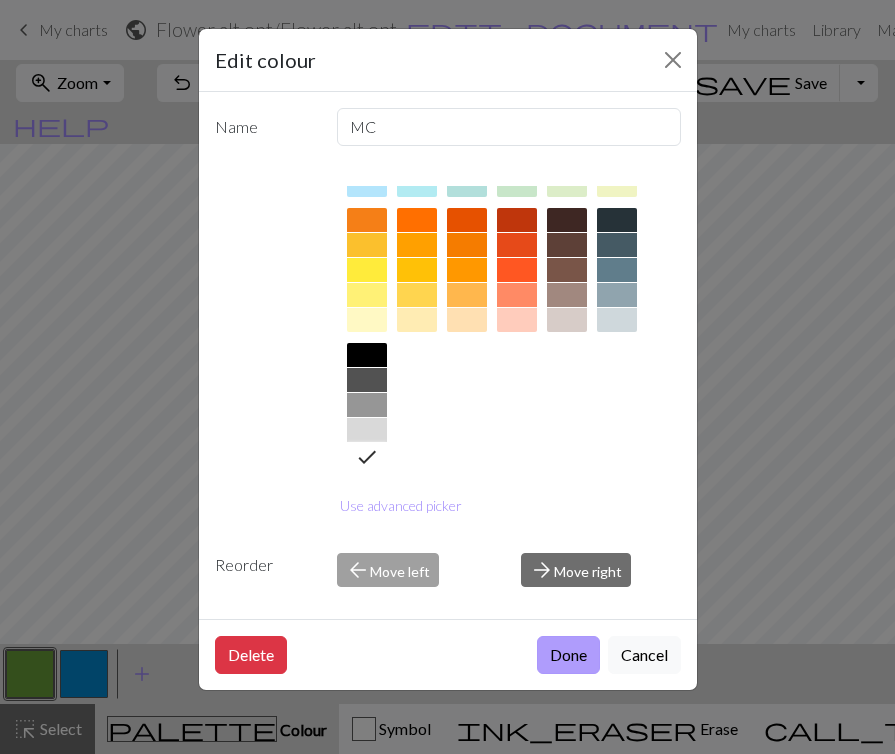 click on "Done" at bounding box center [568, 655] 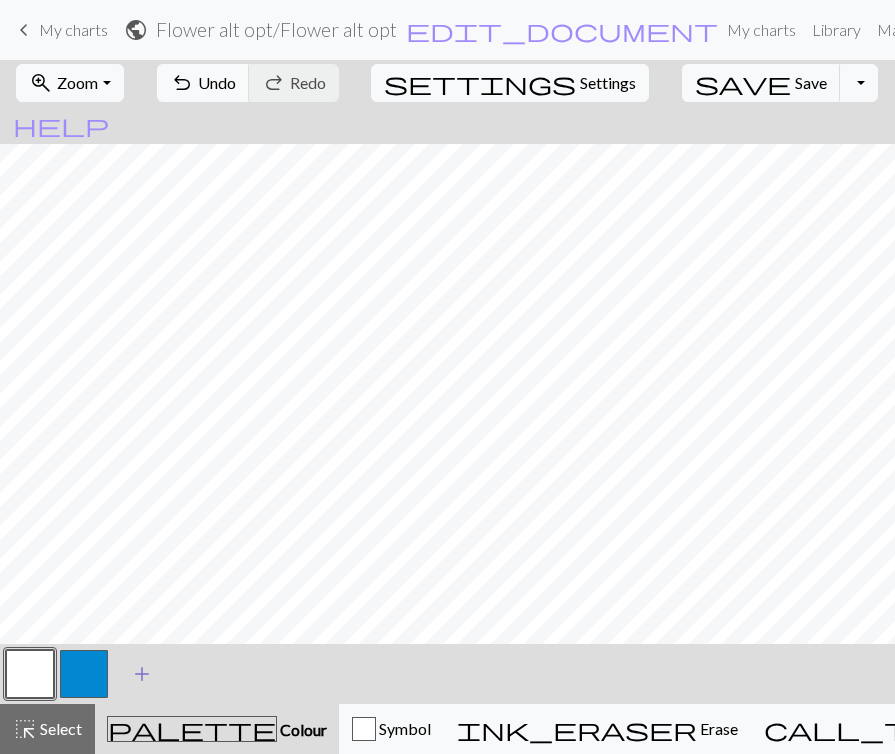 click on "add" at bounding box center (142, 674) 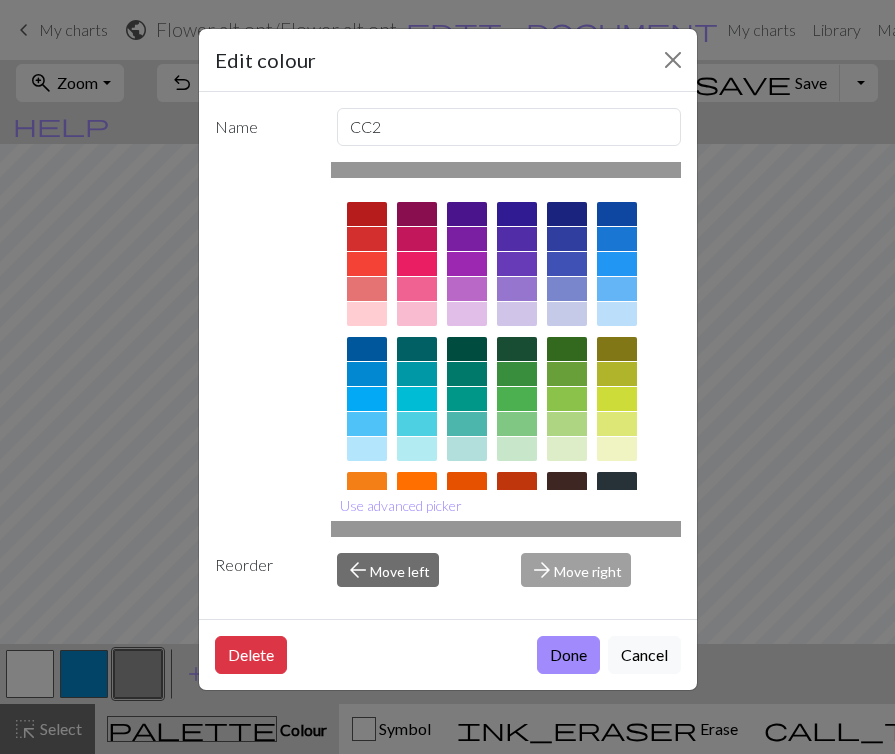click at bounding box center [567, 374] 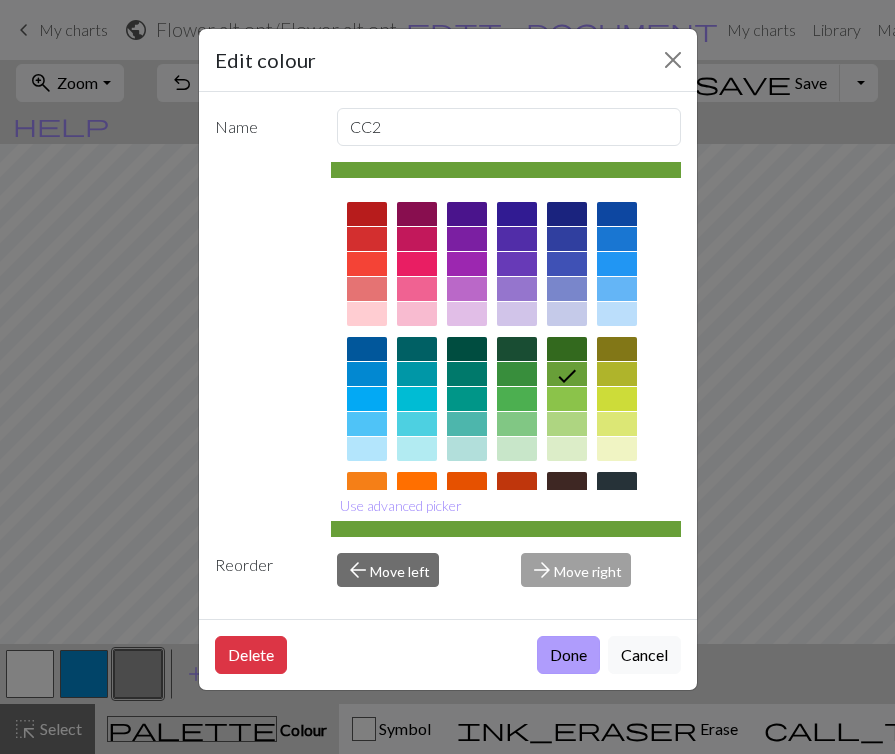 click on "Done" at bounding box center [568, 655] 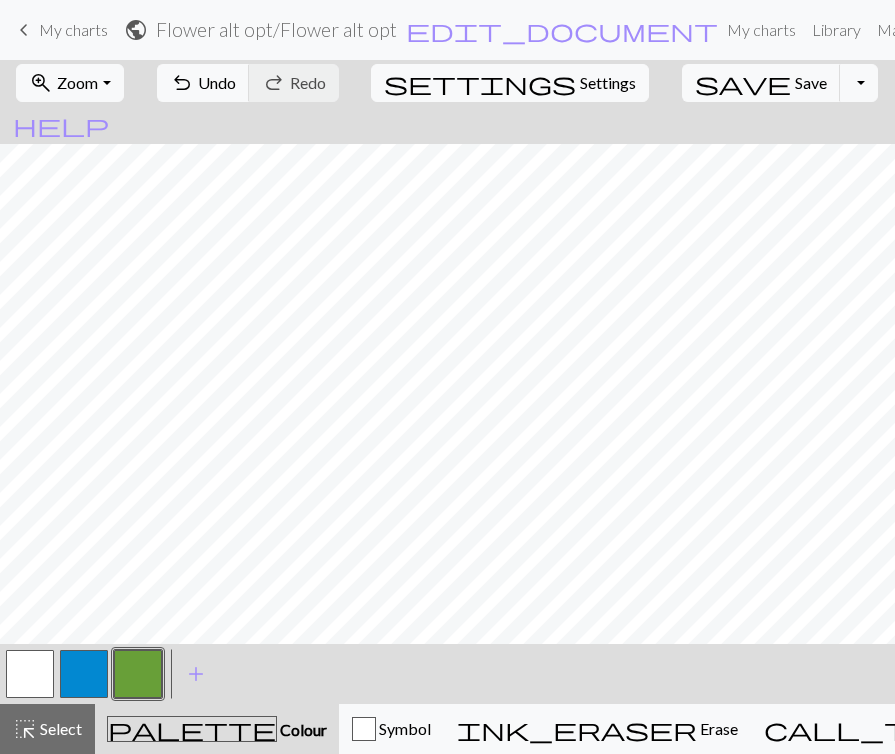 click at bounding box center [84, 674] 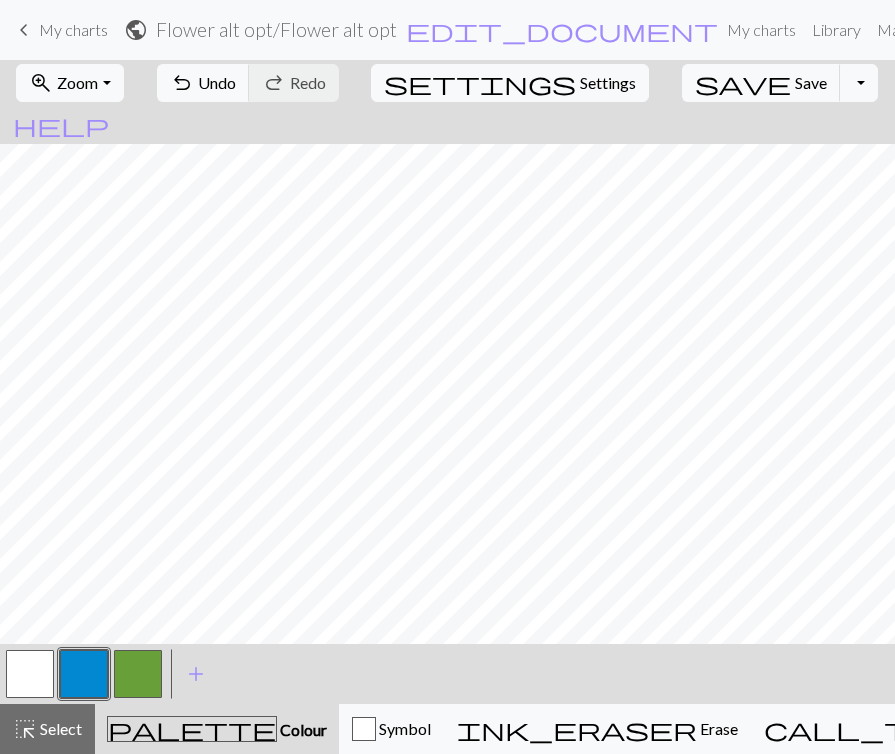 click at bounding box center [30, 674] 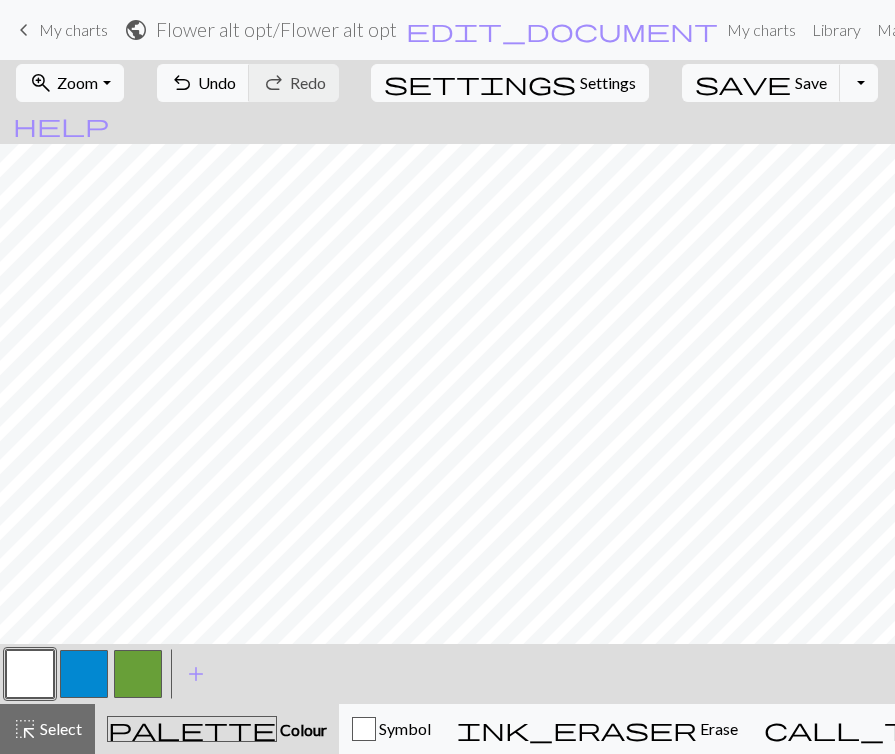click at bounding box center [84, 674] 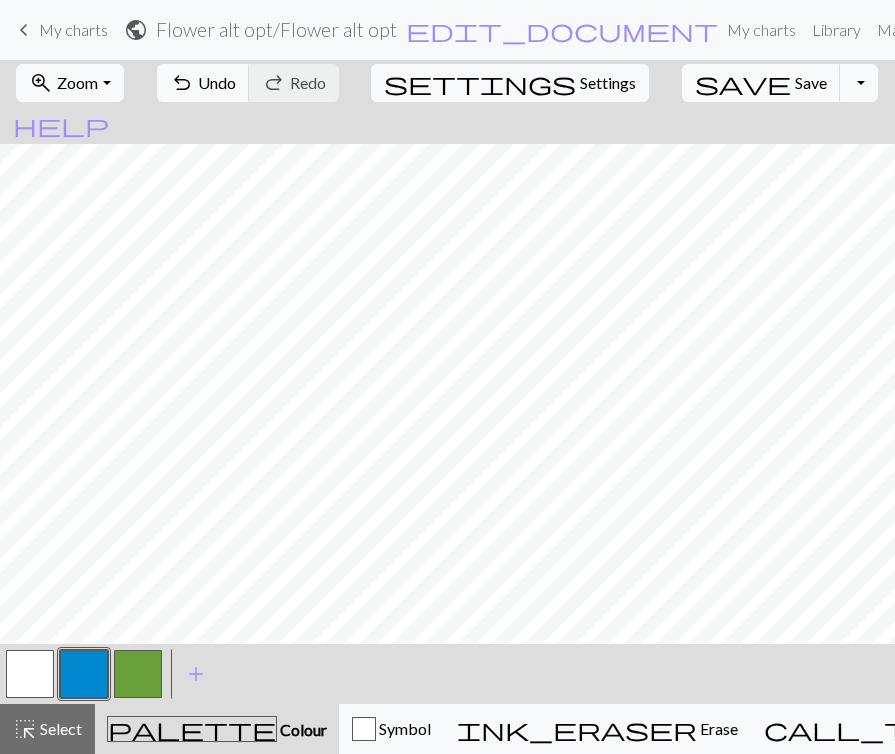 click at bounding box center (30, 674) 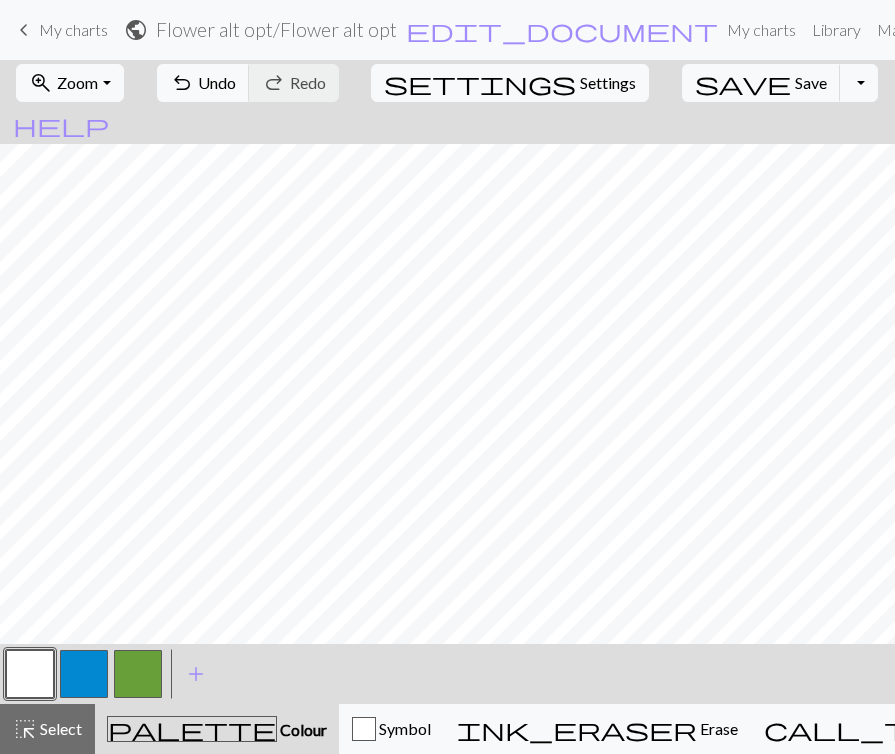 click at bounding box center (84, 674) 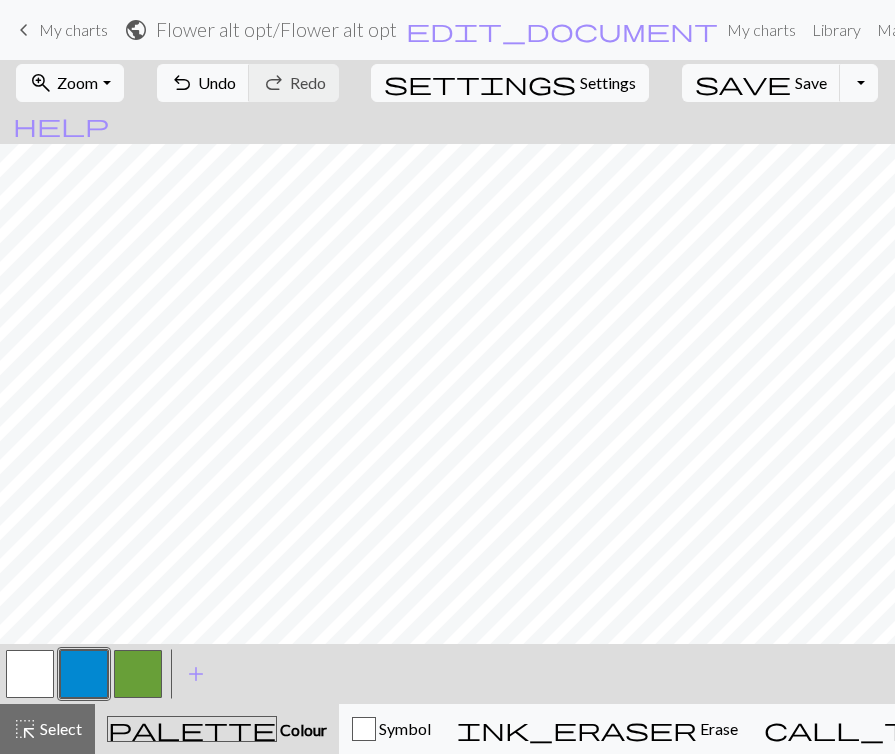 click at bounding box center [30, 674] 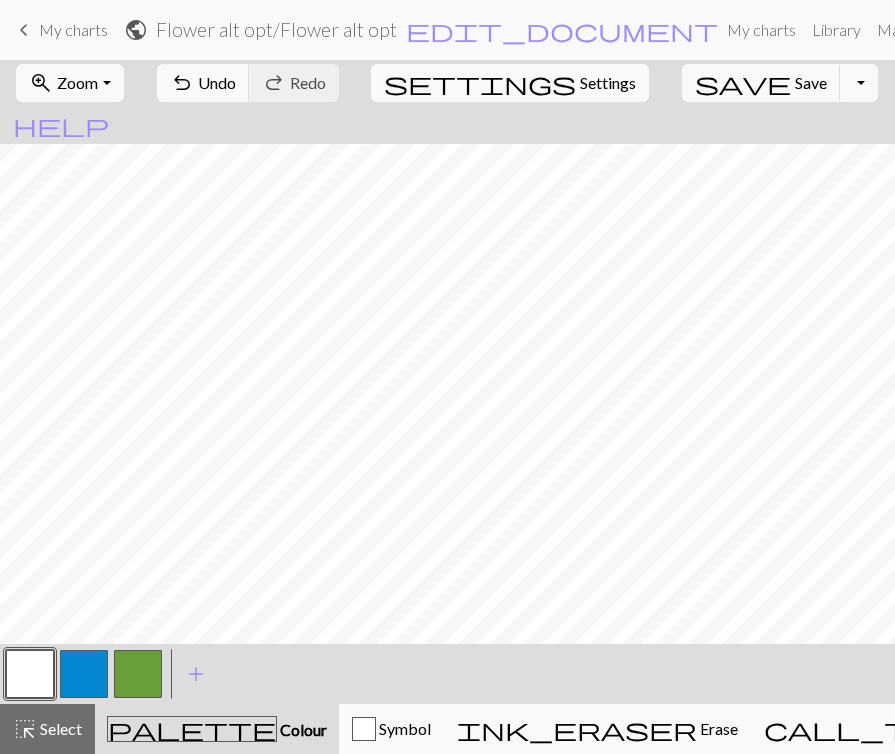 click at bounding box center (84, 674) 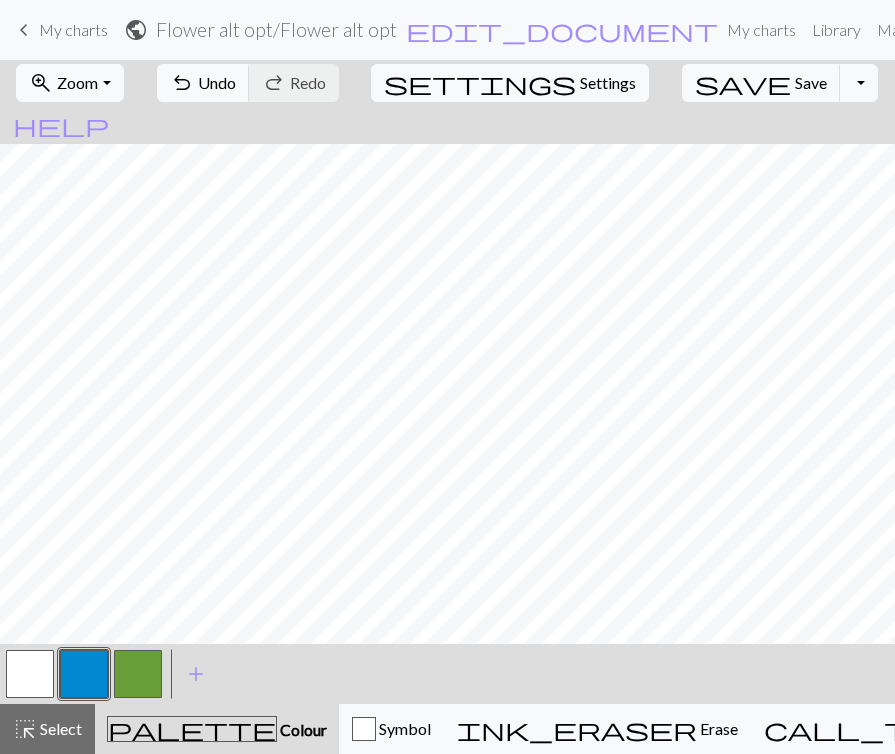 click at bounding box center (30, 674) 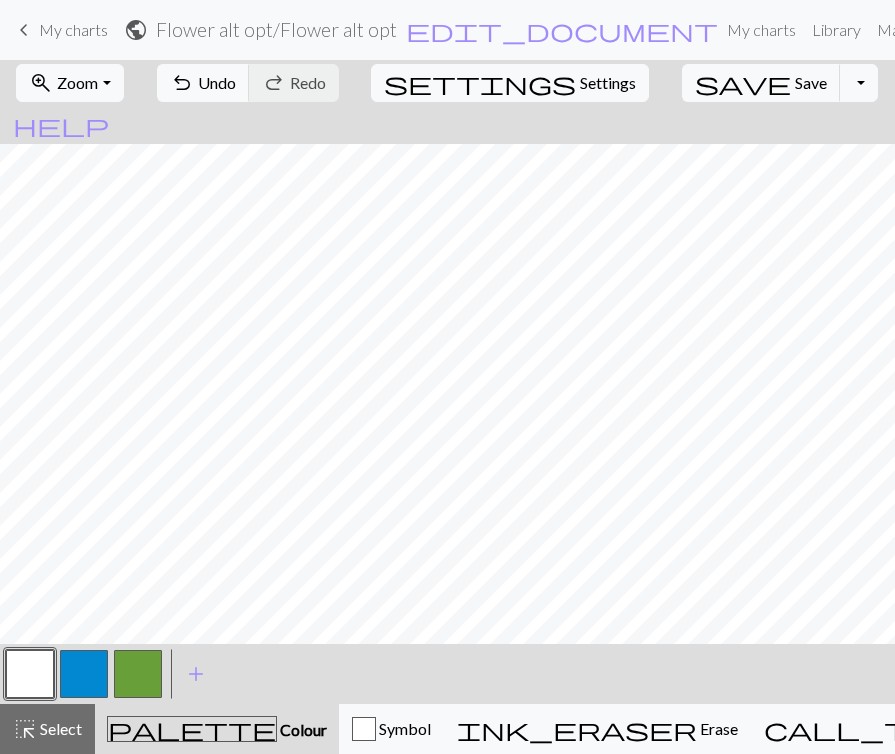 click at bounding box center (84, 674) 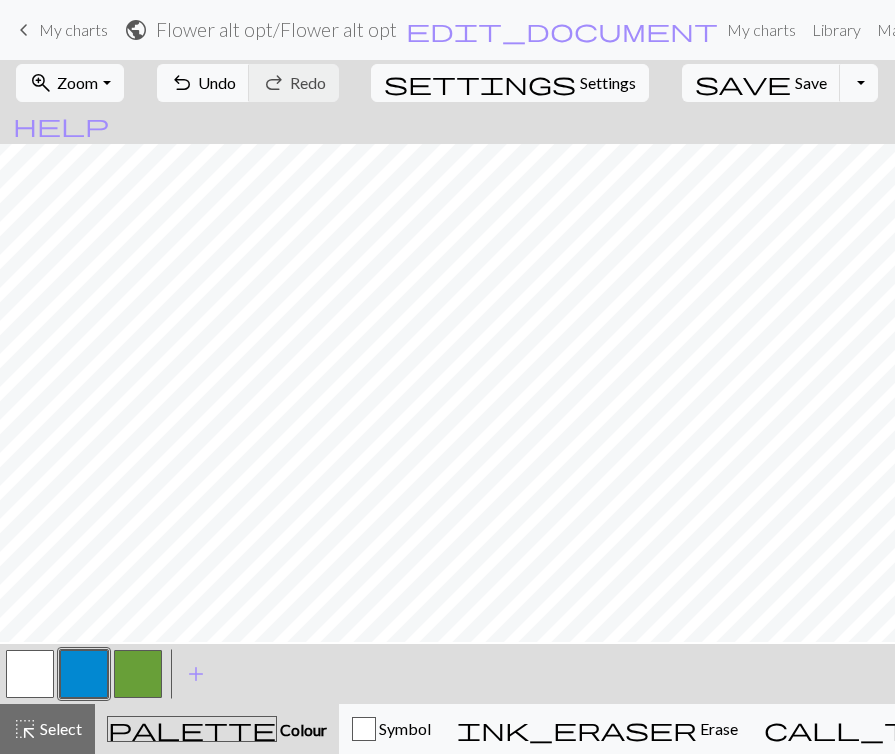 scroll, scrollTop: 124, scrollLeft: 0, axis: vertical 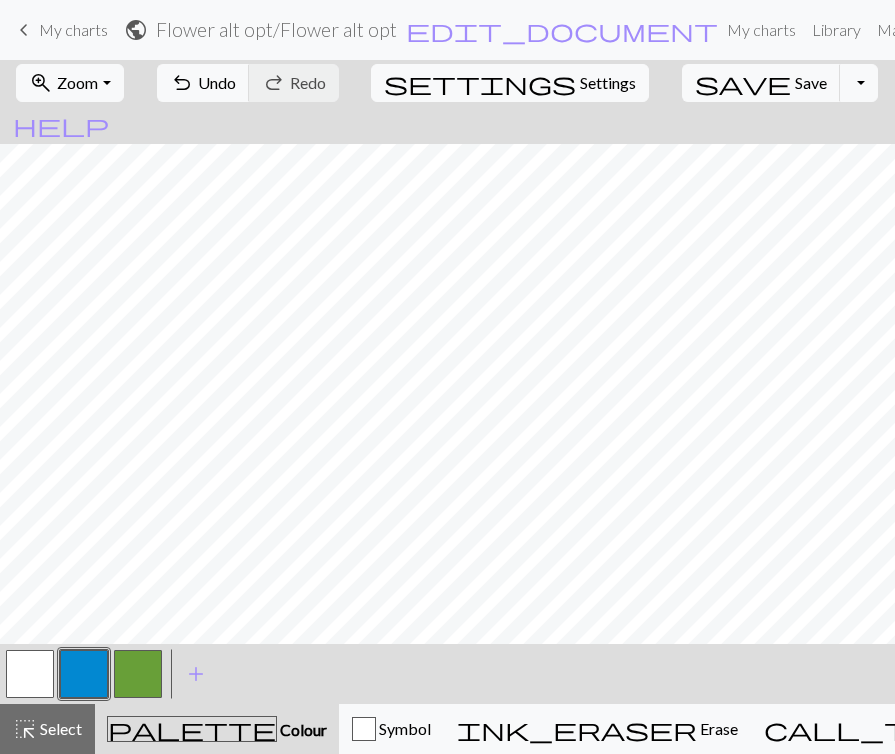 click at bounding box center (30, 674) 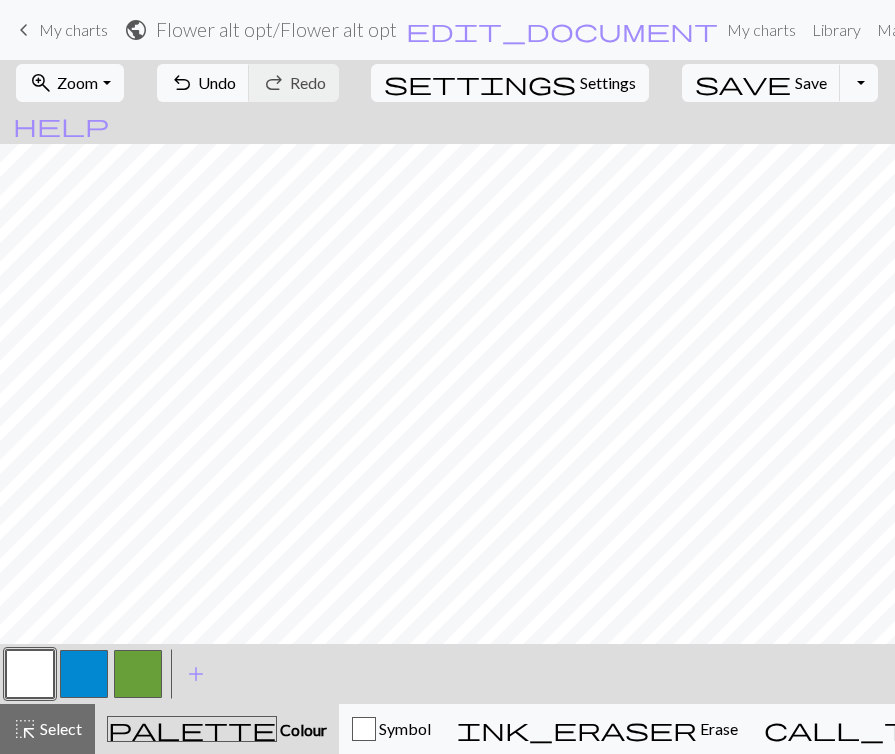 click at bounding box center (84, 674) 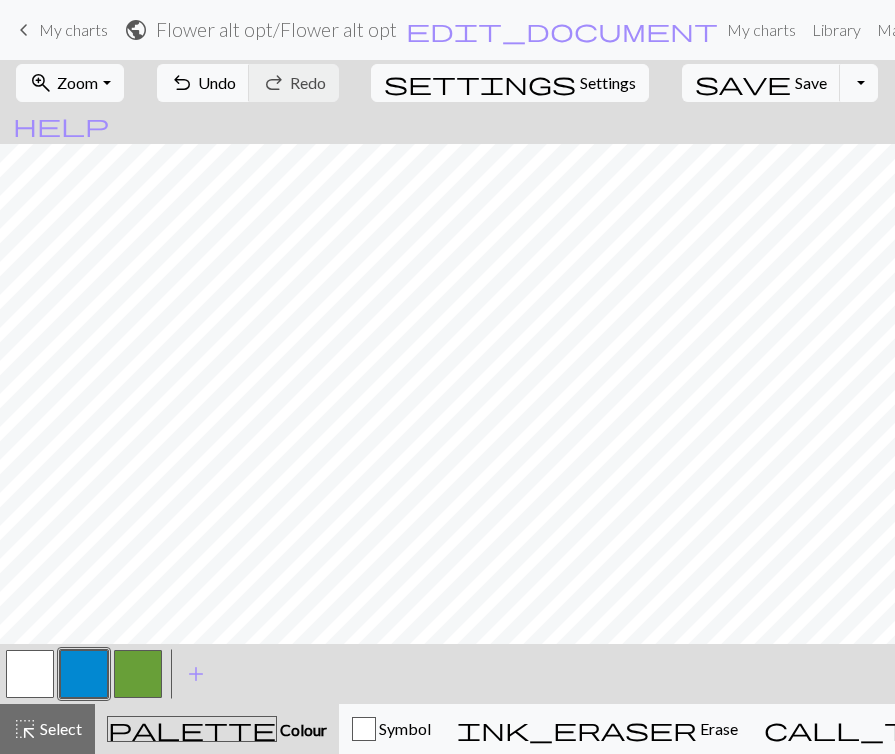 click at bounding box center (30, 674) 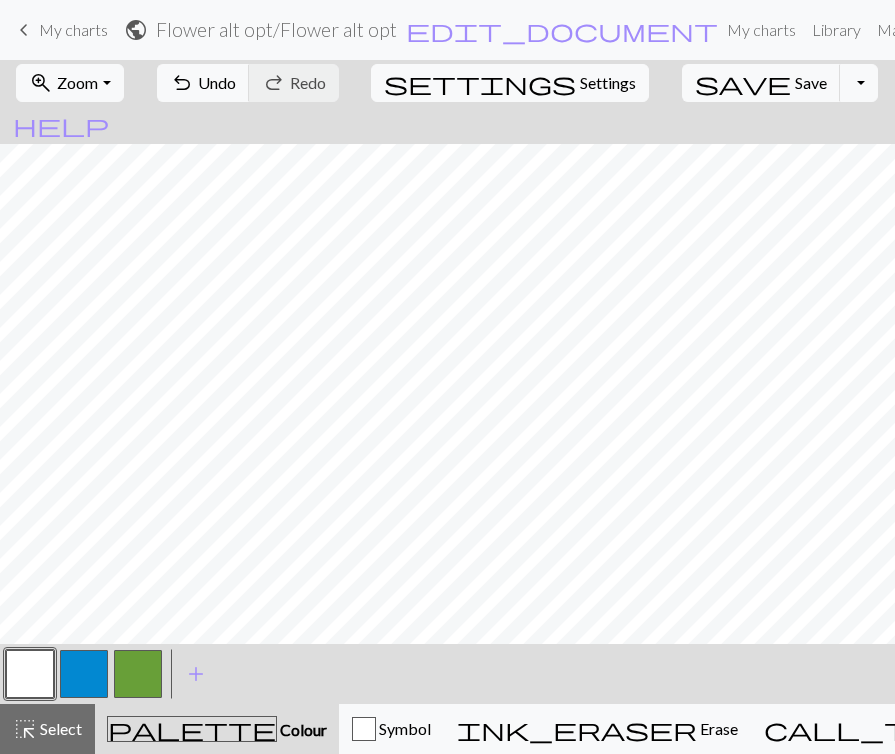 click at bounding box center (84, 674) 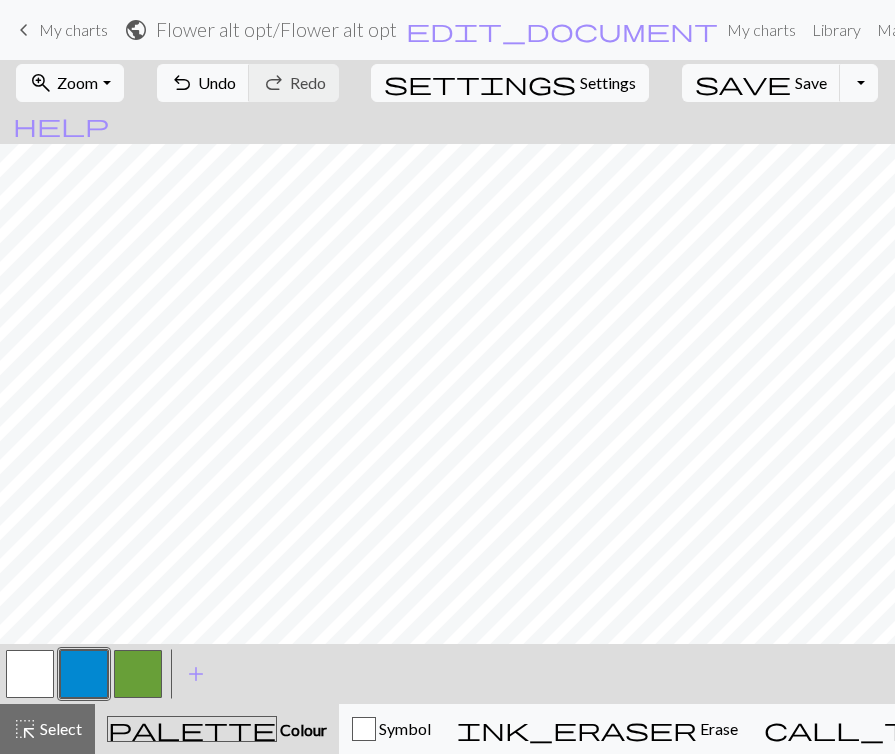 scroll, scrollTop: 139, scrollLeft: 0, axis: vertical 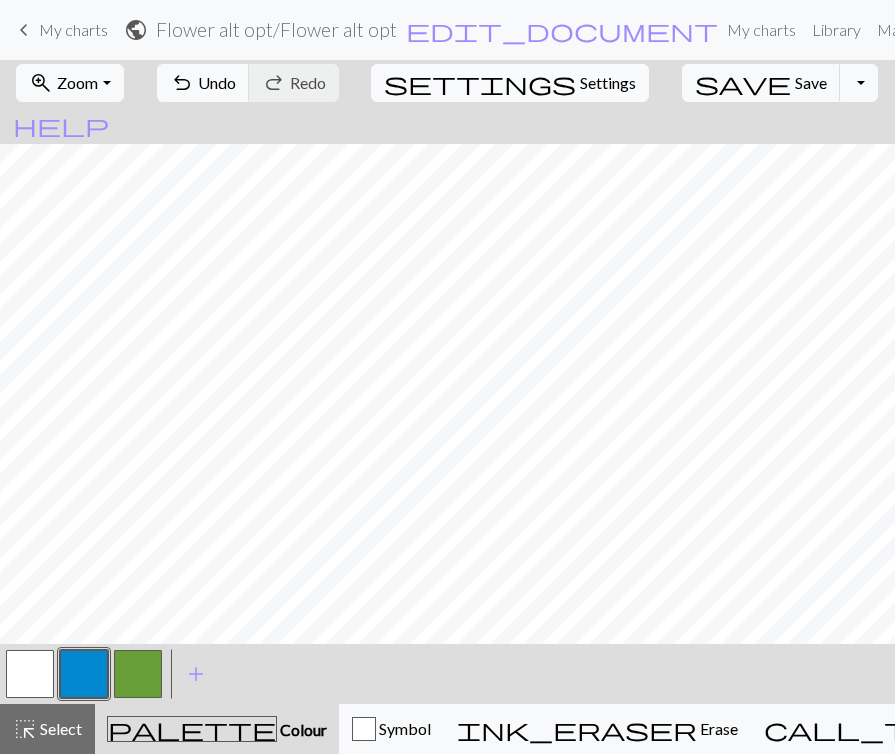 click on "Settings" at bounding box center (608, 83) 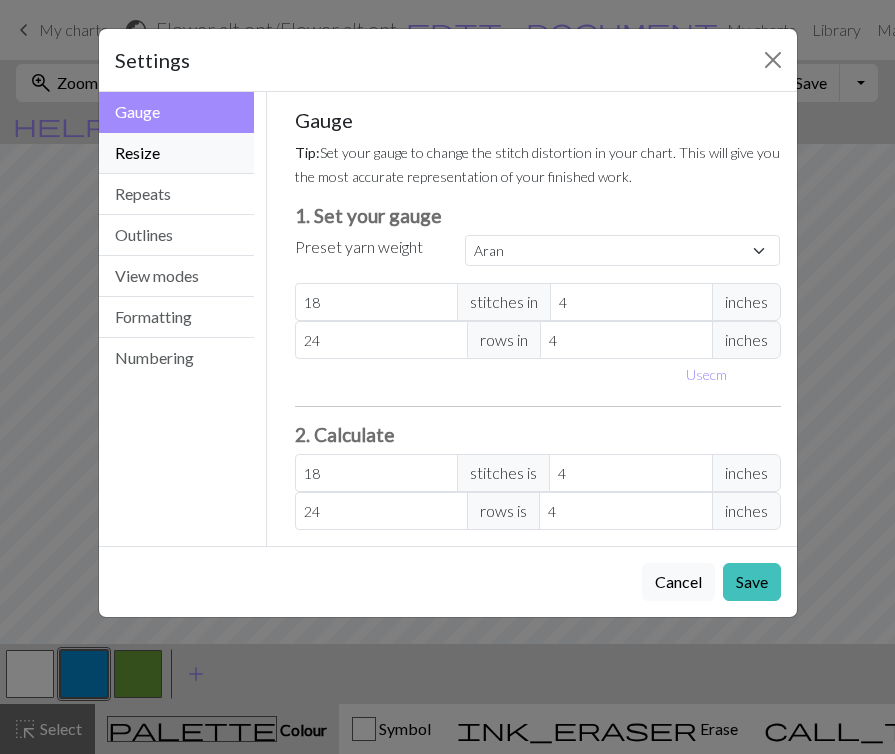 click on "Resize" at bounding box center [177, 153] 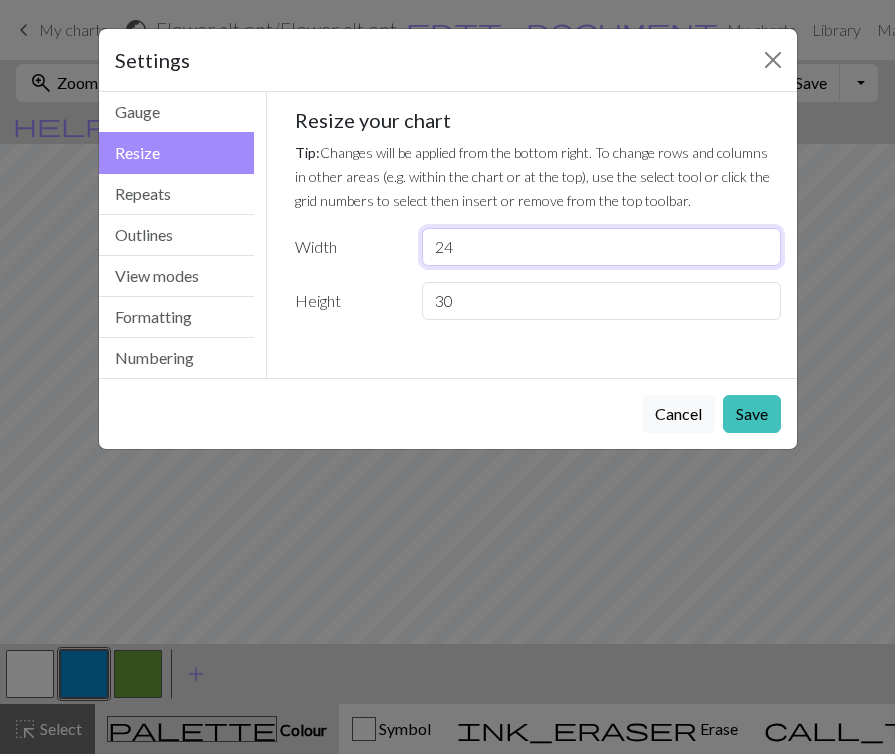 drag, startPoint x: 461, startPoint y: 255, endPoint x: 408, endPoint y: 249, distance: 53.338543 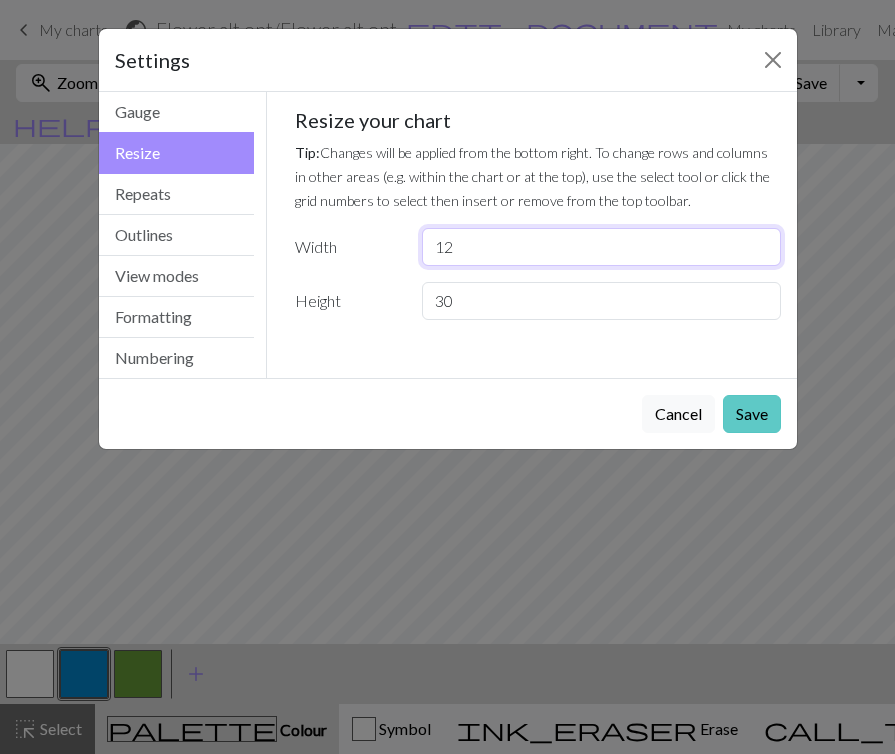 type on "12" 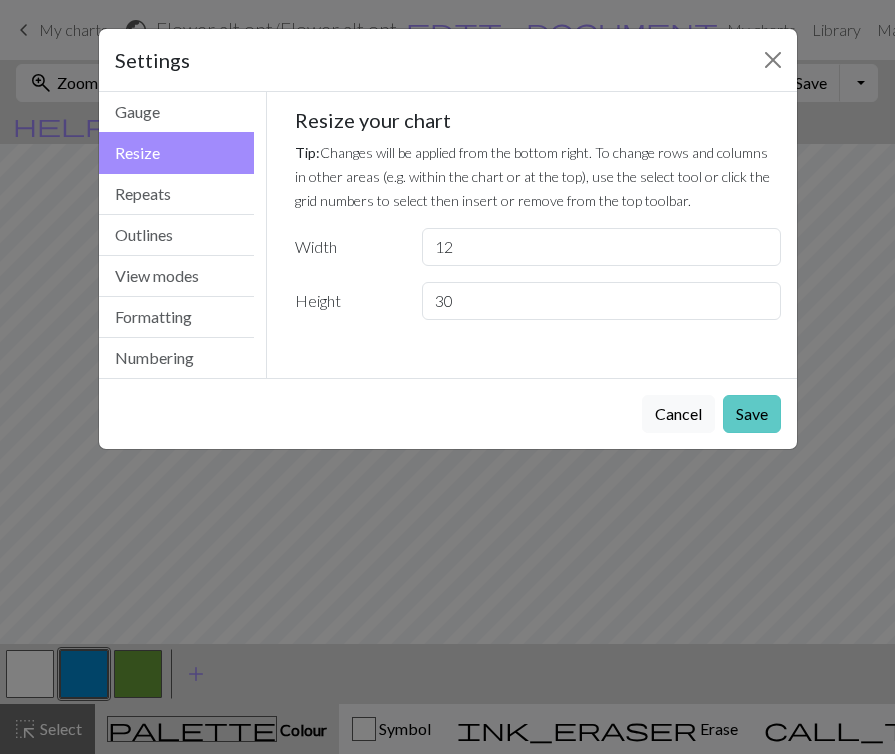 click on "Save" at bounding box center [752, 414] 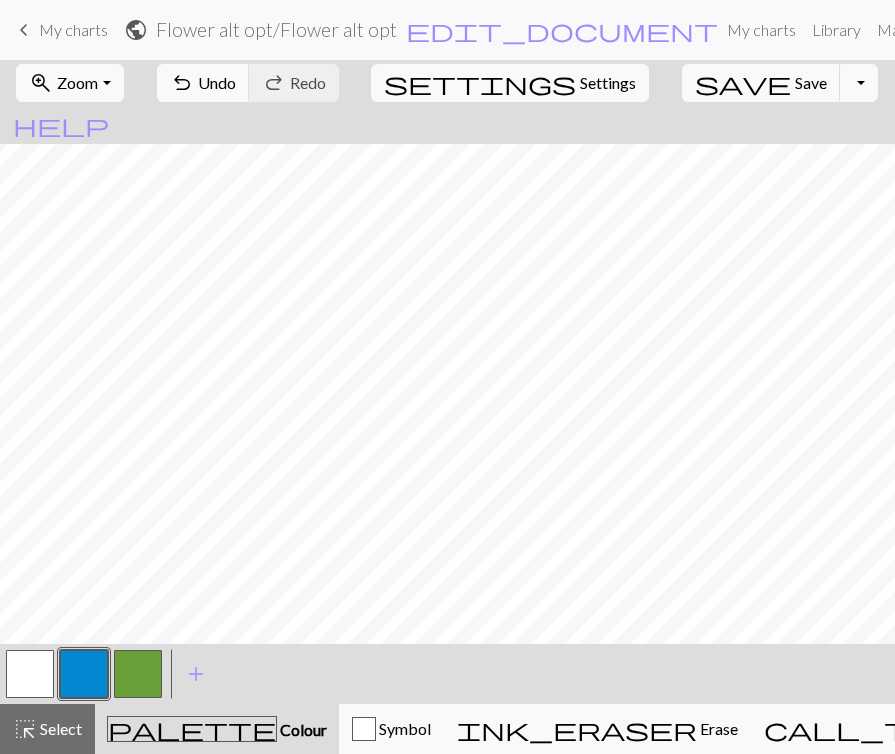 scroll, scrollTop: 71, scrollLeft: 0, axis: vertical 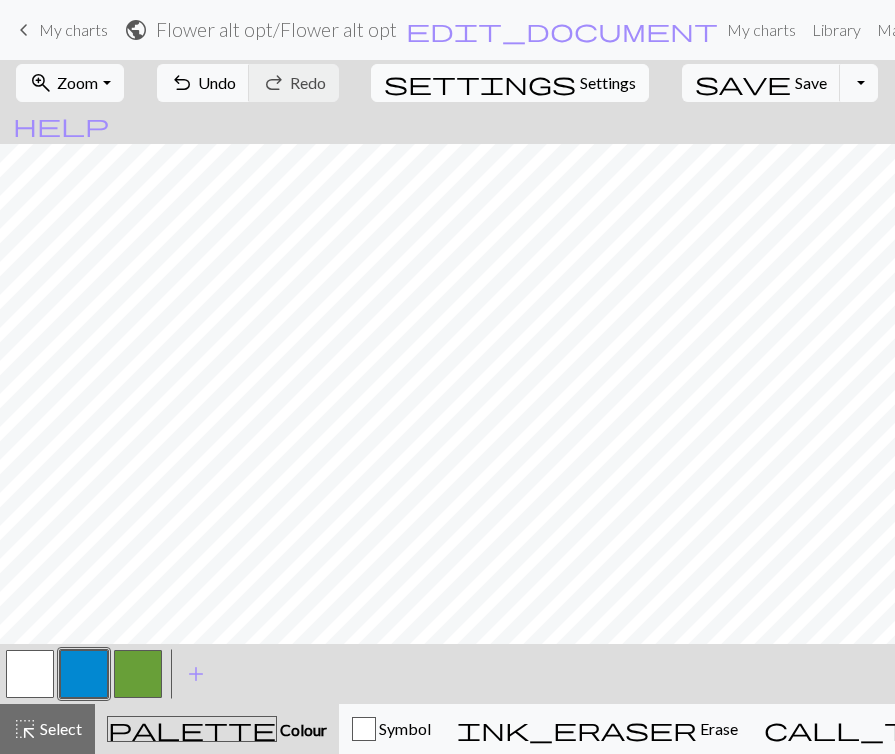 click on "Settings" at bounding box center (608, 83) 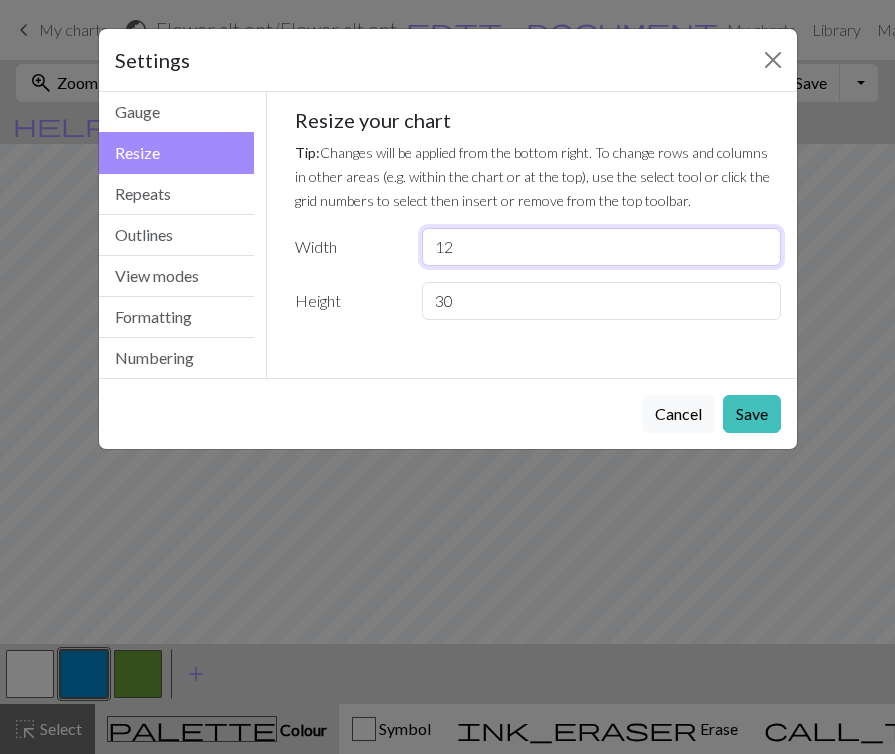 drag, startPoint x: 480, startPoint y: 239, endPoint x: 432, endPoint y: 239, distance: 48 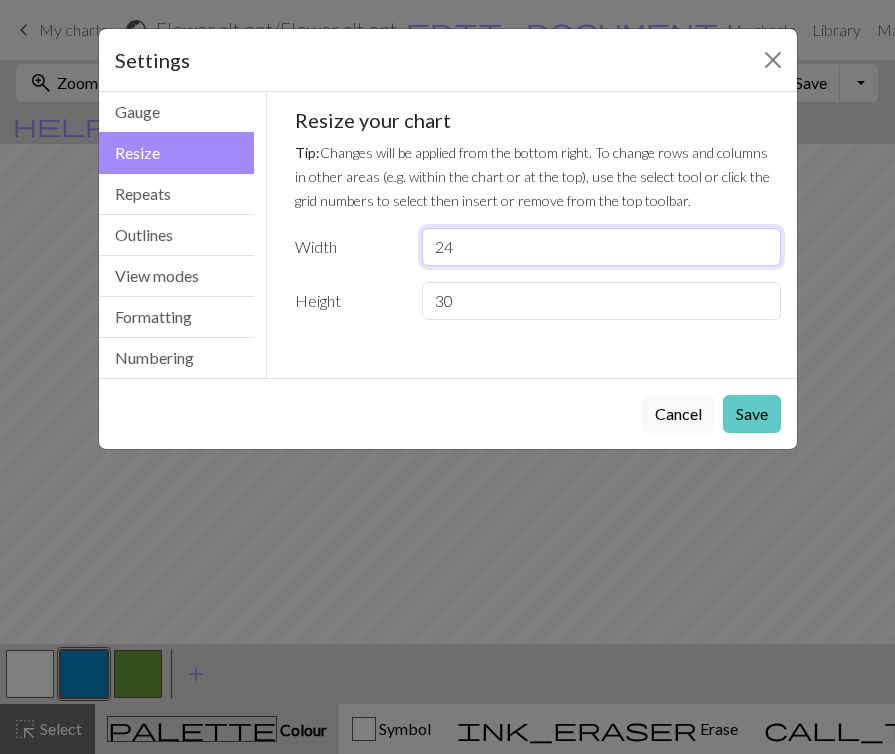 type on "24" 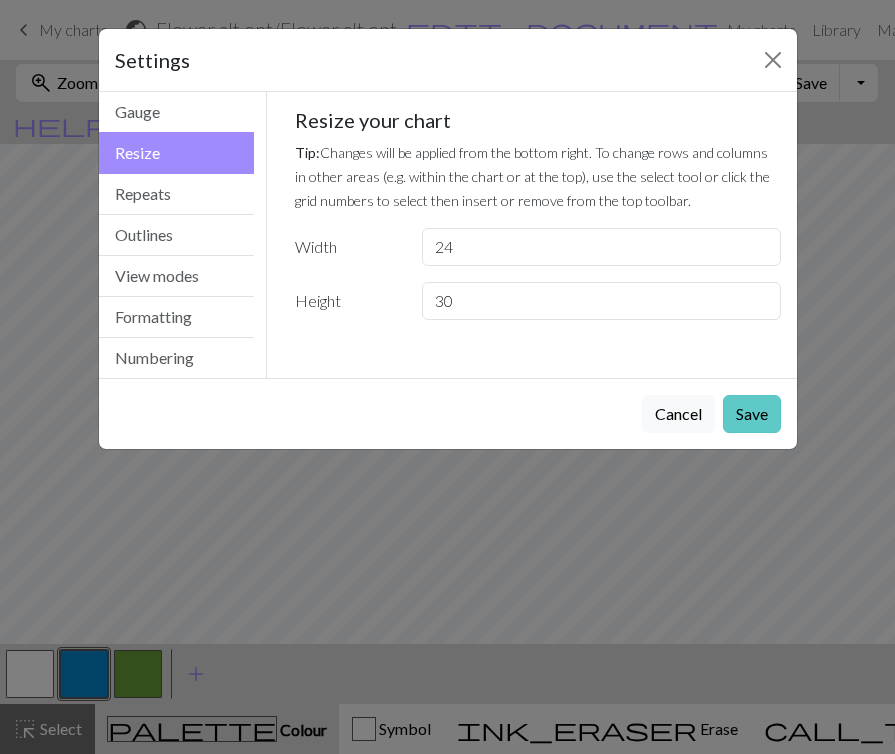 click on "Save" at bounding box center [752, 414] 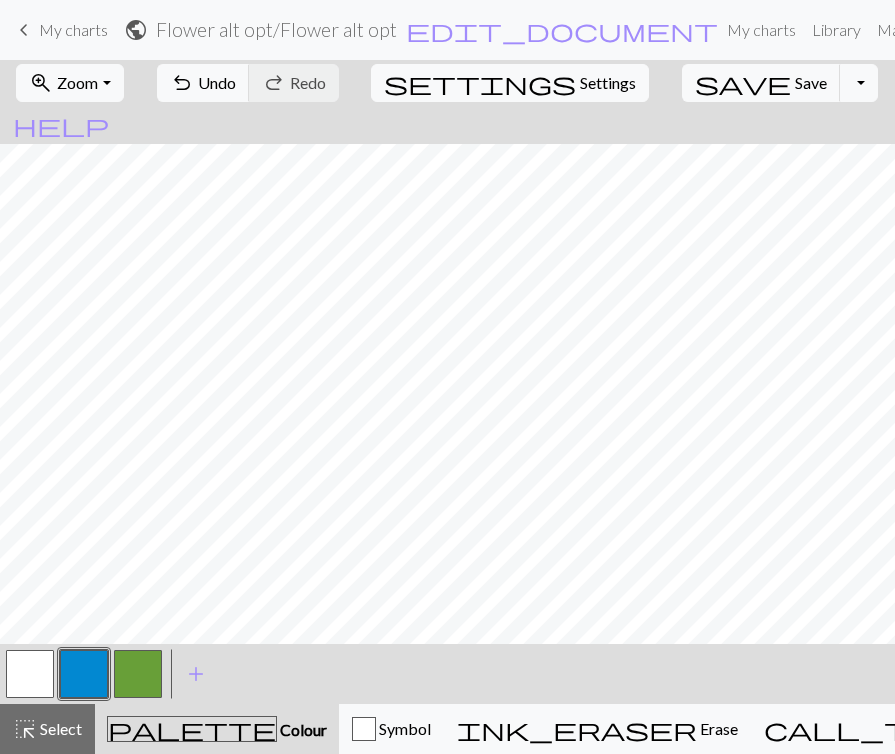 click at bounding box center (30, 674) 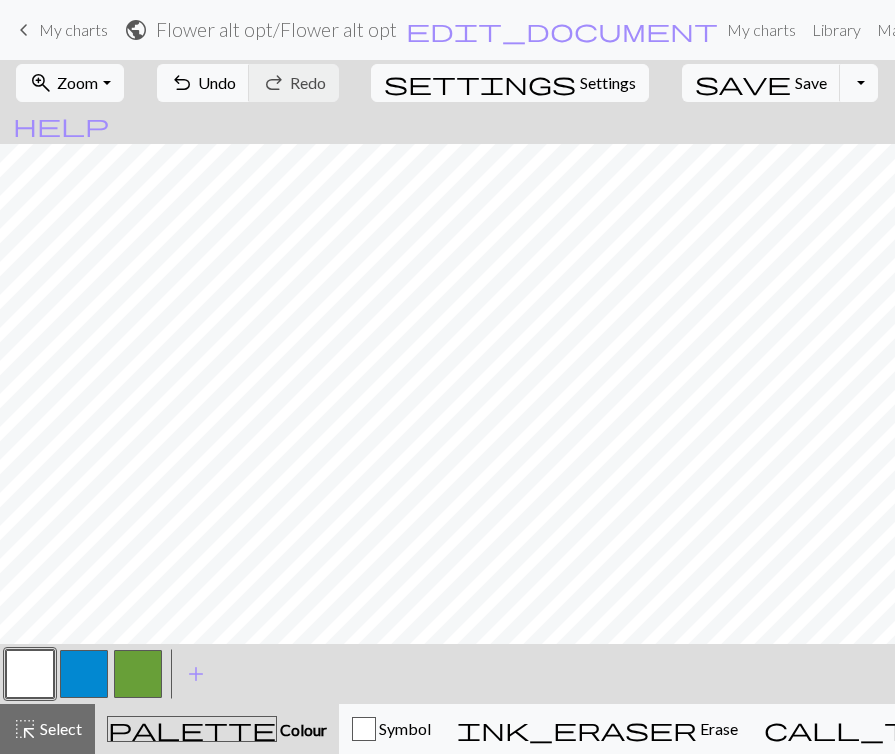 click at bounding box center (84, 674) 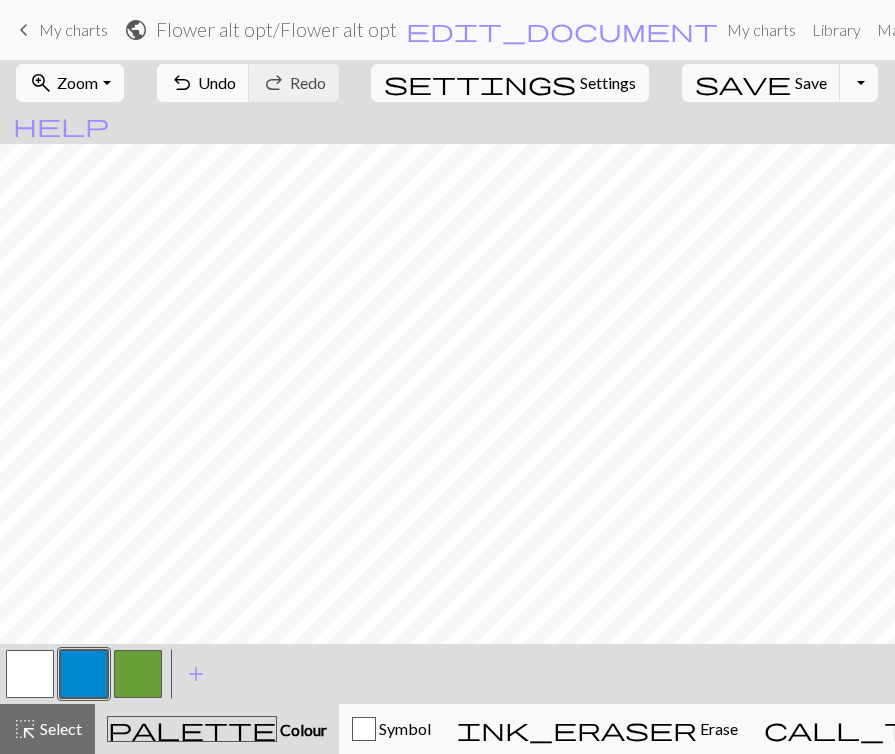 scroll, scrollTop: 71, scrollLeft: 0, axis: vertical 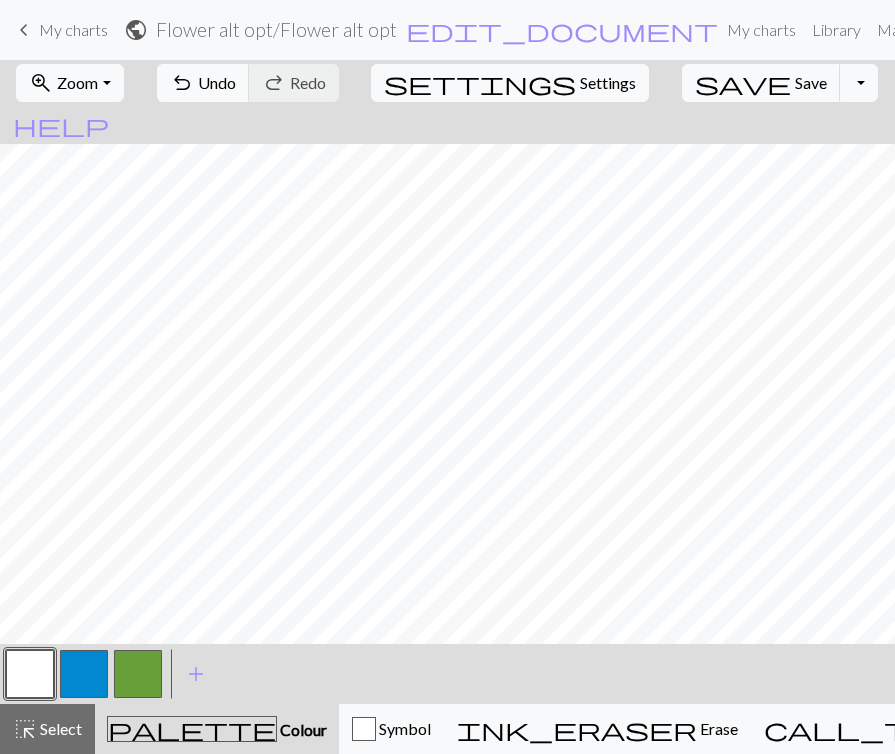 click at bounding box center [84, 674] 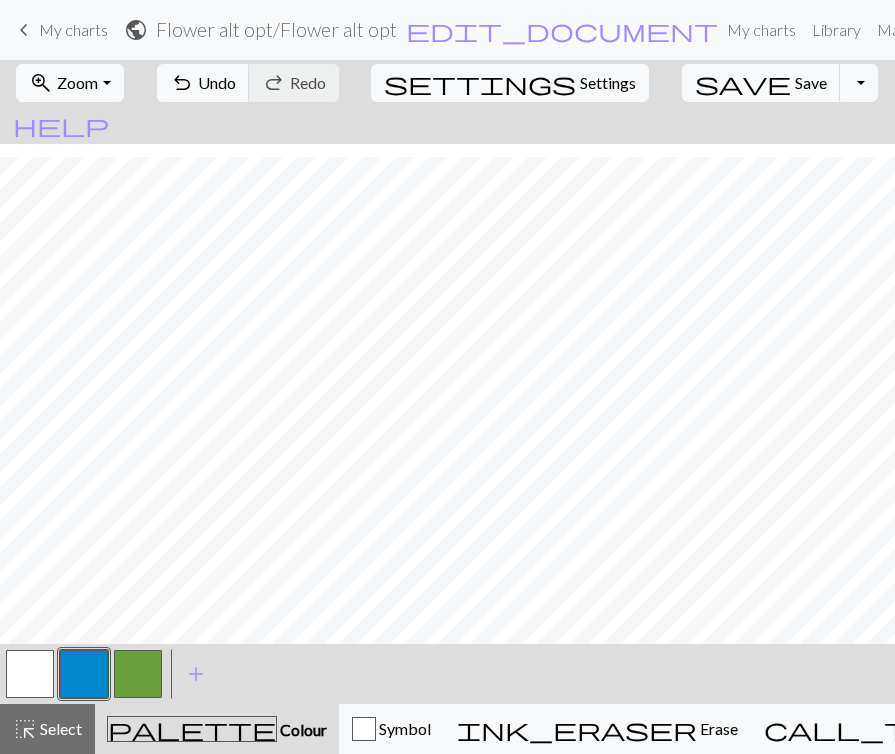 scroll, scrollTop: 34, scrollLeft: 0, axis: vertical 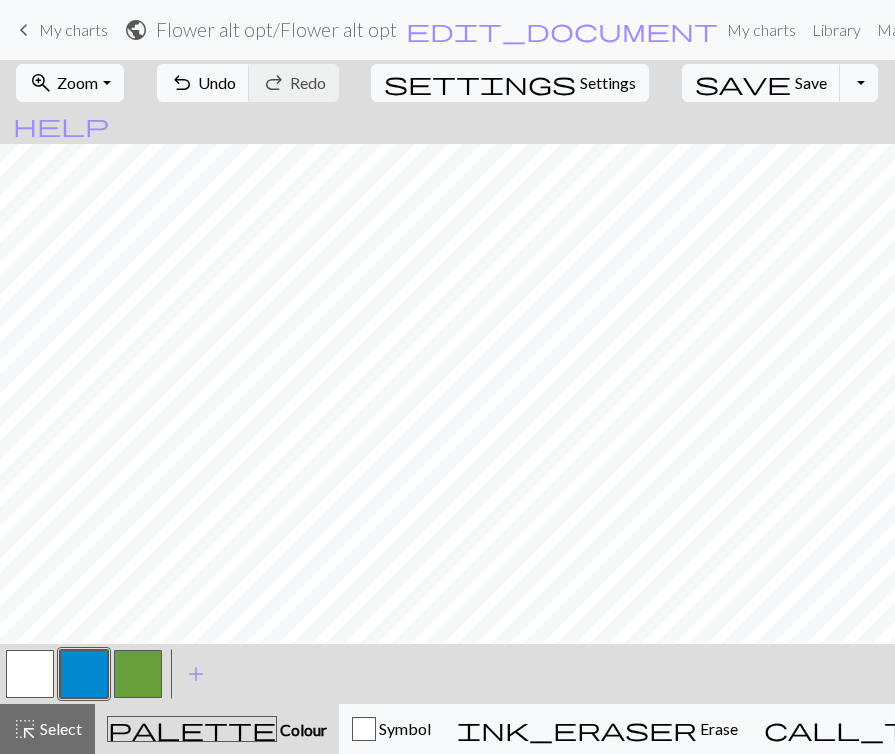 click at bounding box center (30, 674) 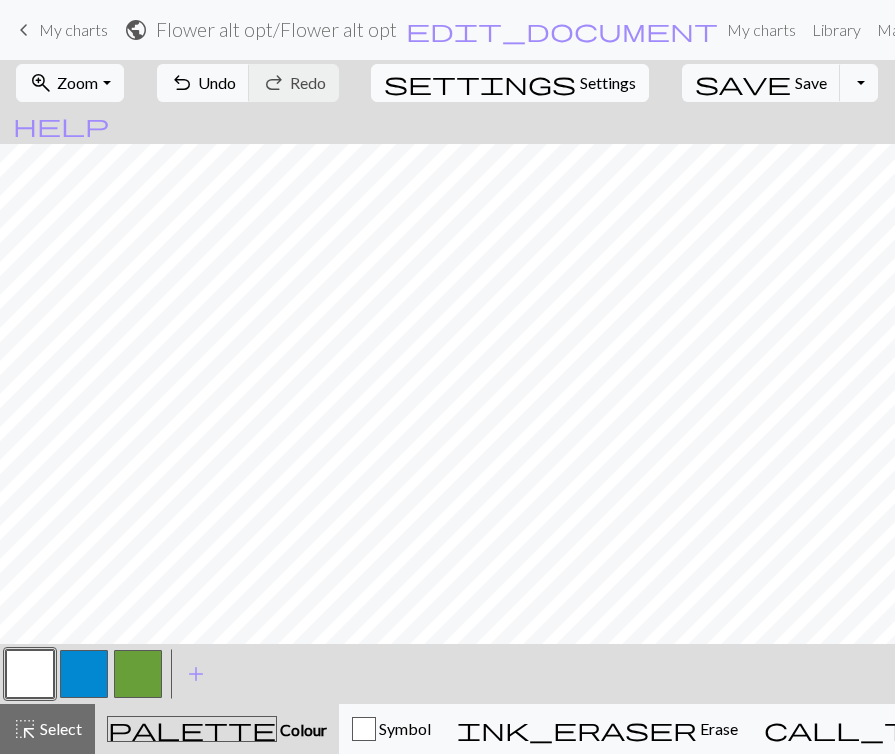 click on "settings" at bounding box center (480, 83) 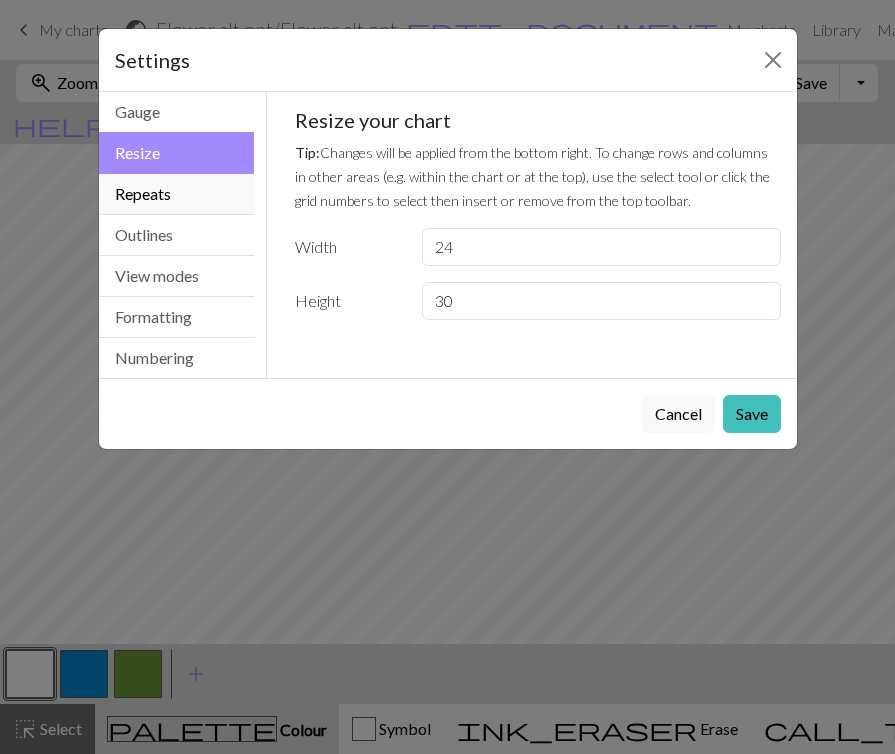 click on "Repeats" at bounding box center [177, 194] 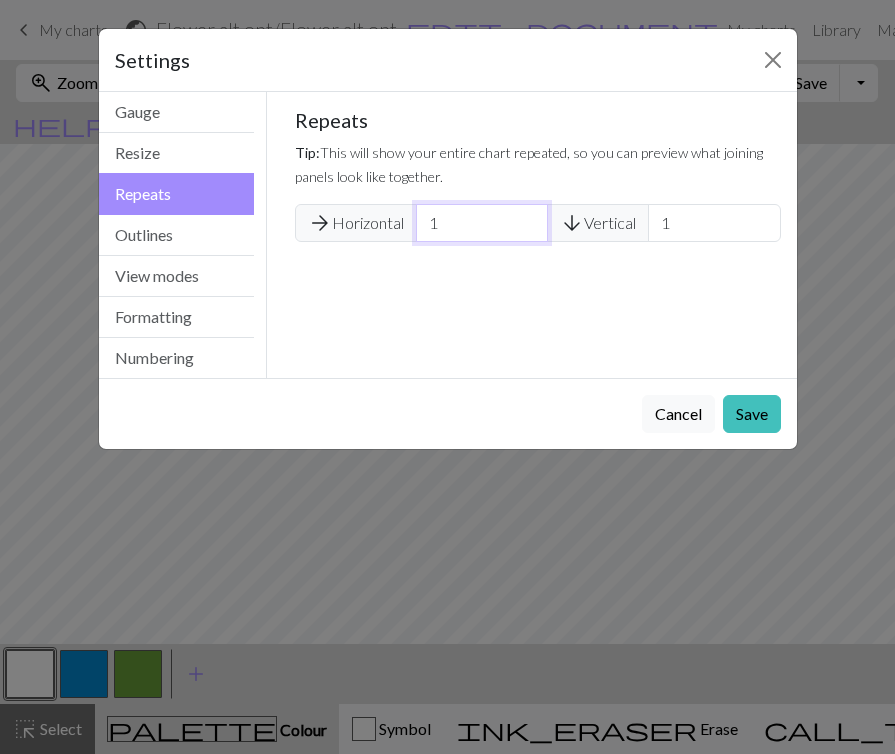 click on "1" at bounding box center [482, 223] 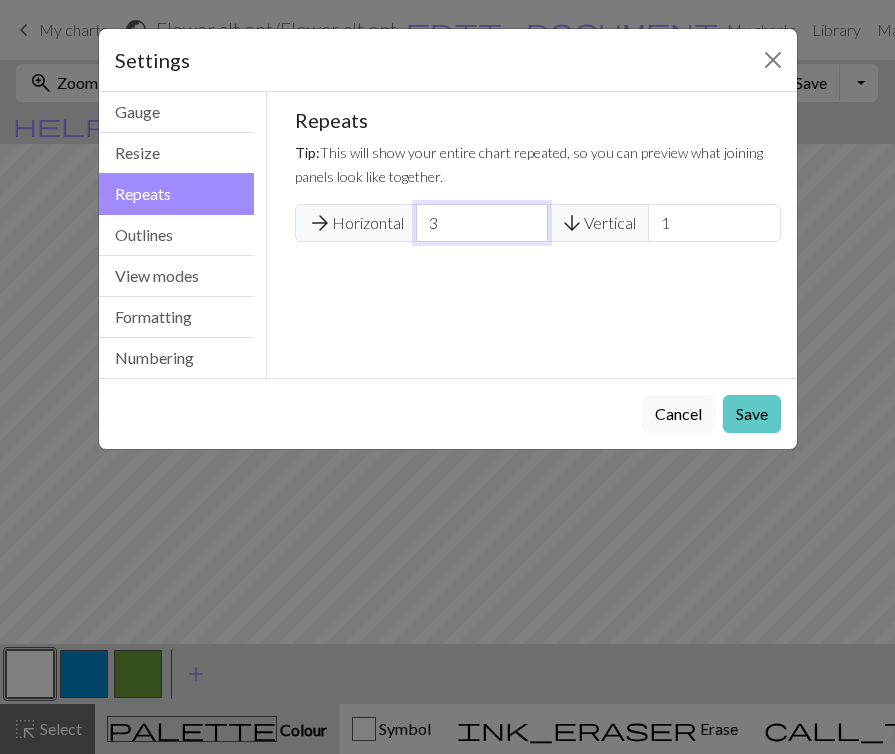 type on "3" 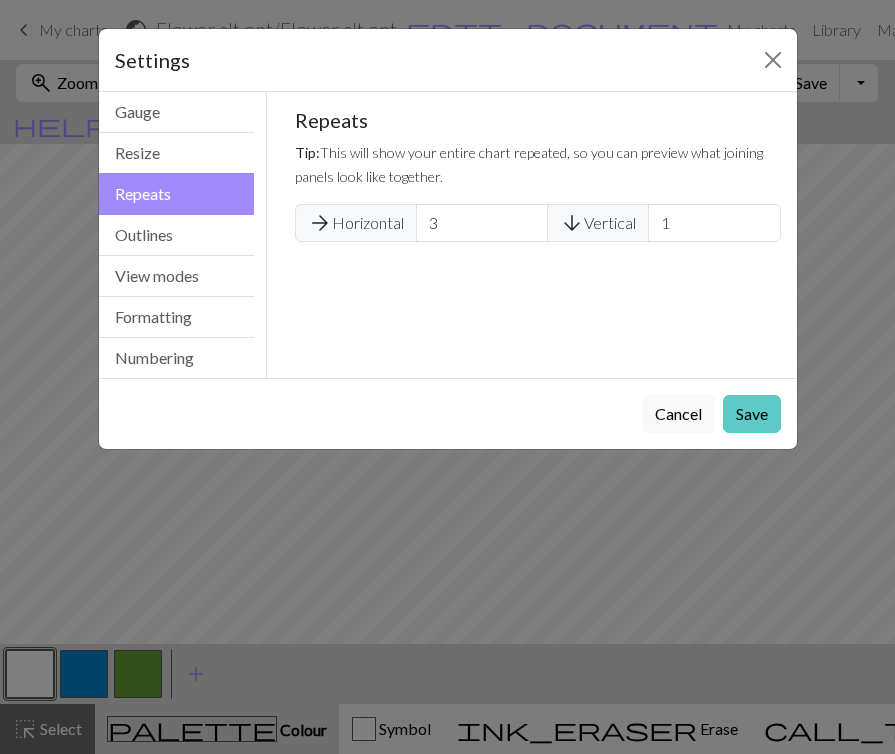 click on "Save" at bounding box center (752, 414) 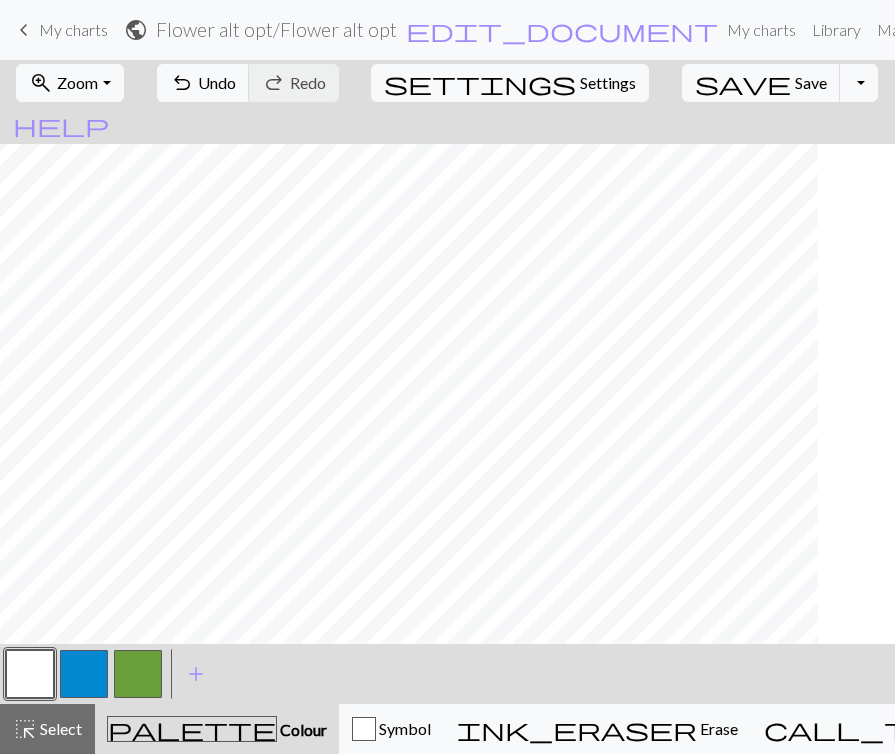 scroll, scrollTop: 15, scrollLeft: 0, axis: vertical 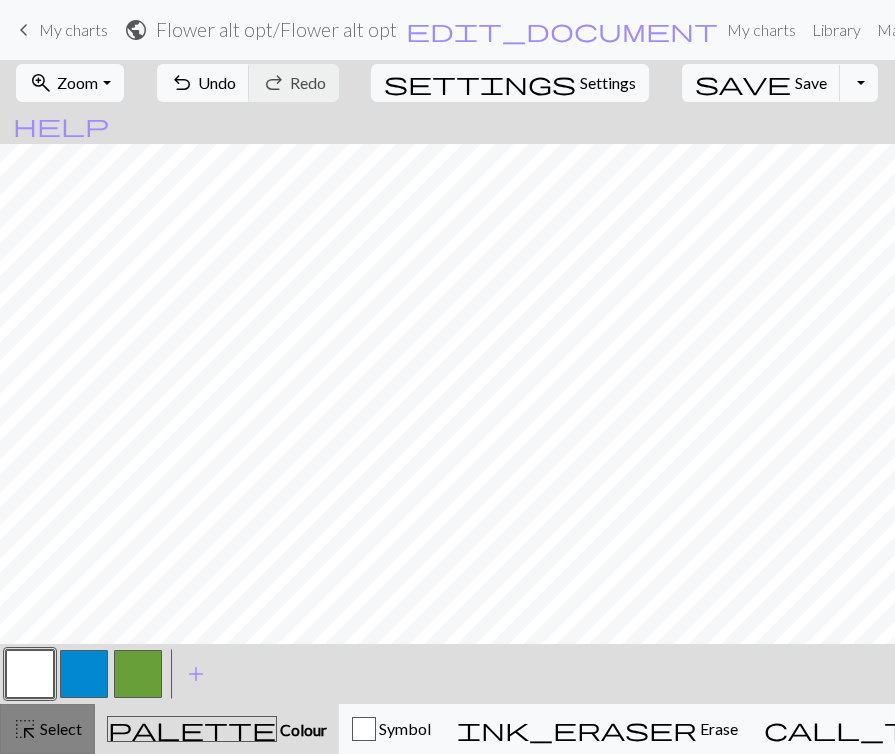 click on "highlight_alt" at bounding box center (25, 729) 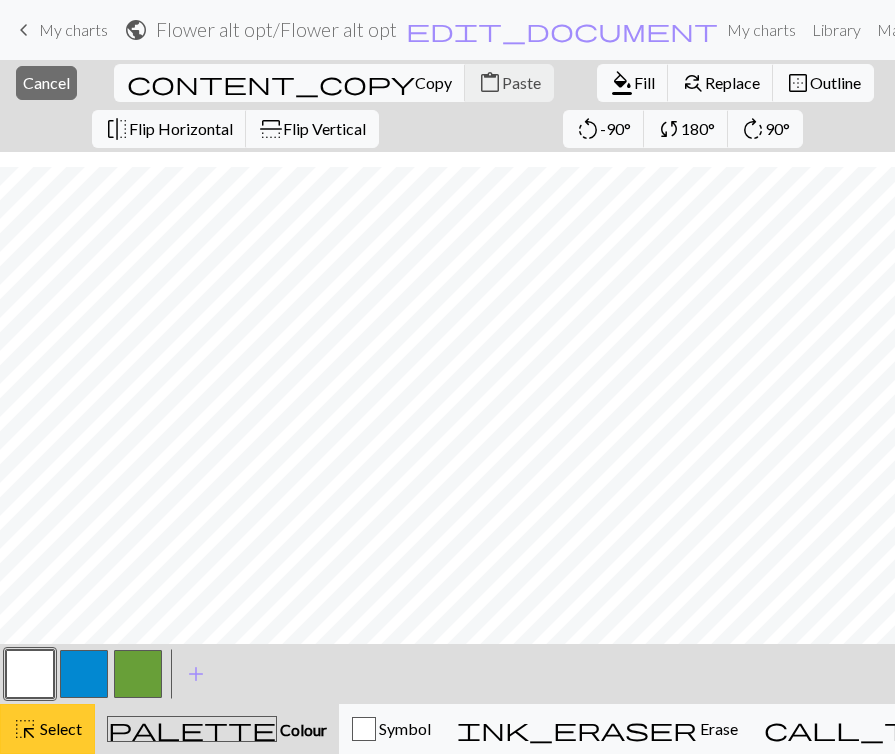 click on "Select" at bounding box center [59, 728] 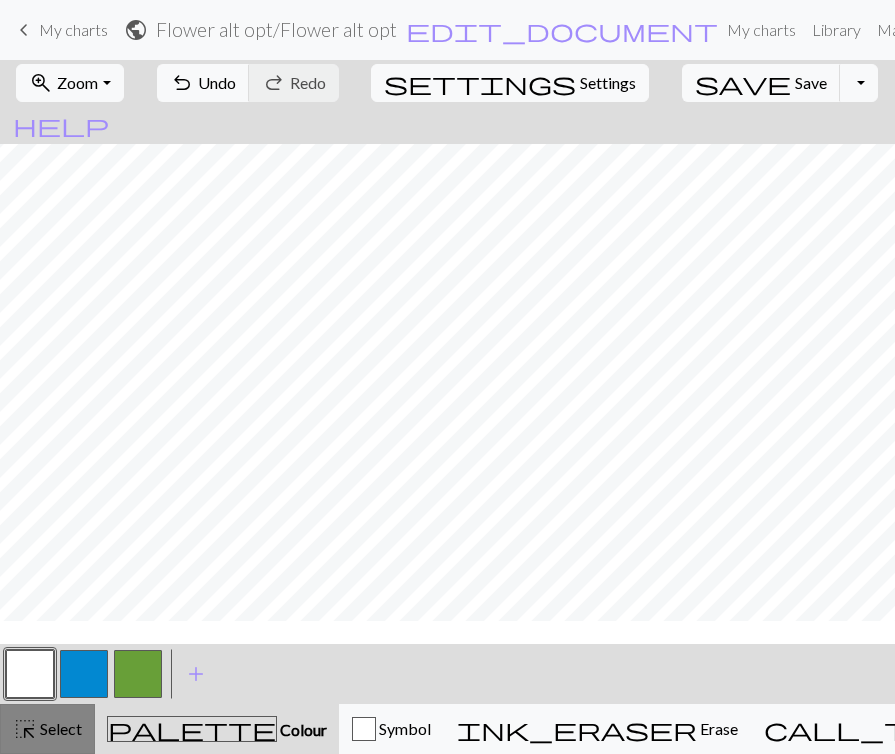 scroll, scrollTop: 0, scrollLeft: 0, axis: both 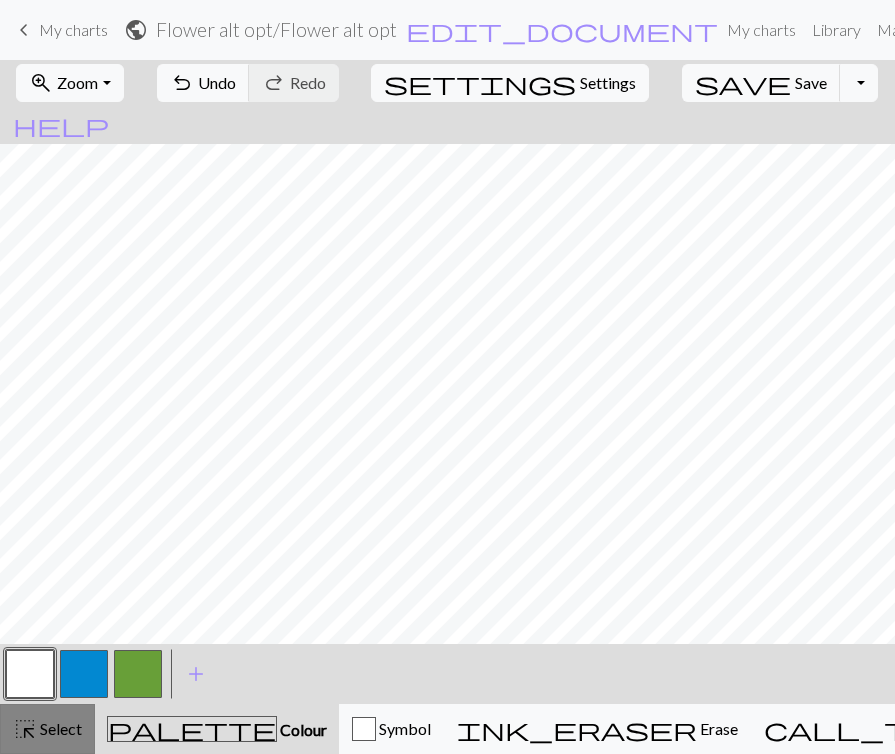 click on "highlight_alt Select Select" at bounding box center [47, 729] 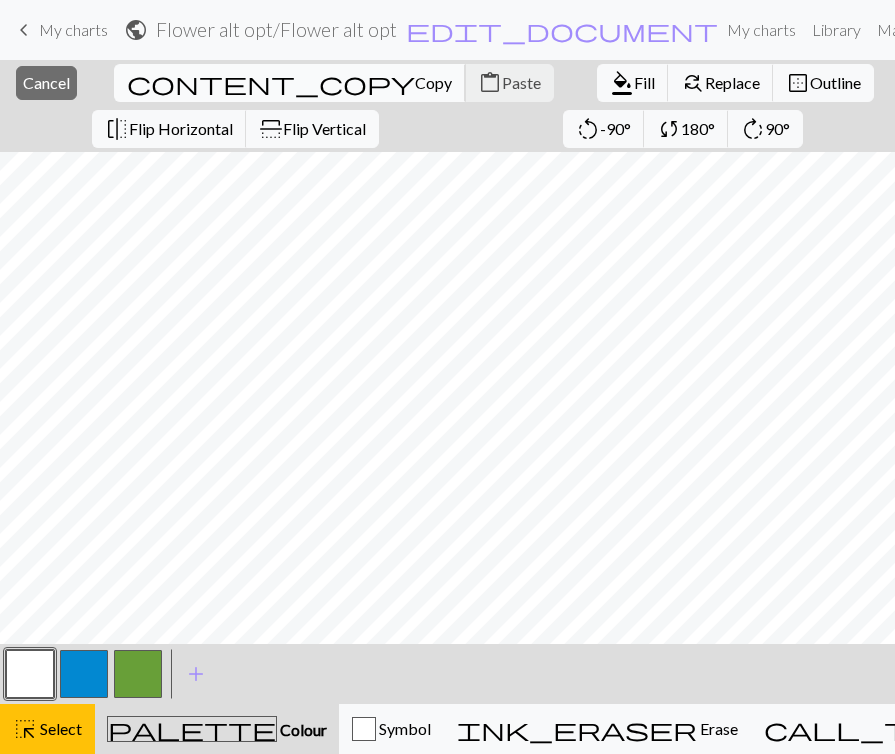 click on "Copy" at bounding box center (433, 82) 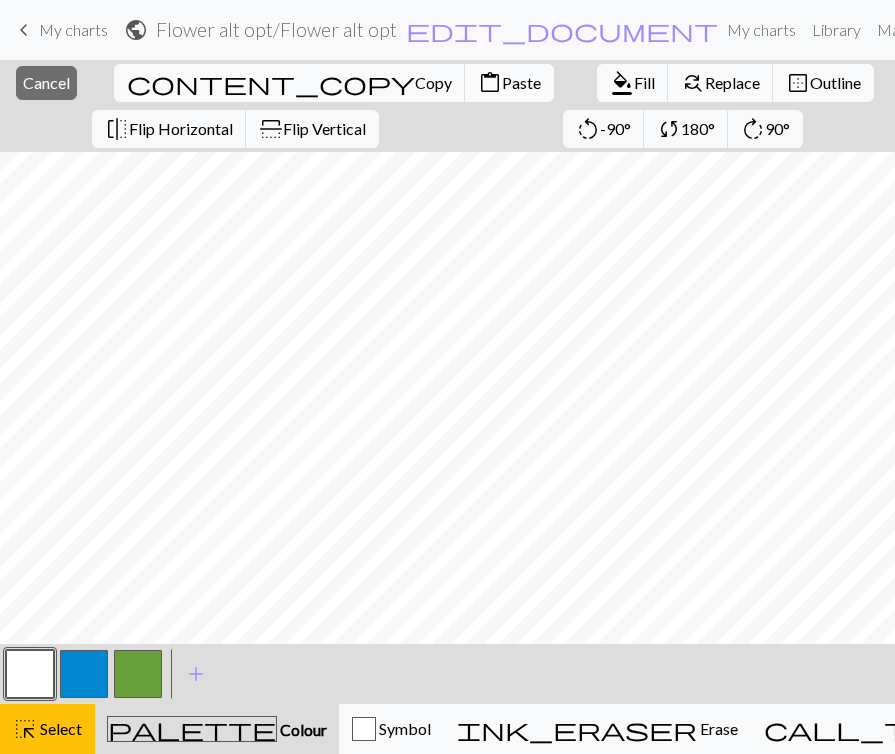 click on "Paste" at bounding box center [521, 82] 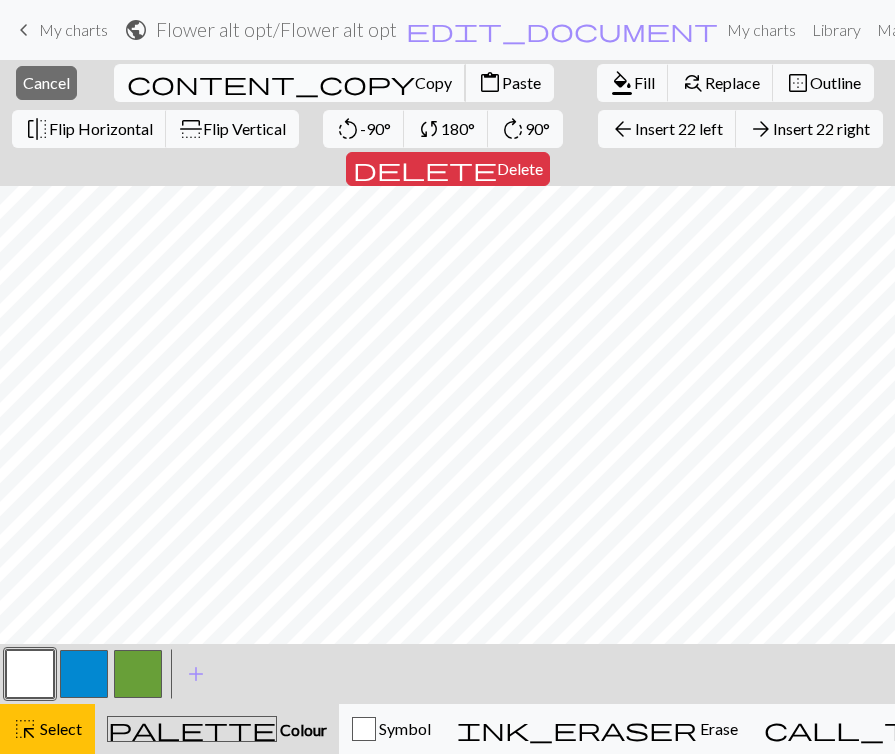 click on "content_copy" at bounding box center (271, 83) 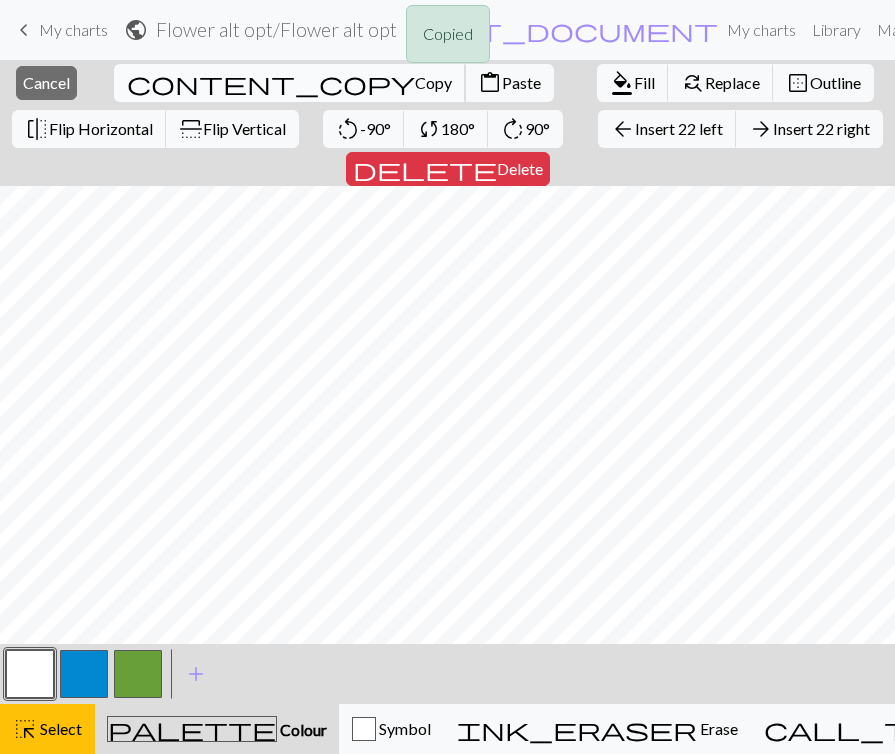 click on "content_copy" at bounding box center (271, 83) 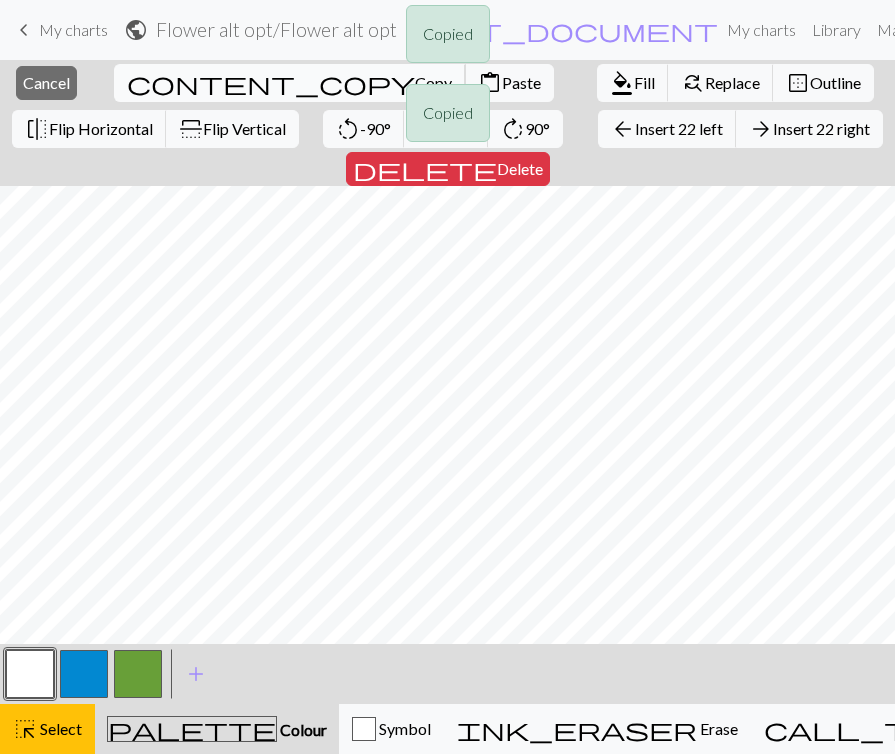 click on "Copied Copied" at bounding box center (447, 79) 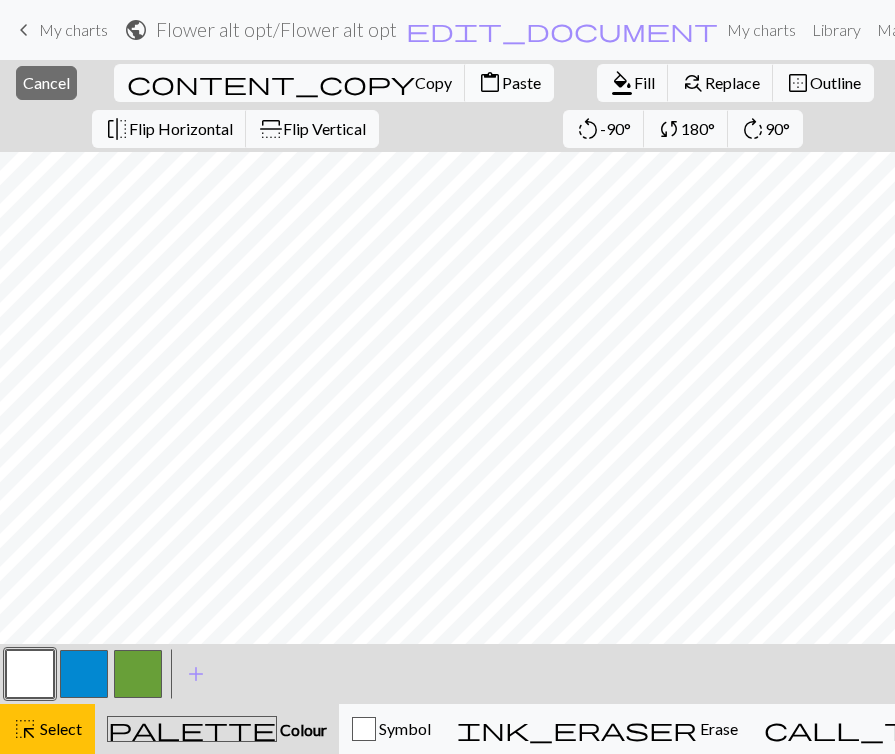 click on "Paste" at bounding box center (521, 82) 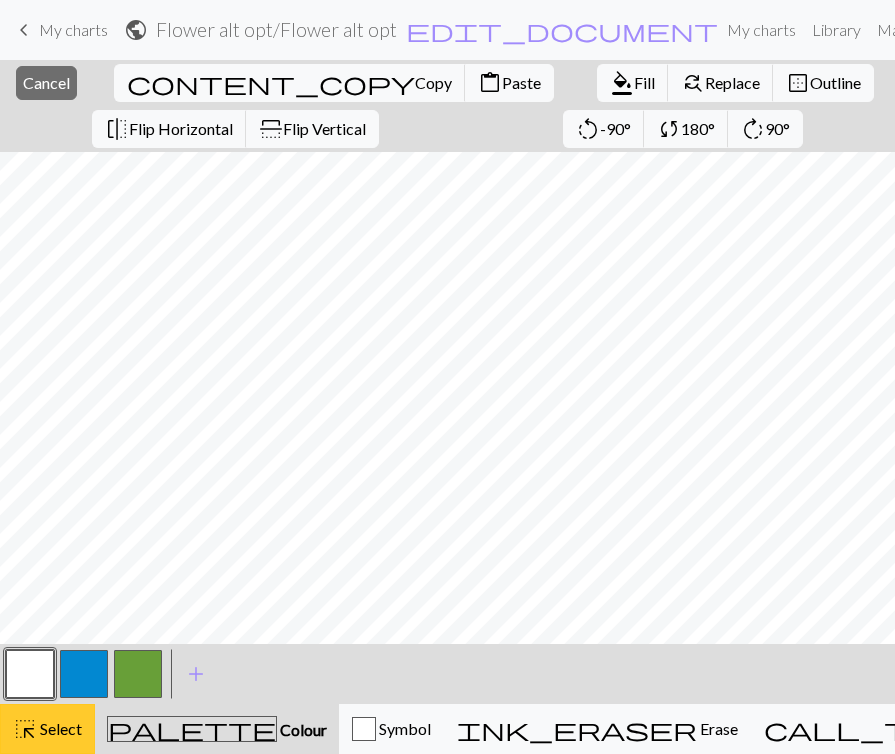 click on "Select" at bounding box center (59, 728) 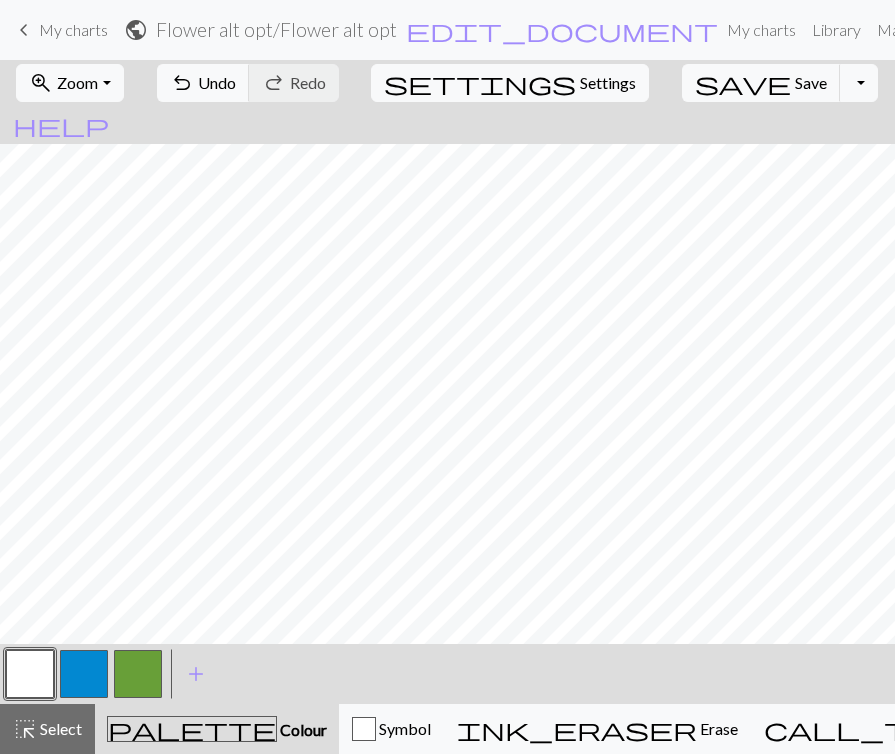 click at bounding box center (30, 674) 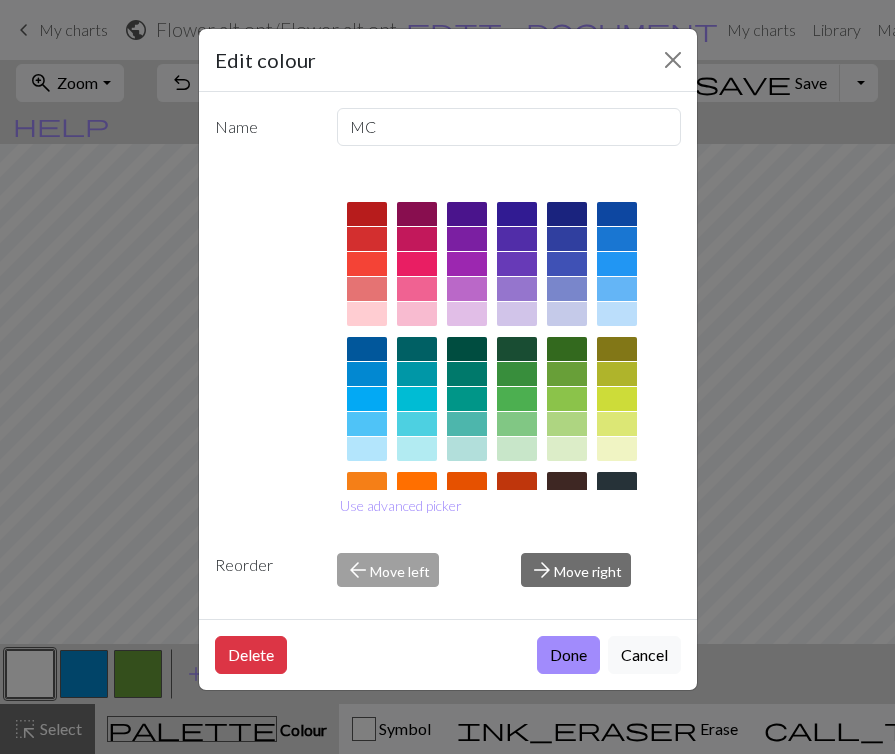 click at bounding box center [506, 467] 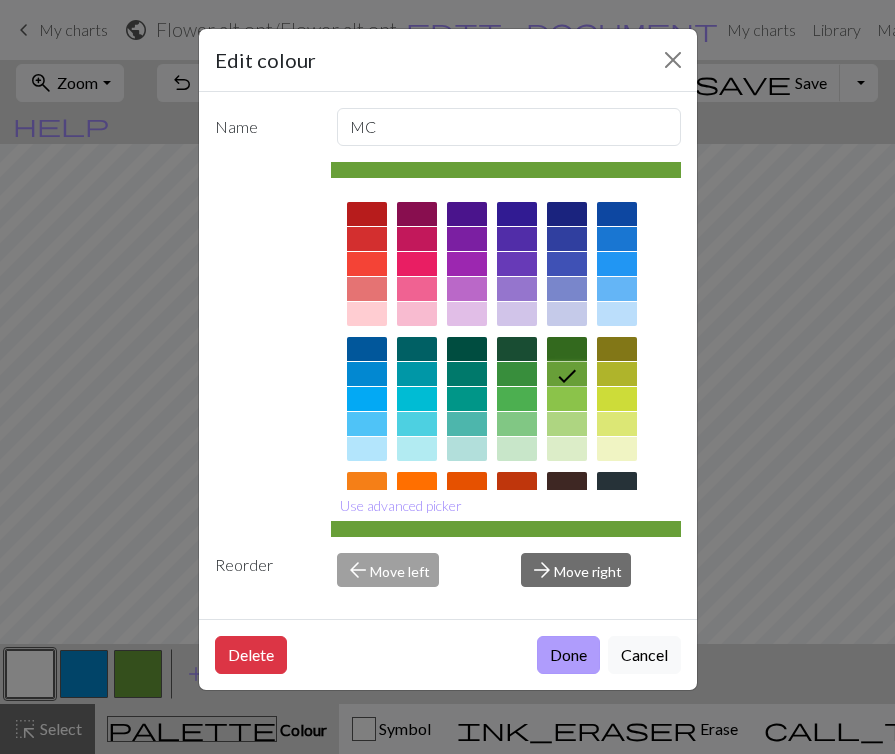 click on "Done" at bounding box center [568, 655] 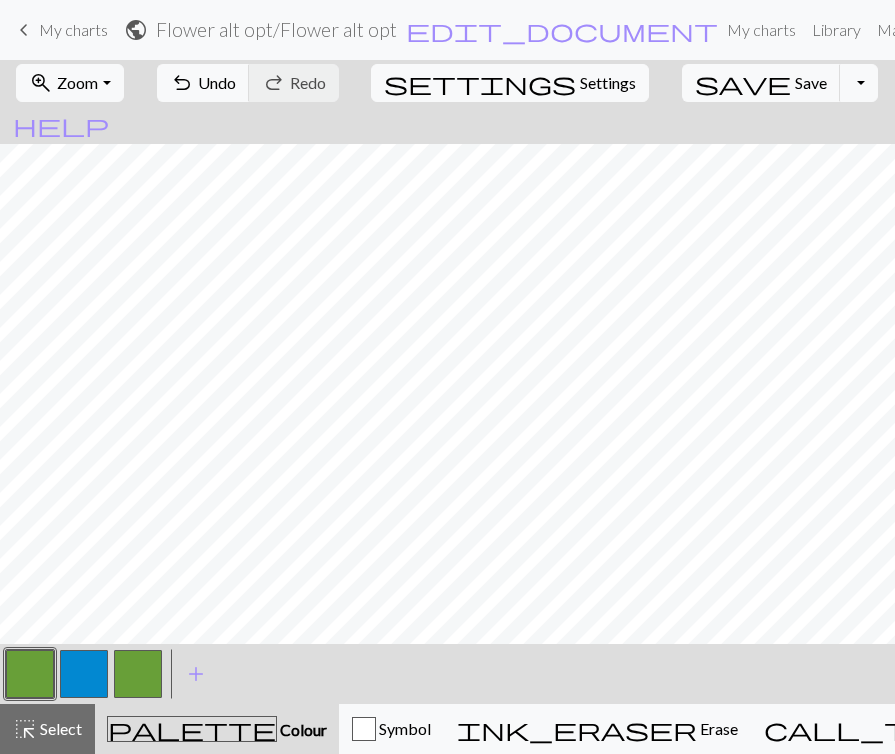 click at bounding box center [84, 674] 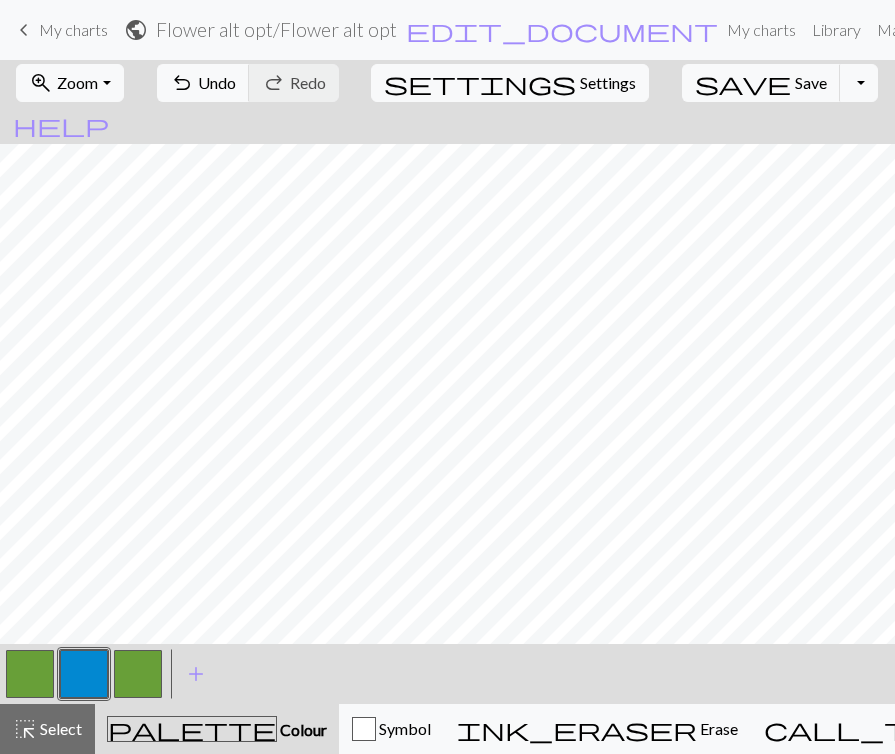 click at bounding box center [30, 674] 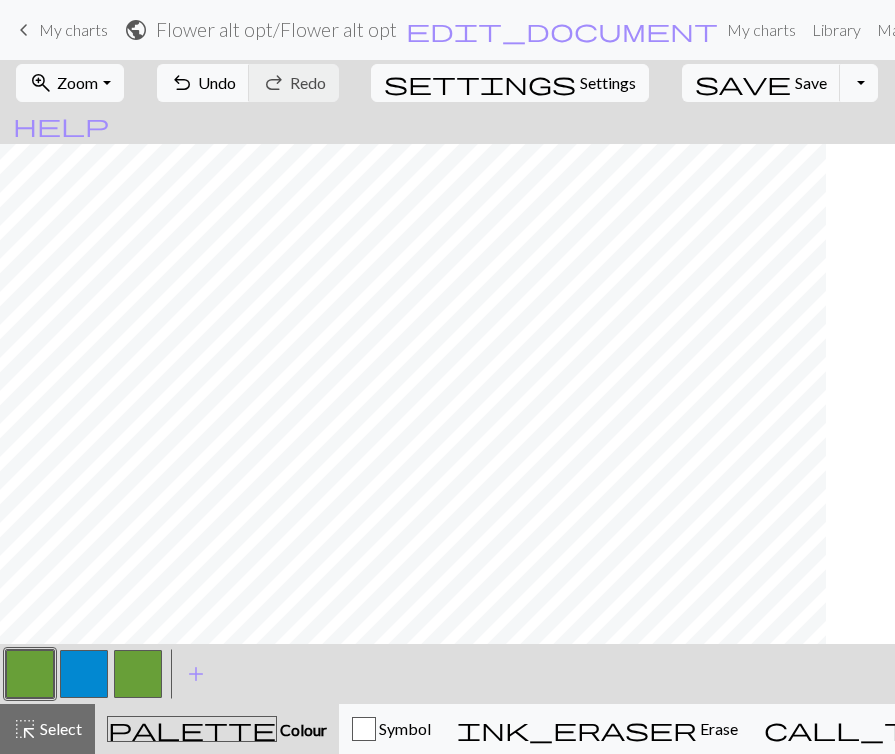 scroll, scrollTop: 0, scrollLeft: 0, axis: both 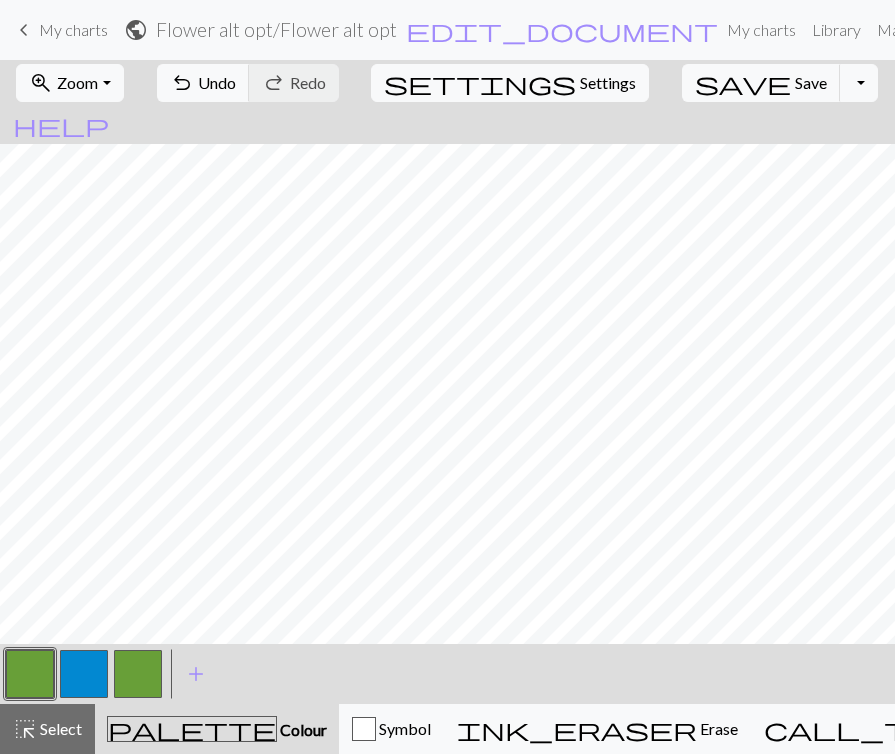 click at bounding box center (84, 674) 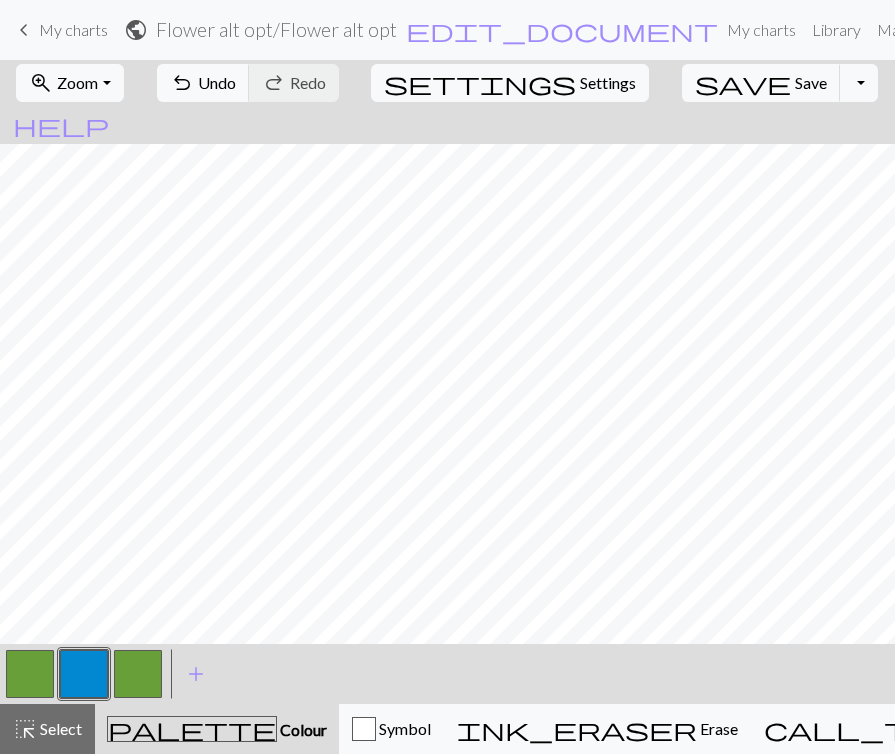 click at bounding box center [30, 674] 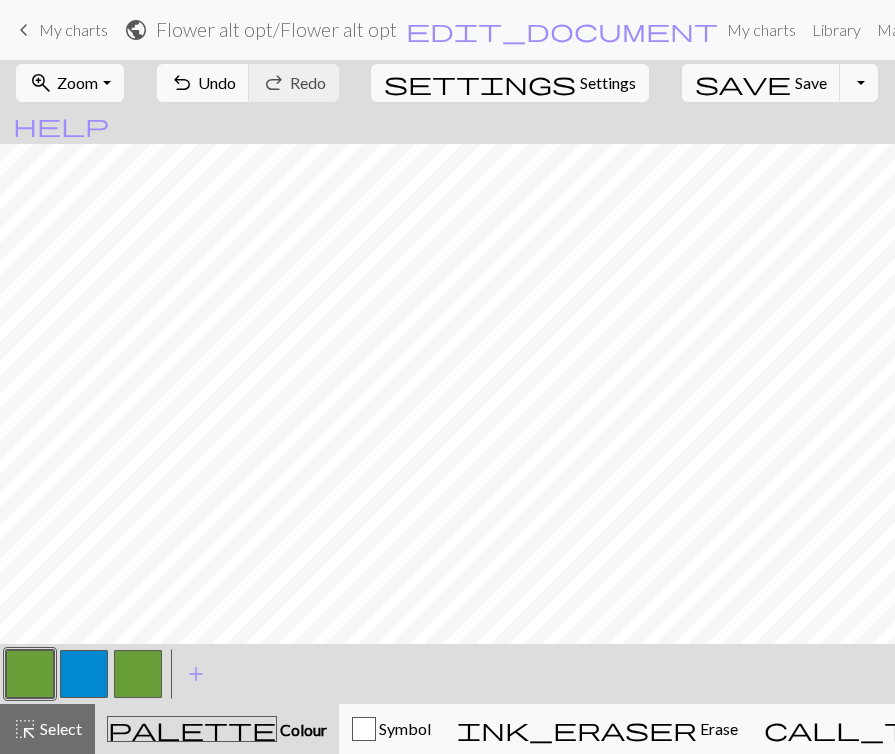 click at bounding box center [84, 674] 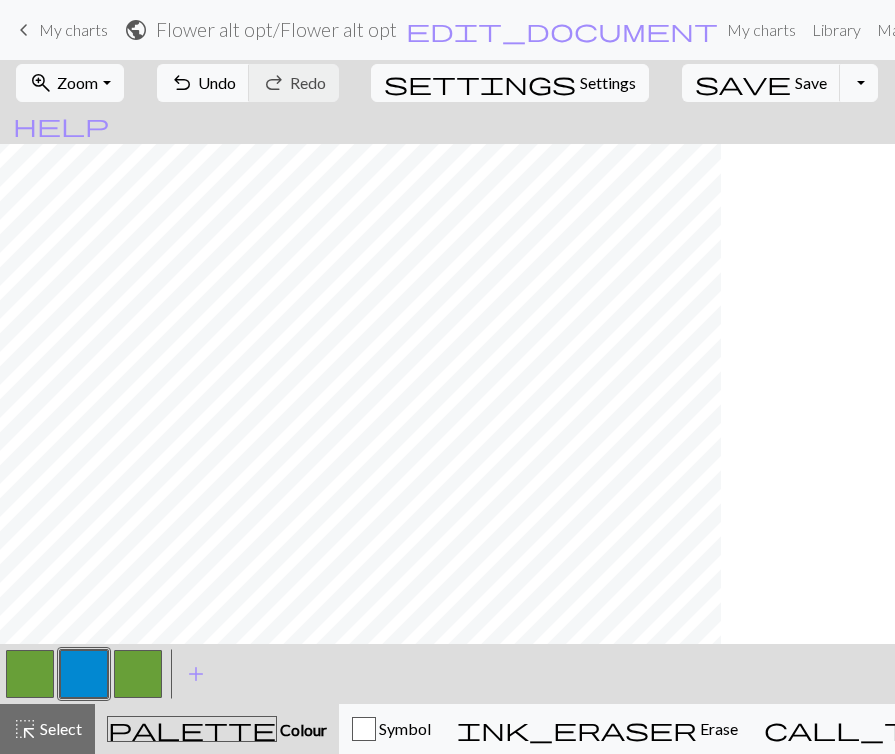 scroll, scrollTop: 0, scrollLeft: 0, axis: both 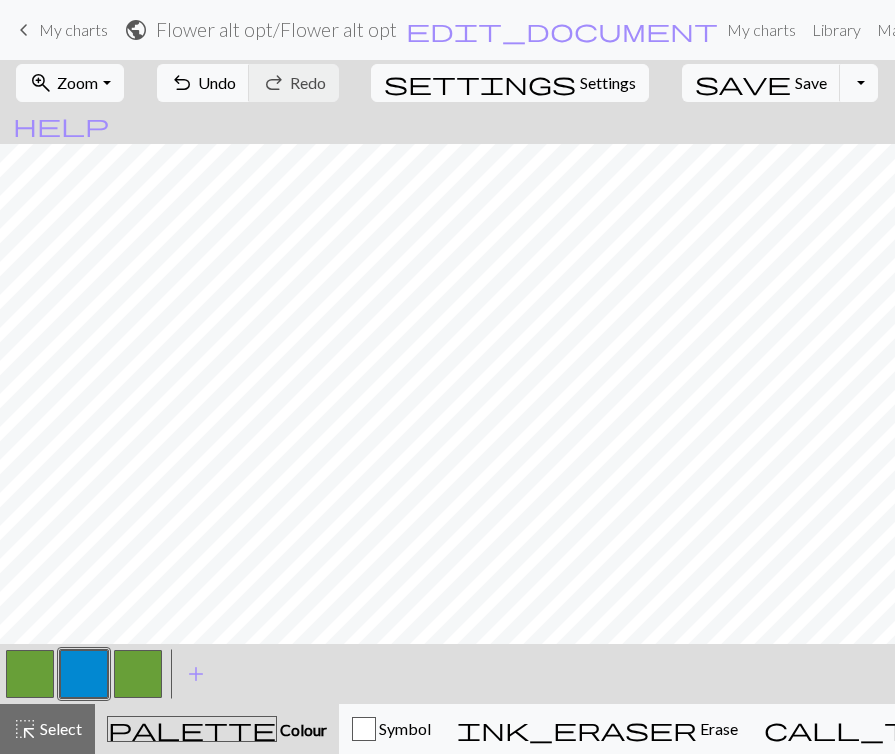 click at bounding box center [138, 674] 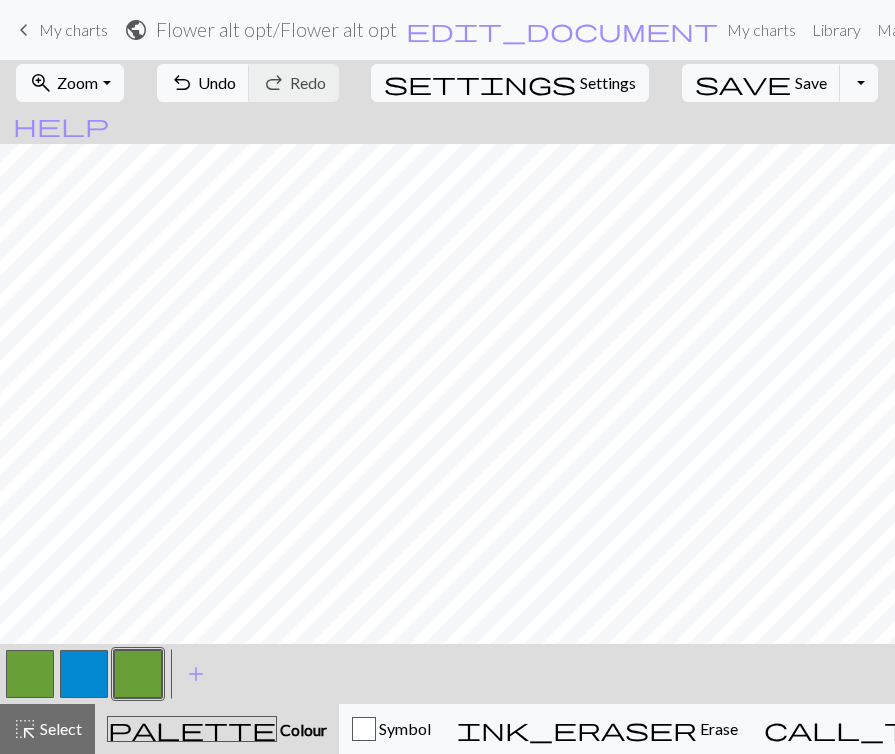 click at bounding box center [84, 674] 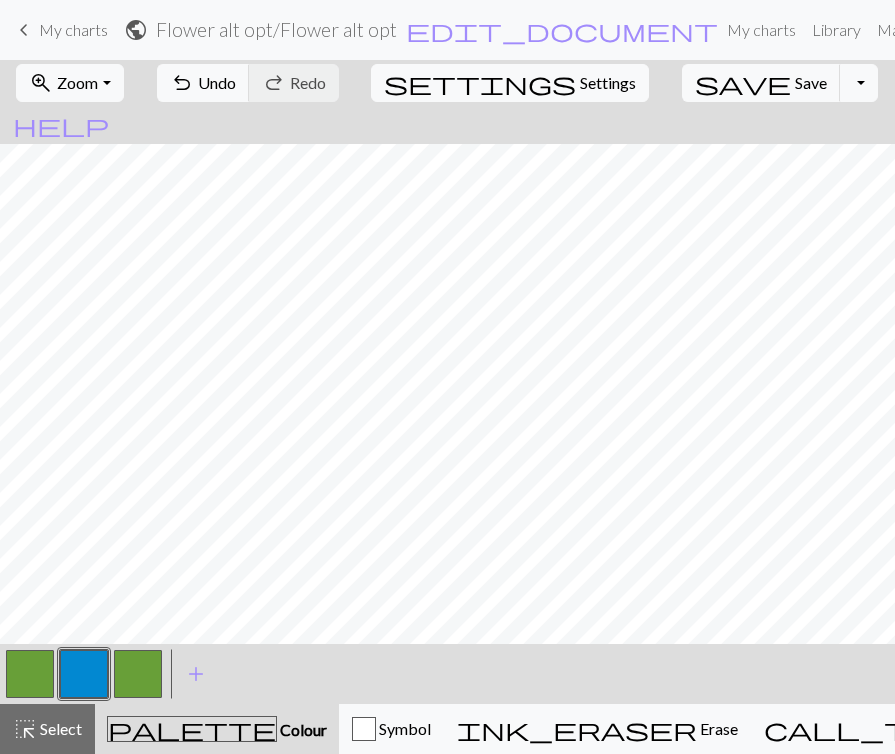 click at bounding box center (30, 674) 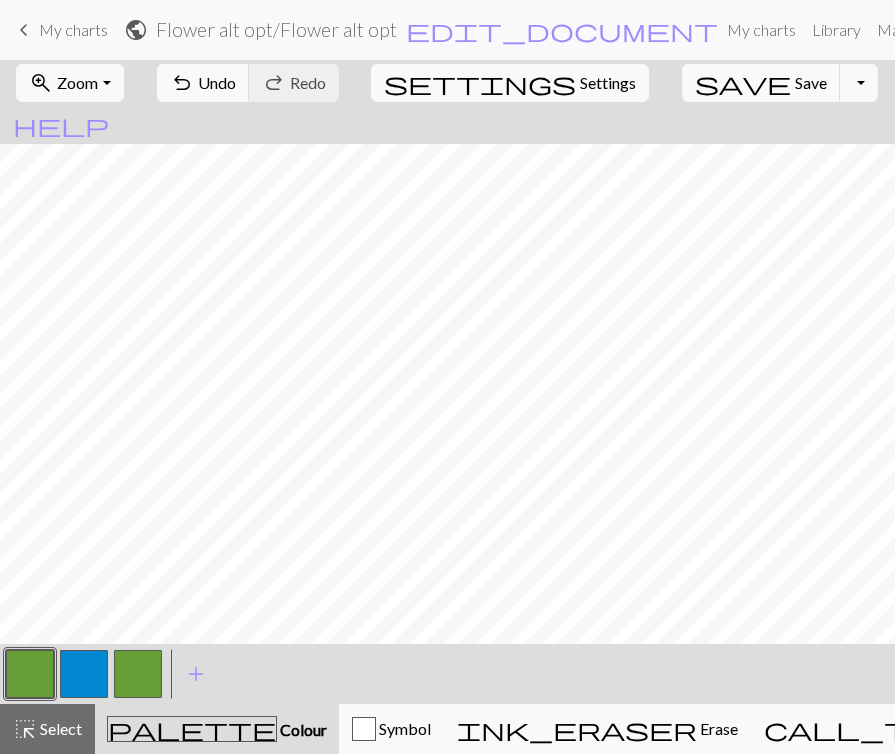 click at bounding box center (84, 674) 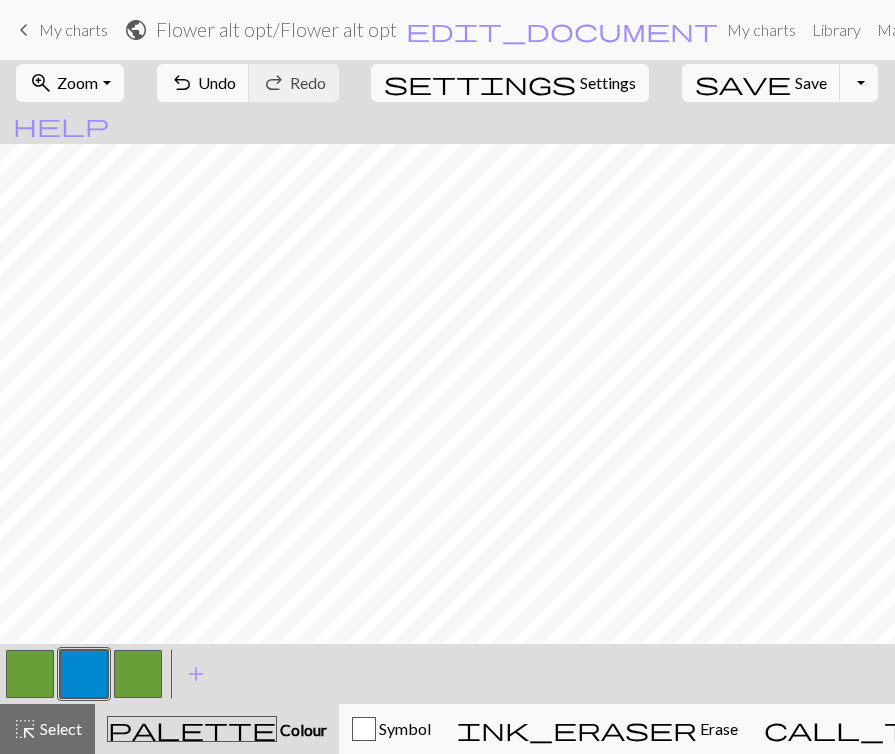 click at bounding box center [30, 674] 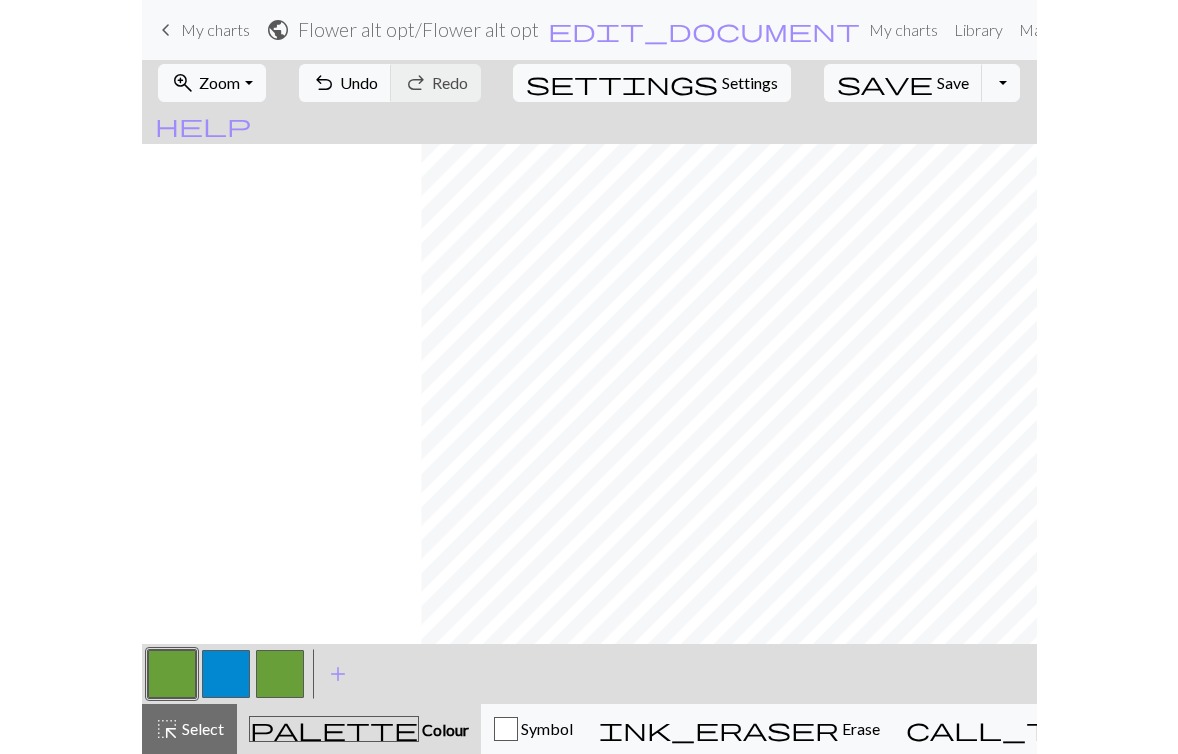 scroll, scrollTop: 0, scrollLeft: 373, axis: horizontal 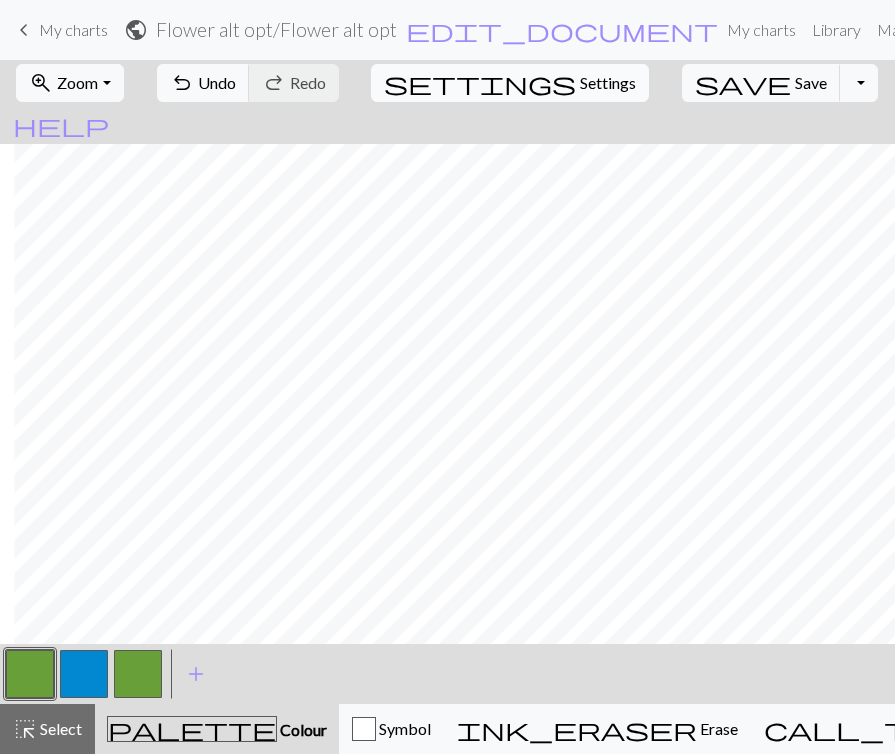 click on "Settings" at bounding box center (608, 83) 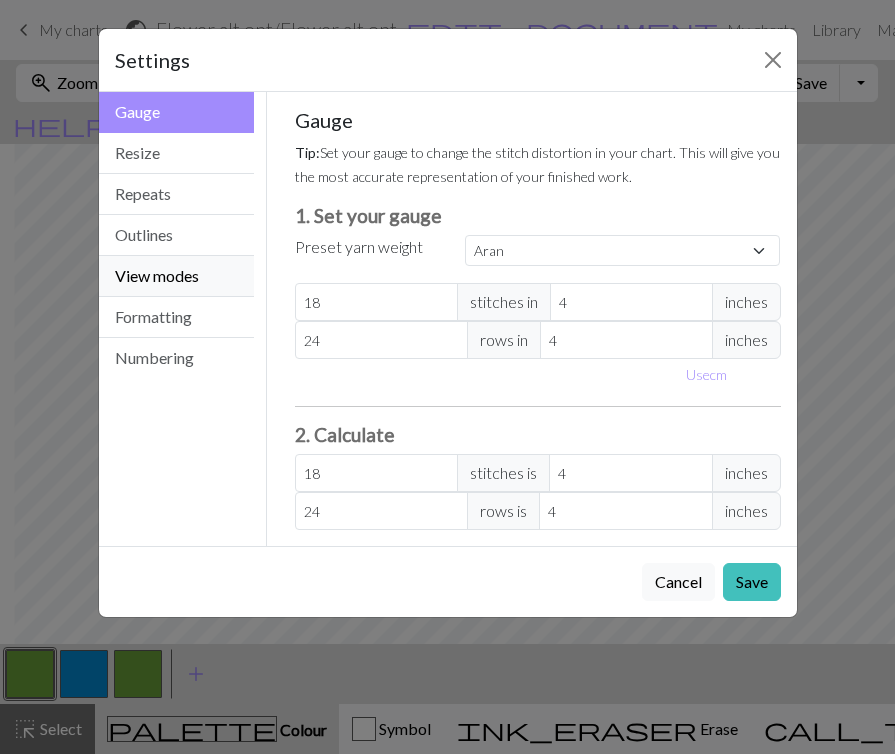 click on "View modes" at bounding box center [177, 276] 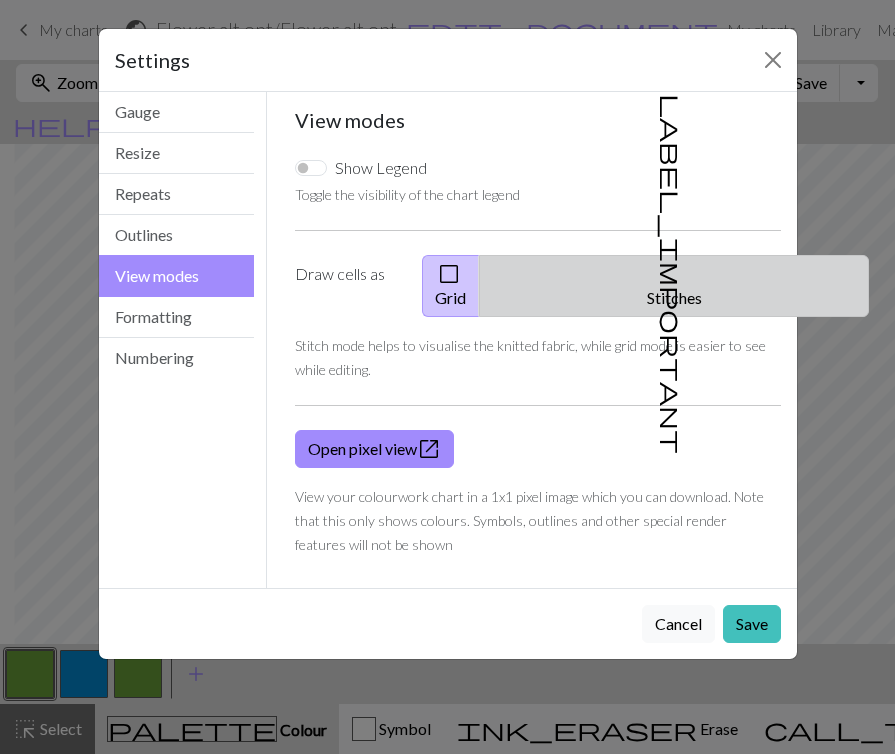 click on "label_important" at bounding box center (672, 274) 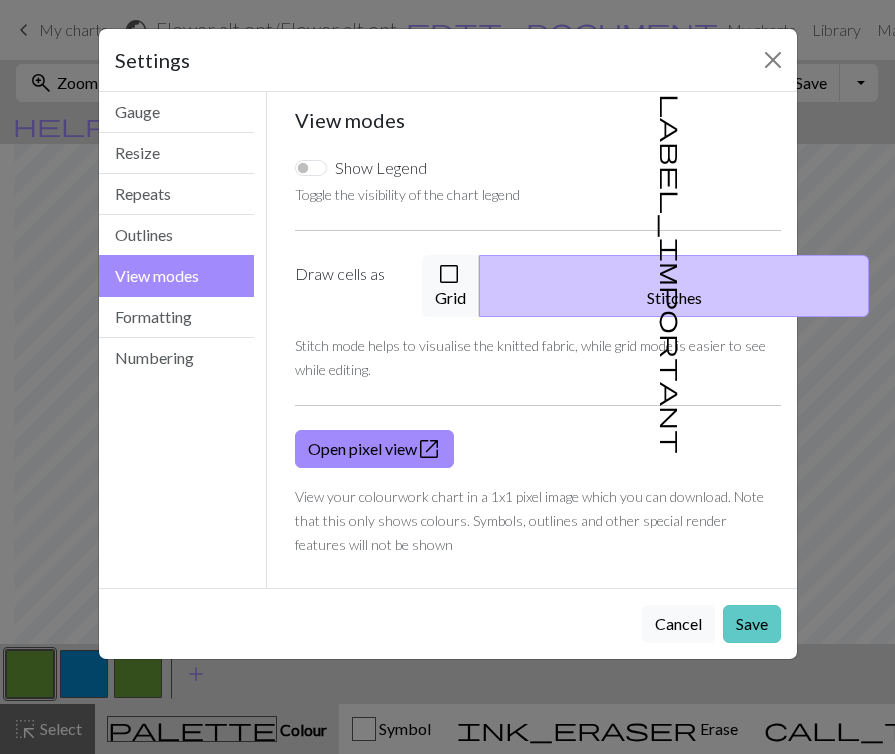 click on "Save" at bounding box center (752, 624) 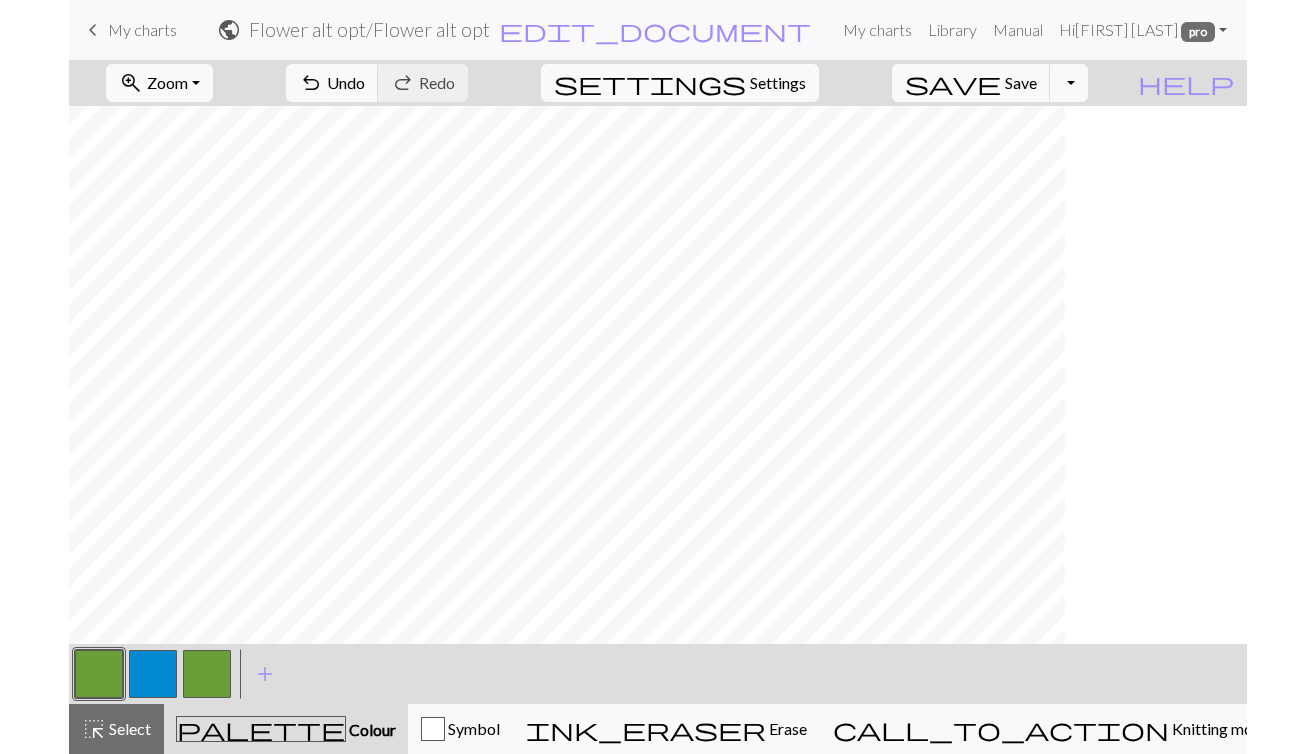 scroll, scrollTop: 0, scrollLeft: 0, axis: both 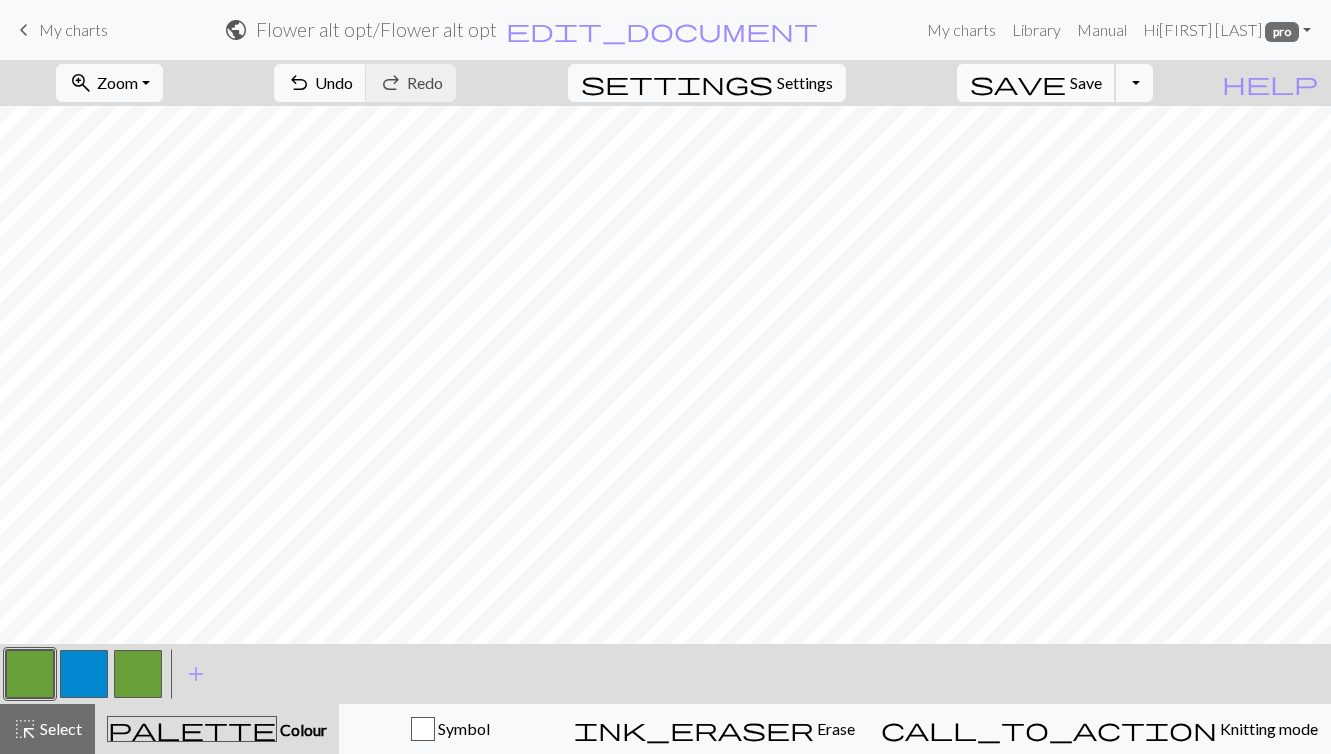 click on "save" at bounding box center (1018, 83) 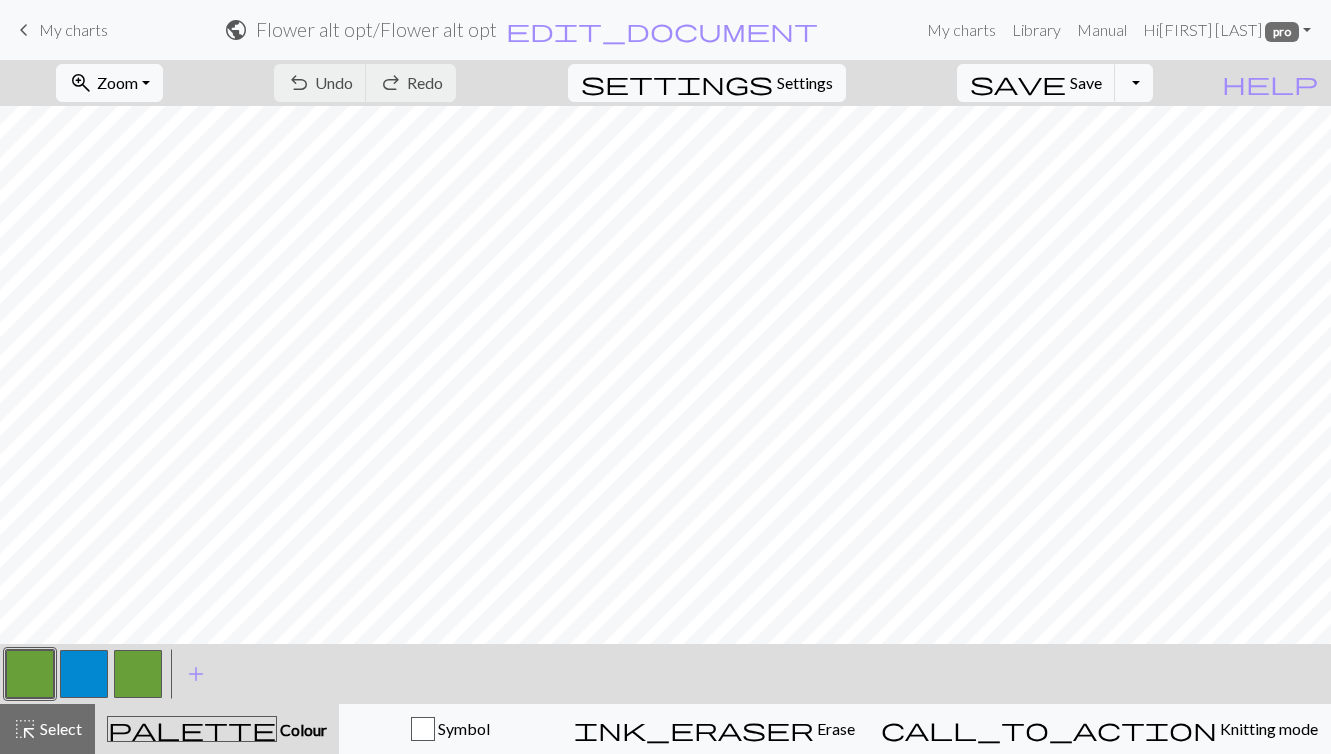 click at bounding box center (84, 674) 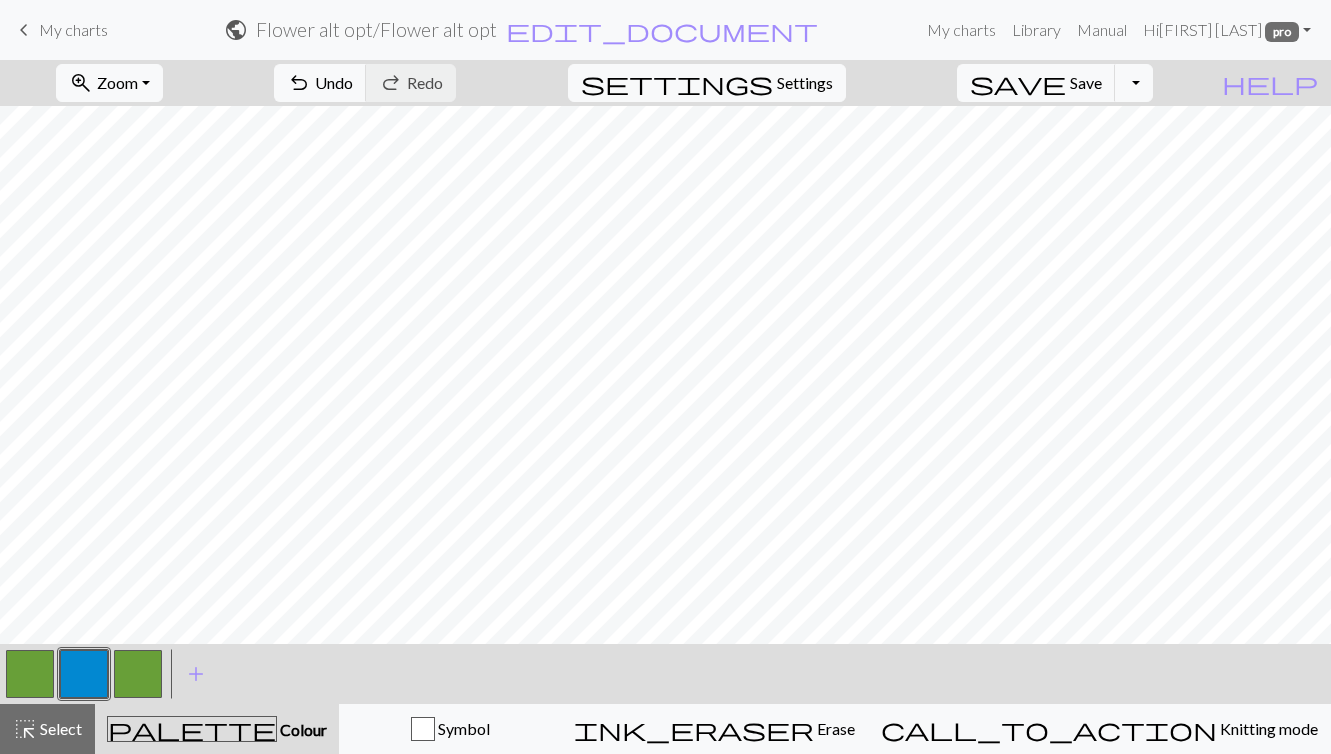 click at bounding box center (30, 674) 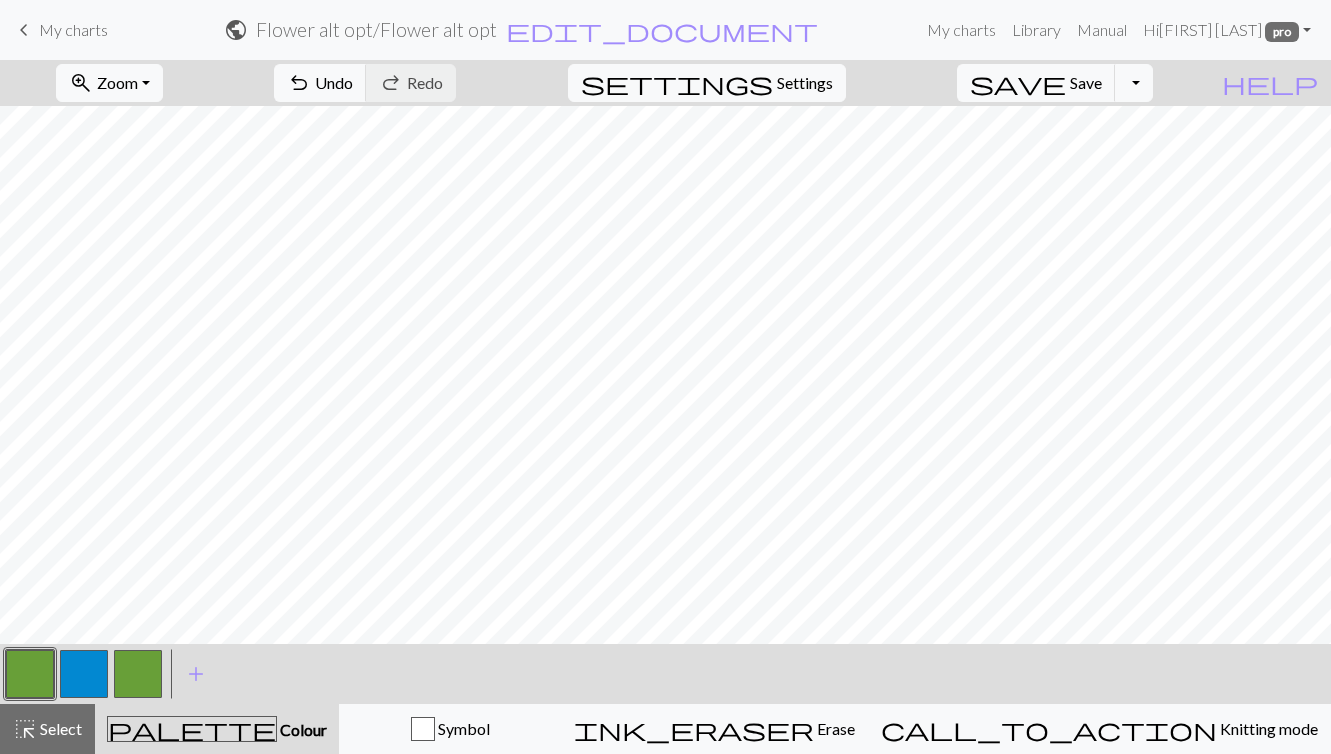 click at bounding box center [84, 674] 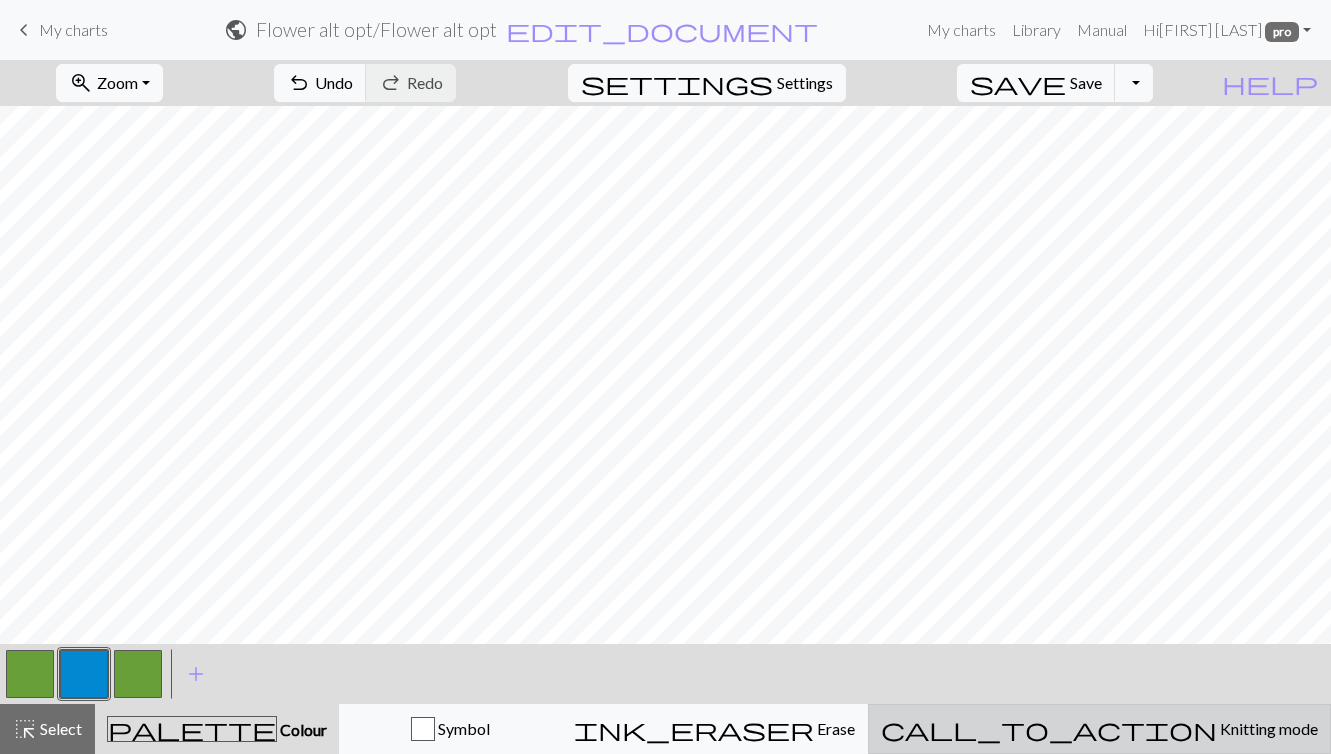 click on "Knitting mode" at bounding box center [1267, 728] 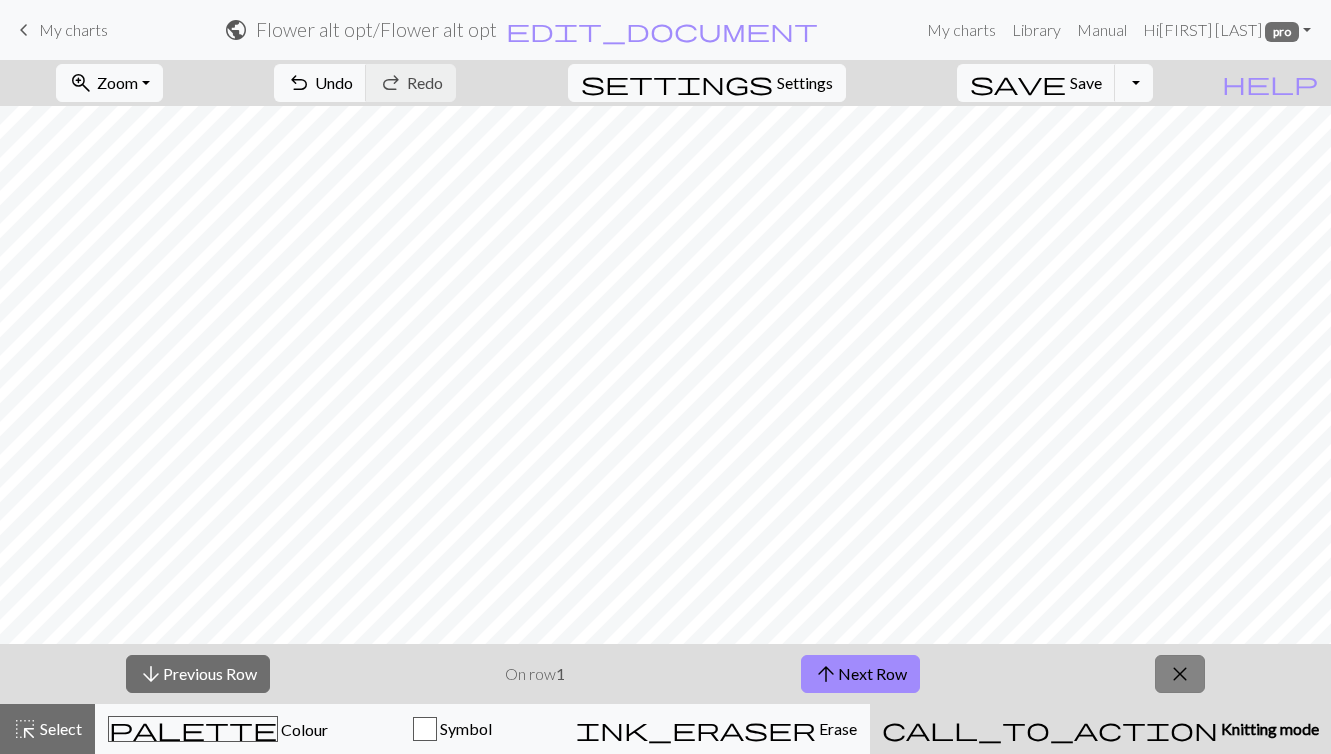 click on "close" at bounding box center (1180, 674) 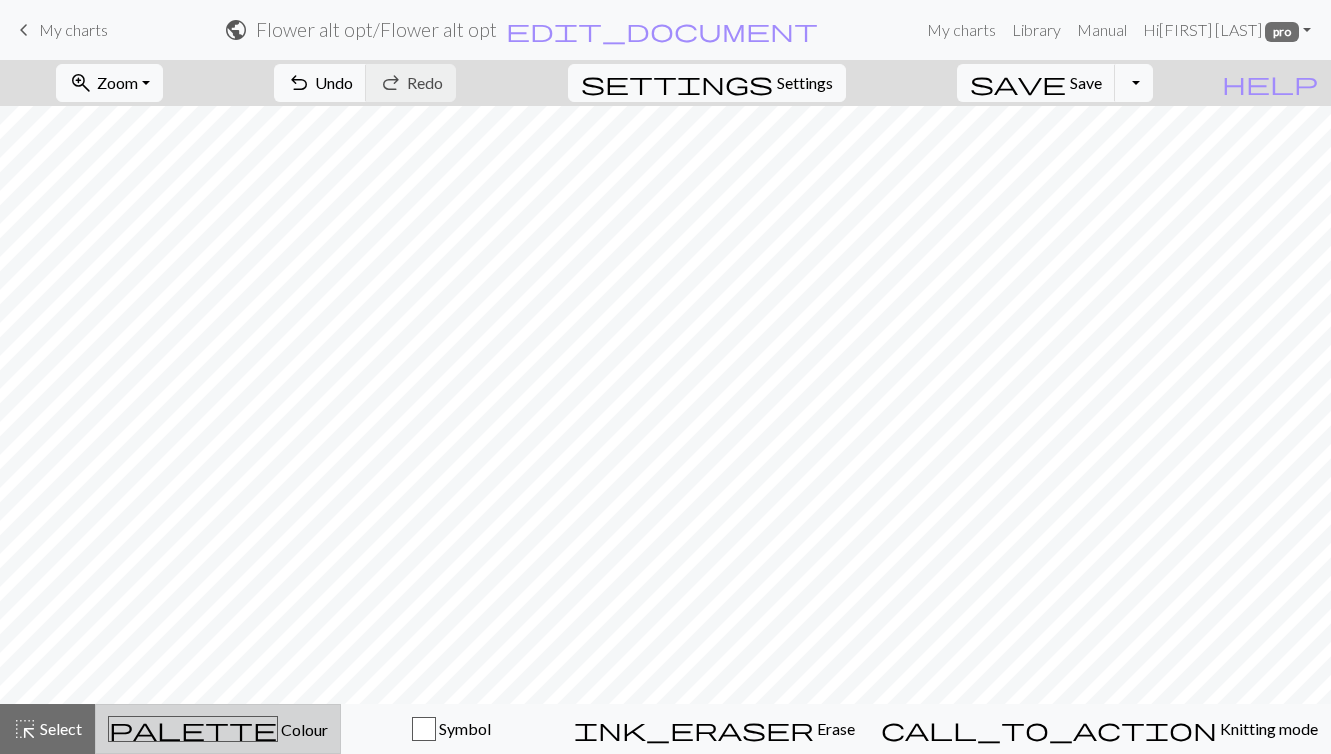 click on "palette Colour Colour" at bounding box center (218, 729) 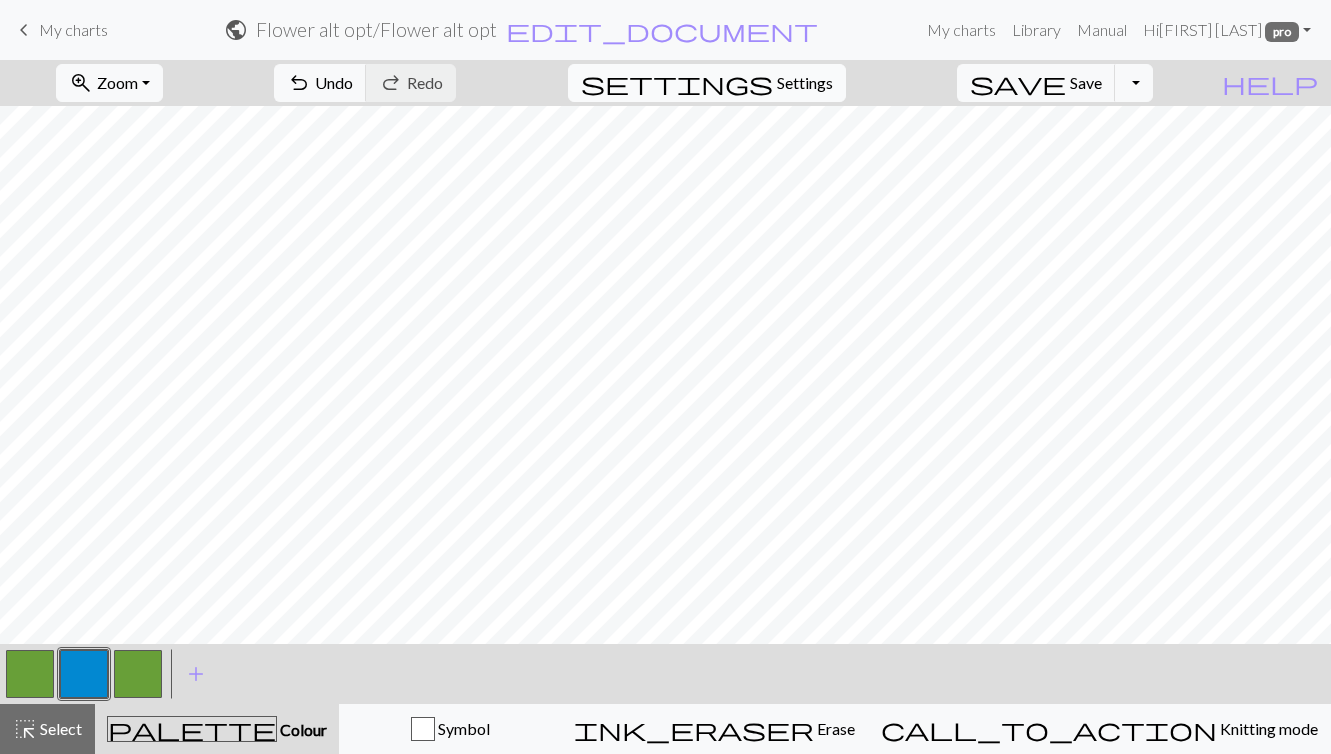 click on "Settings" at bounding box center [805, 83] 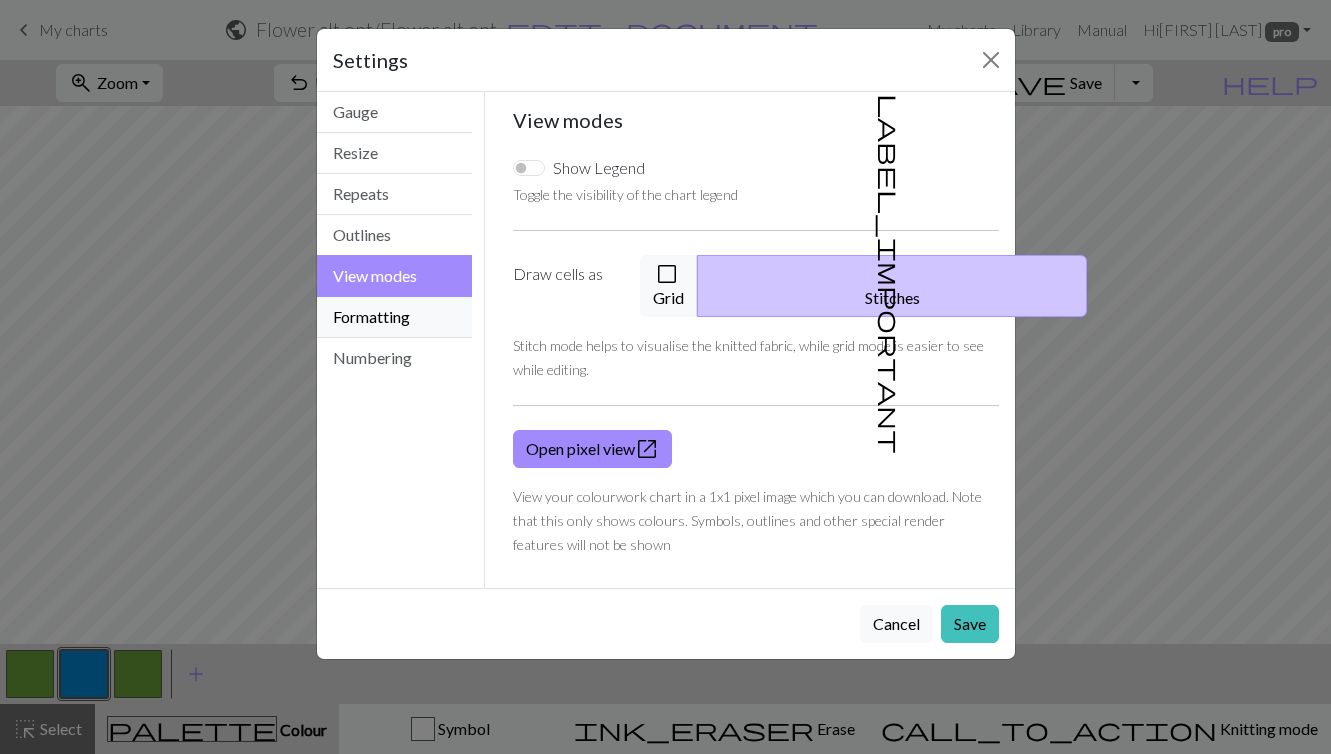 click on "Formatting" at bounding box center (395, 317) 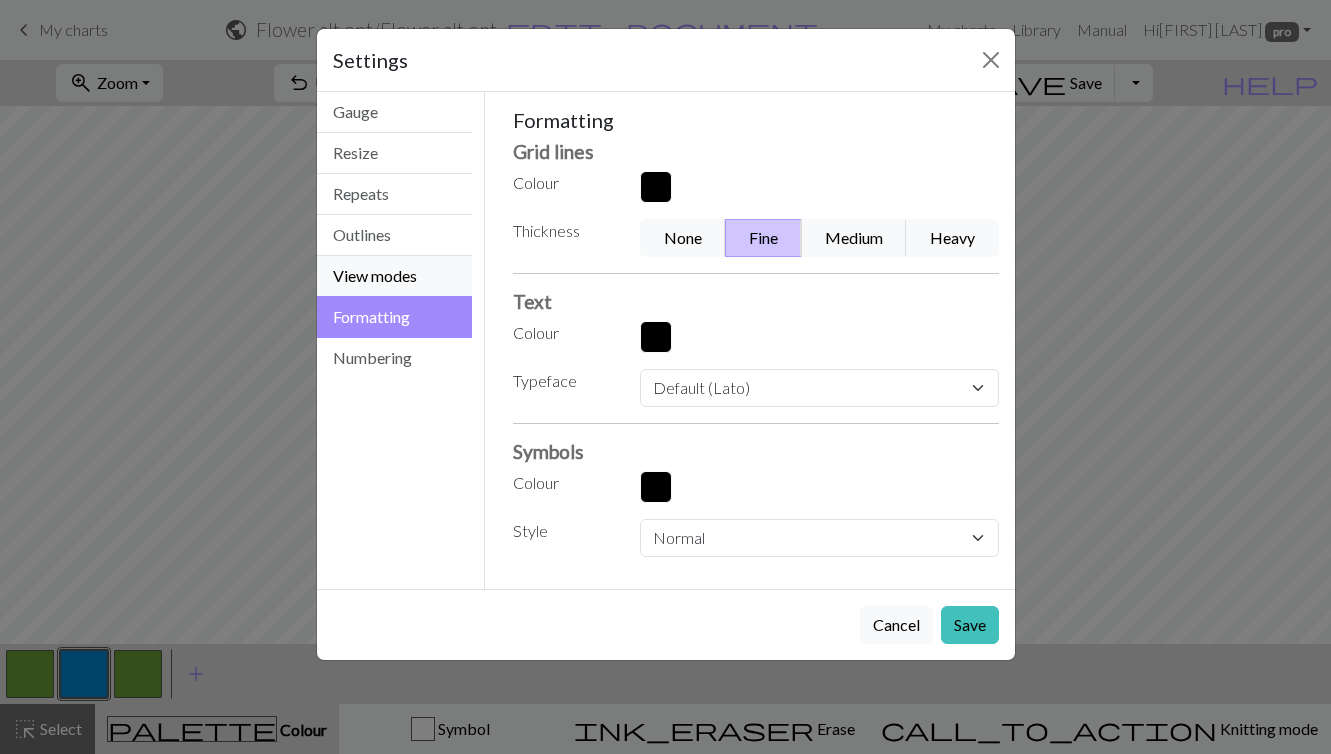 click on "View modes" at bounding box center (395, 276) 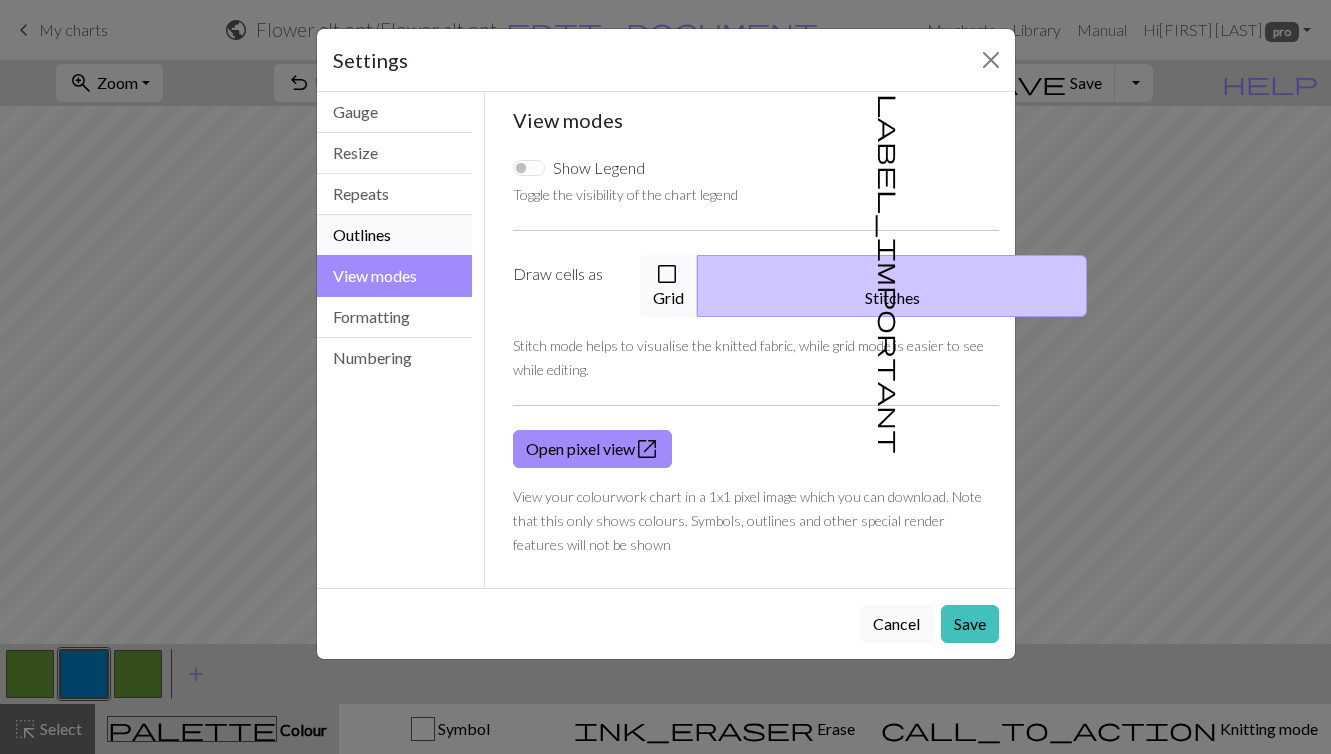 click on "Outlines" at bounding box center [395, 235] 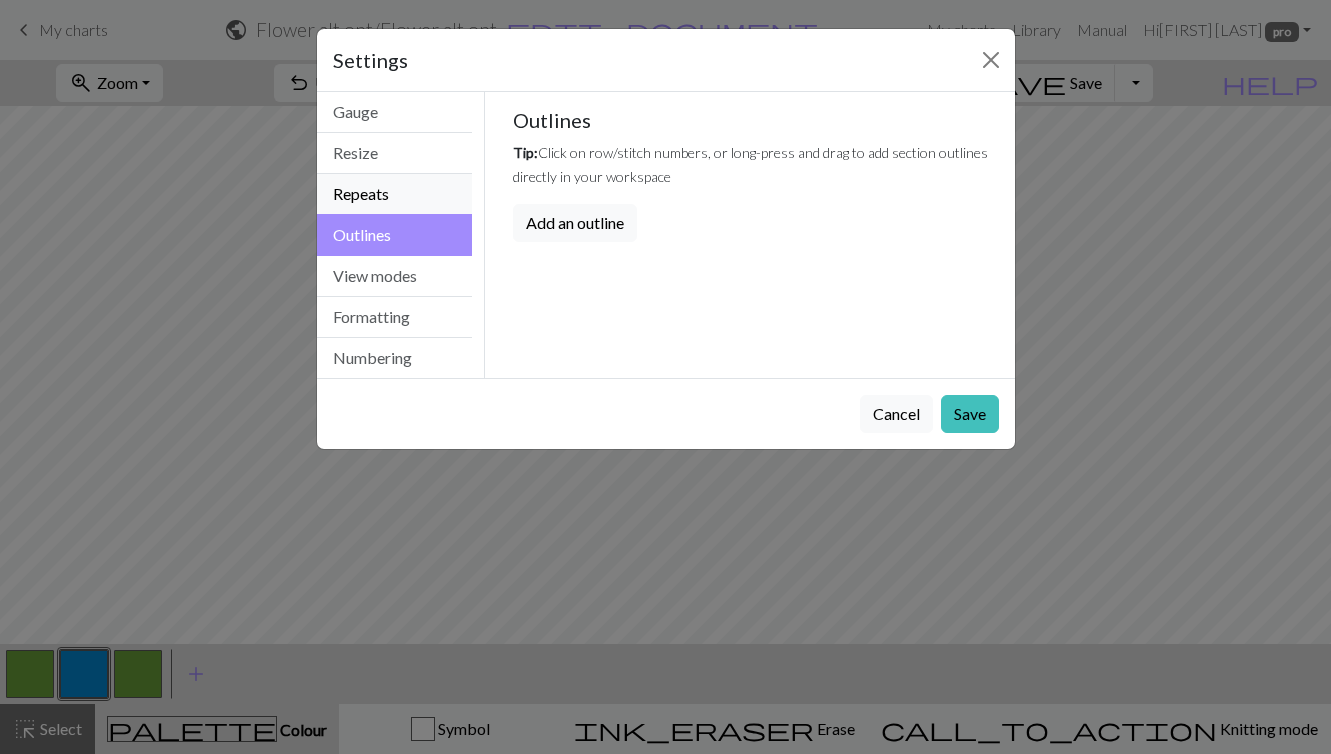 click on "Repeats" at bounding box center (395, 194) 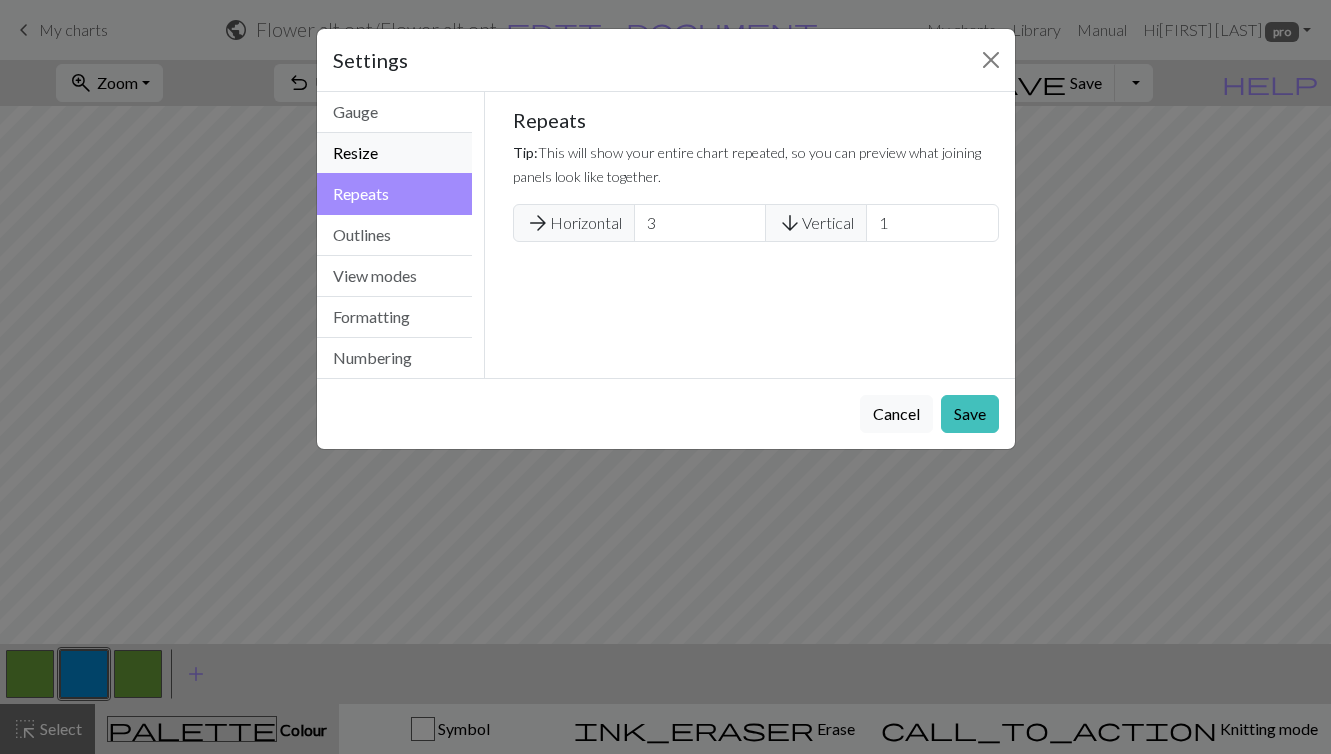 click on "Resize" at bounding box center [395, 153] 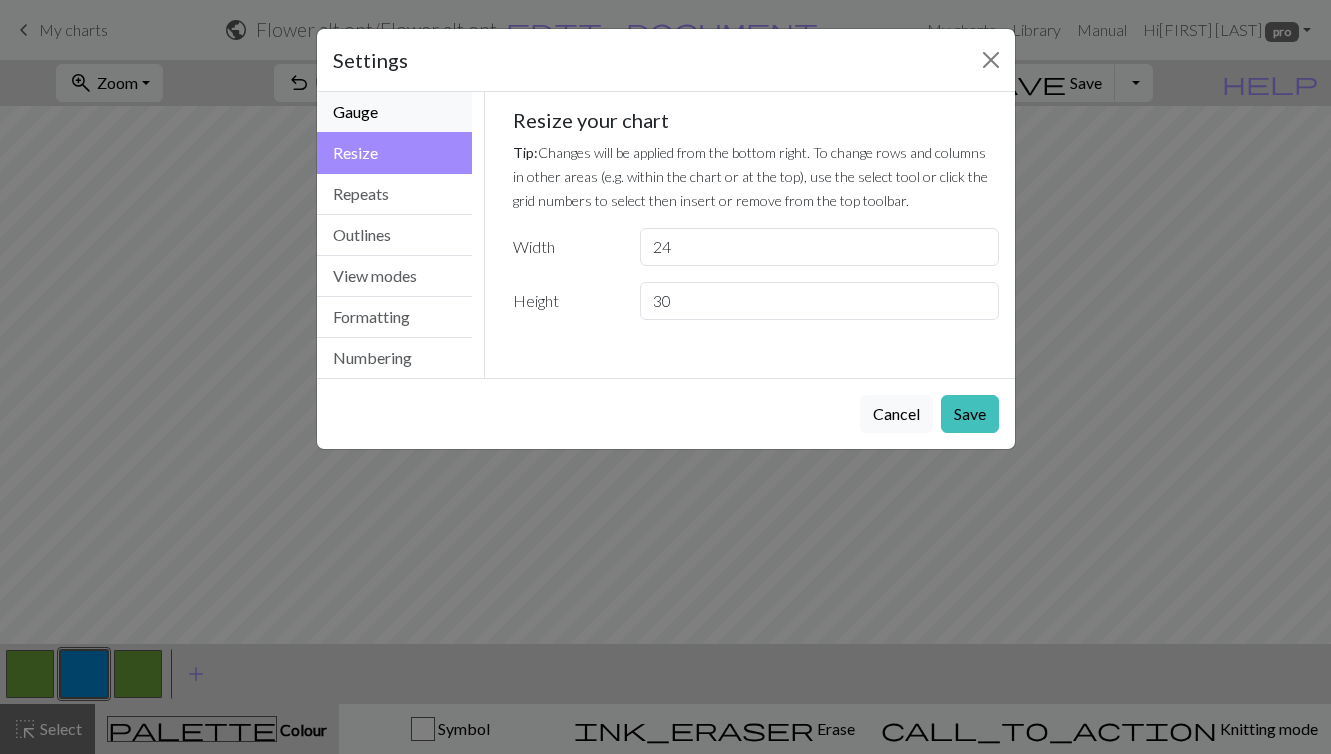 click on "Gauge" at bounding box center [395, 112] 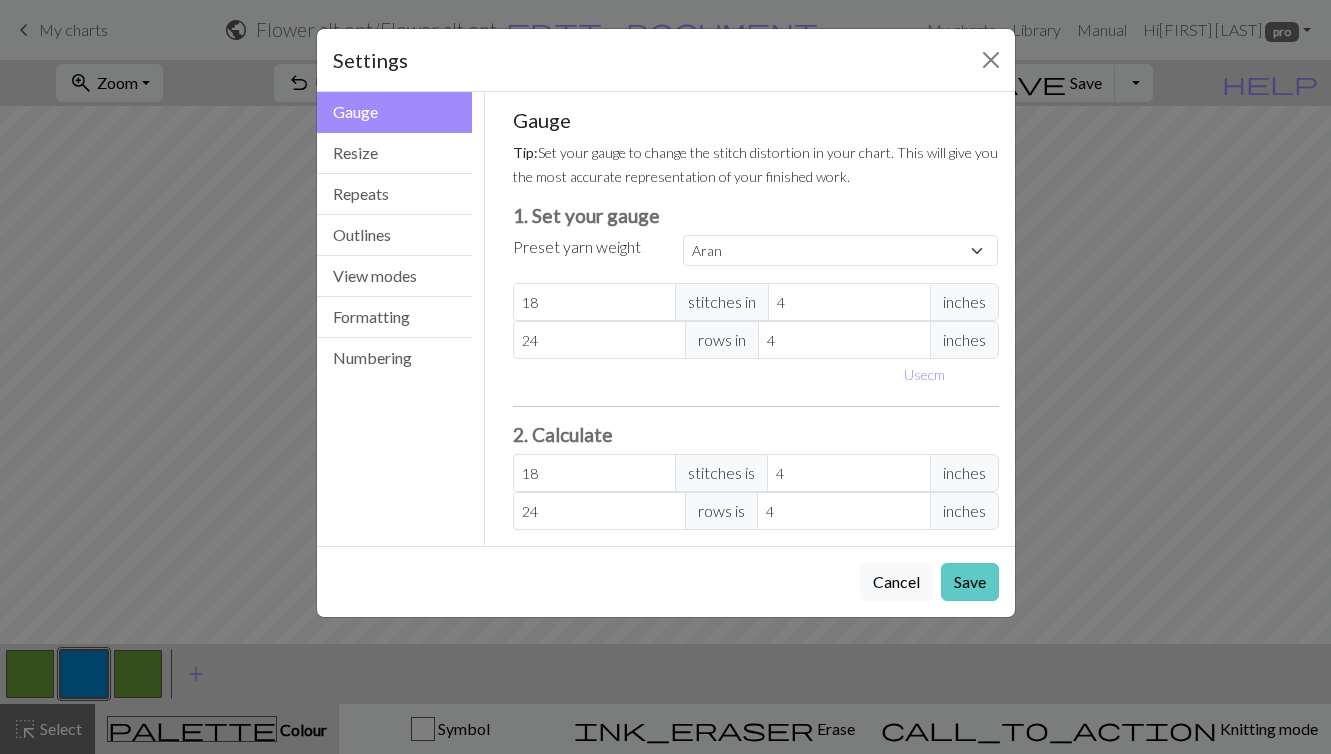 click on "Save" at bounding box center (970, 582) 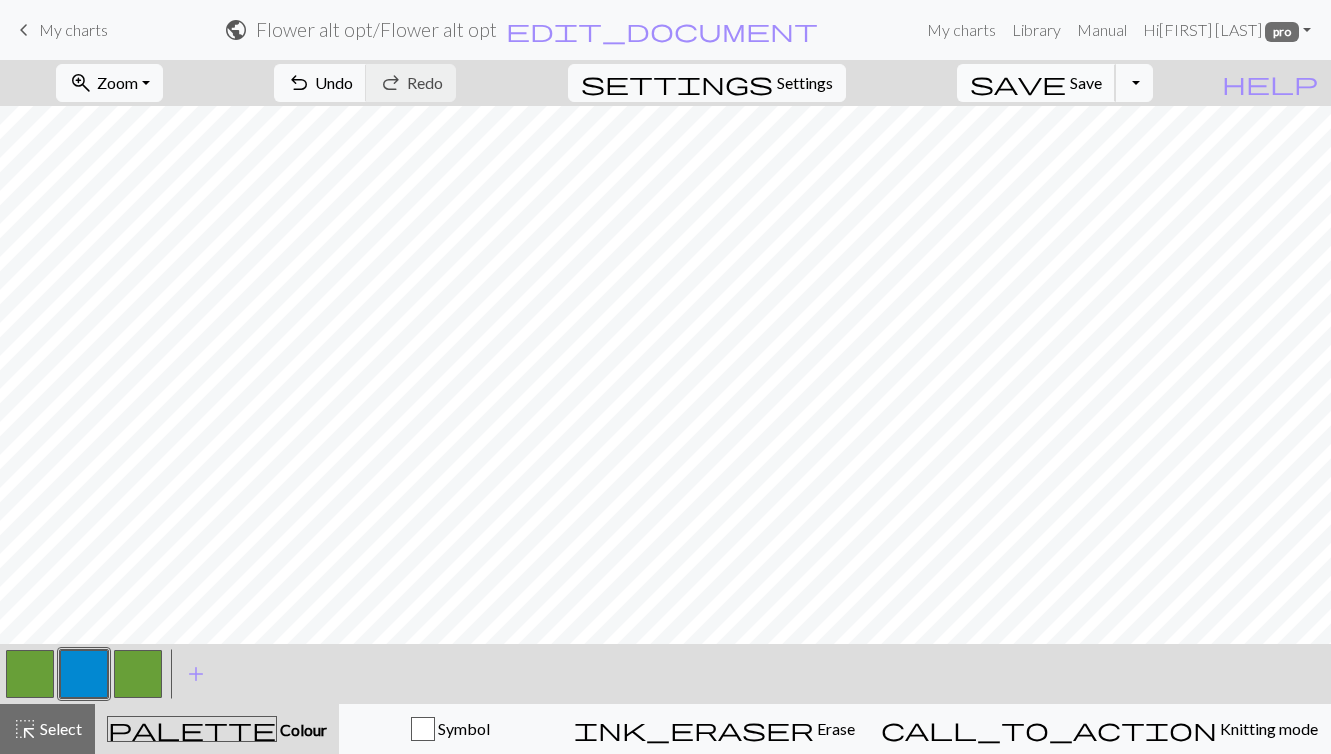click on "save" at bounding box center [1018, 83] 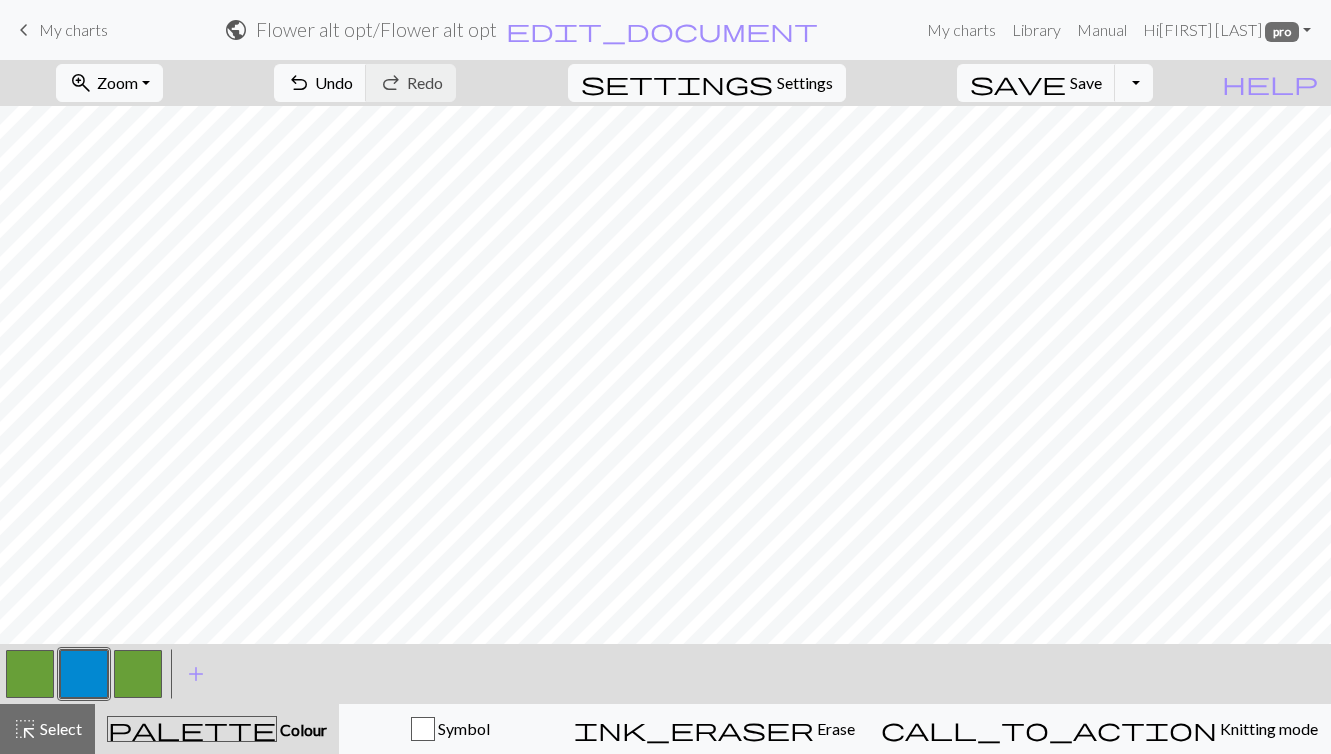 click on "My charts" at bounding box center [73, 29] 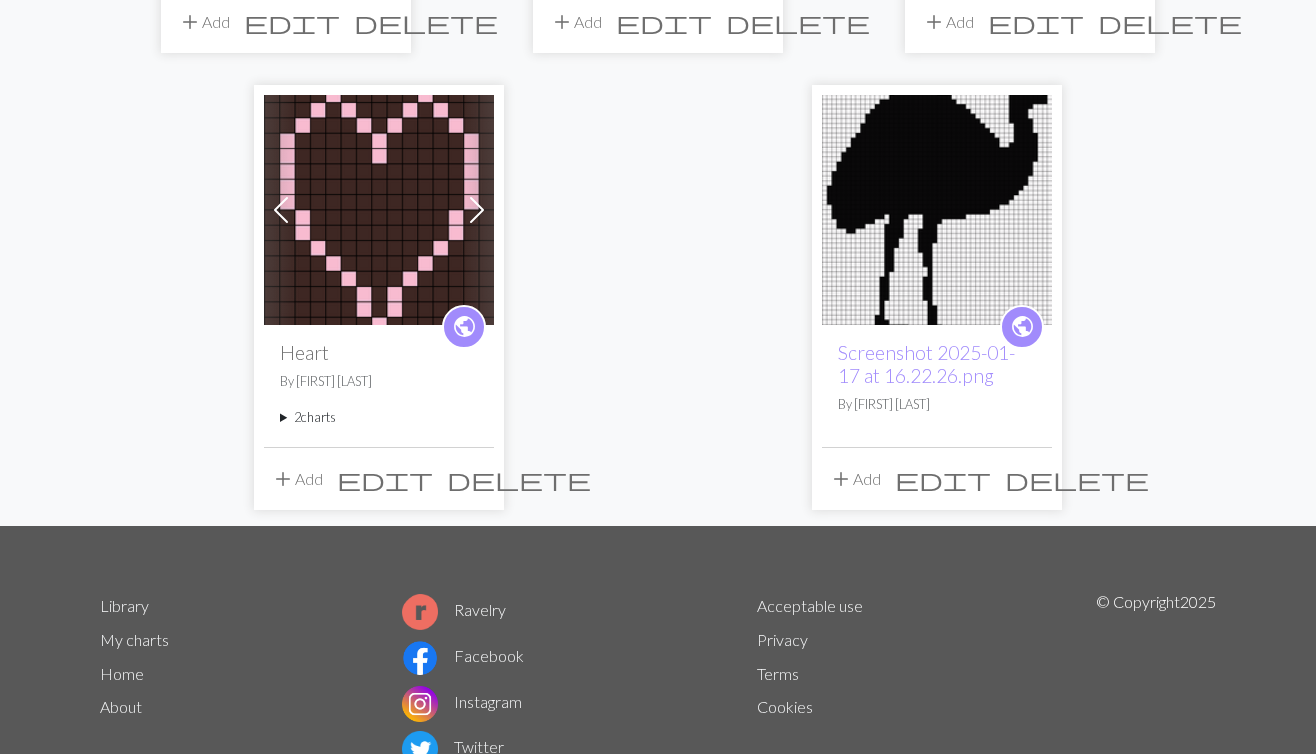 scroll, scrollTop: 551, scrollLeft: 0, axis: vertical 